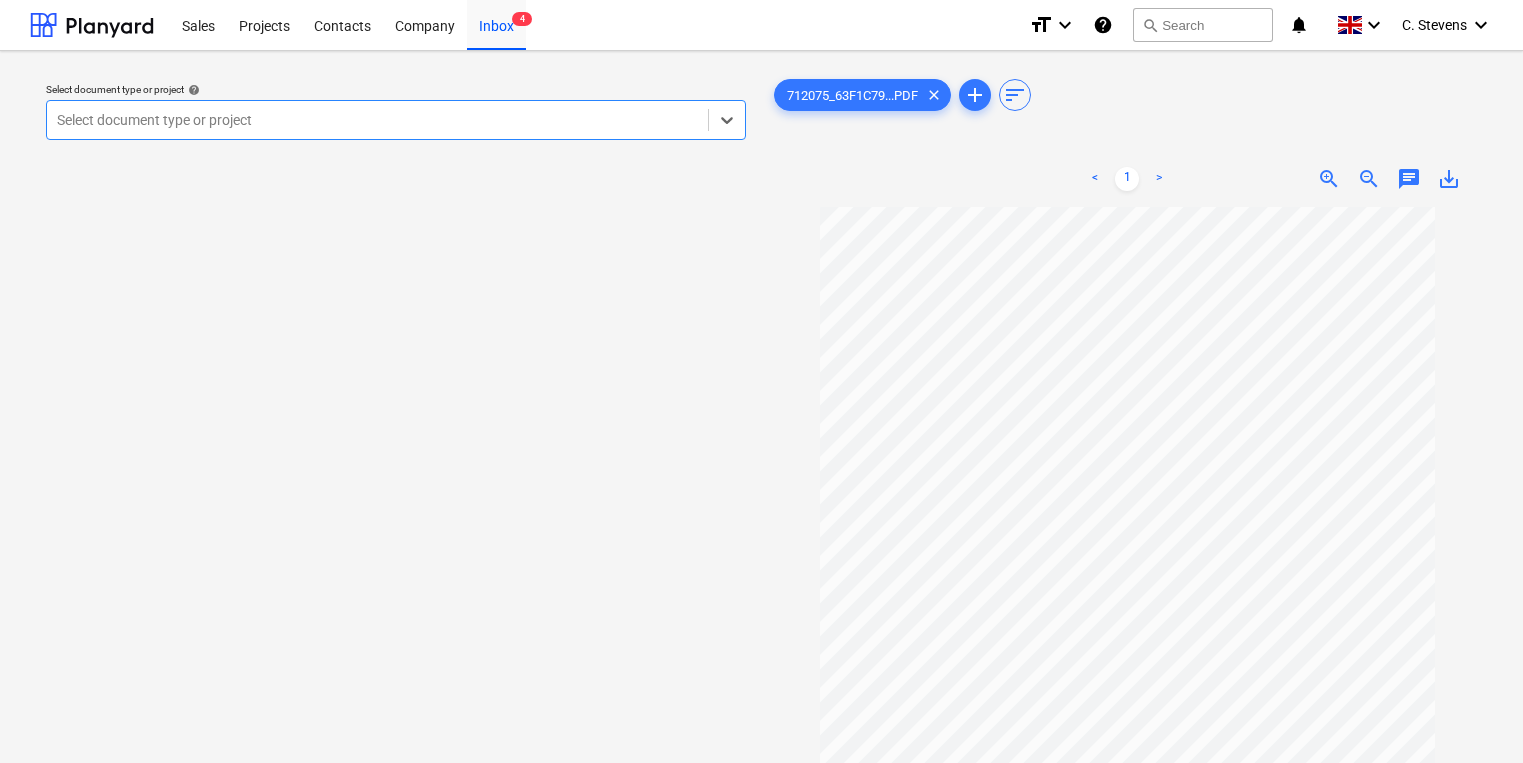 scroll, scrollTop: 0, scrollLeft: 0, axis: both 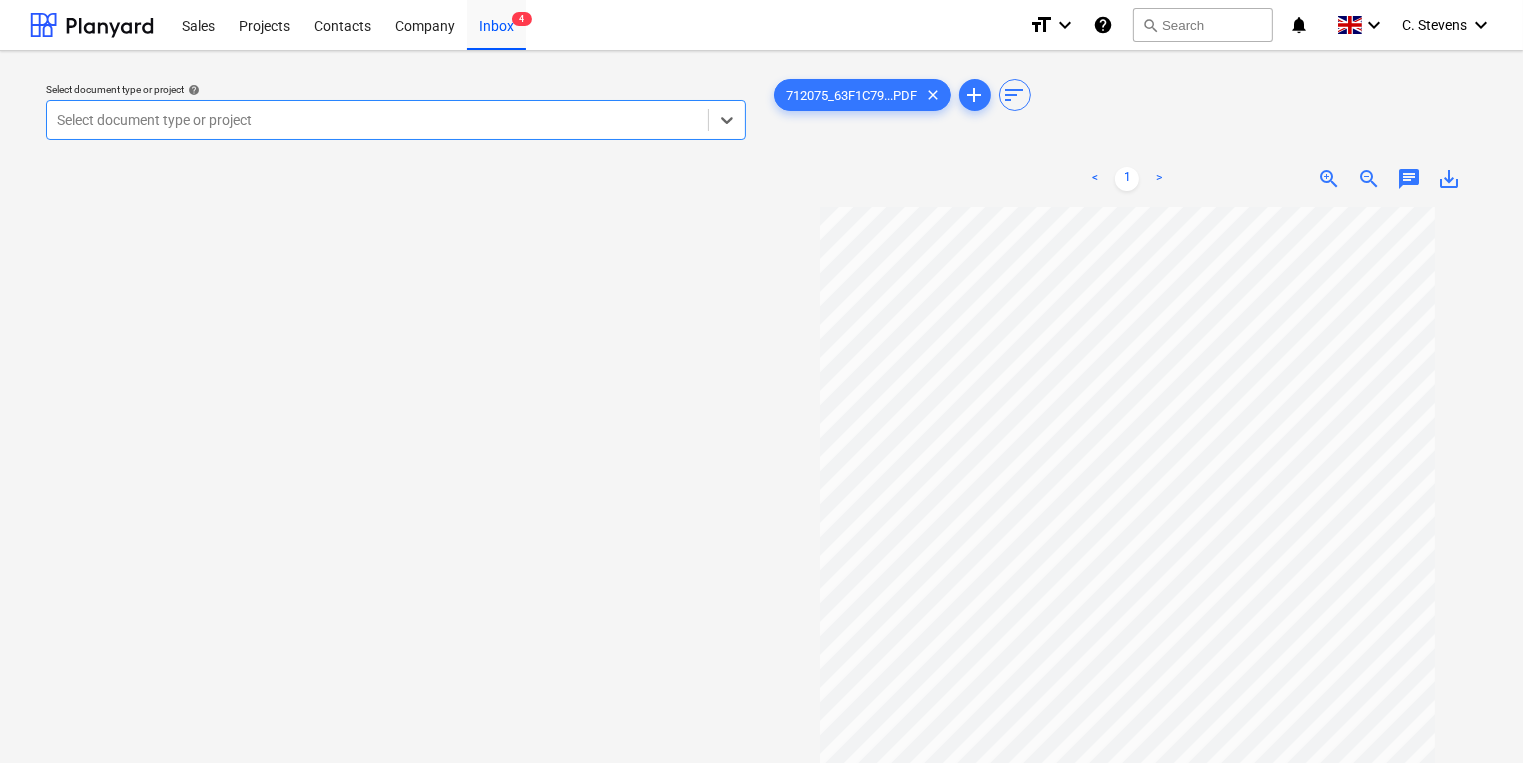 click at bounding box center (377, 120) 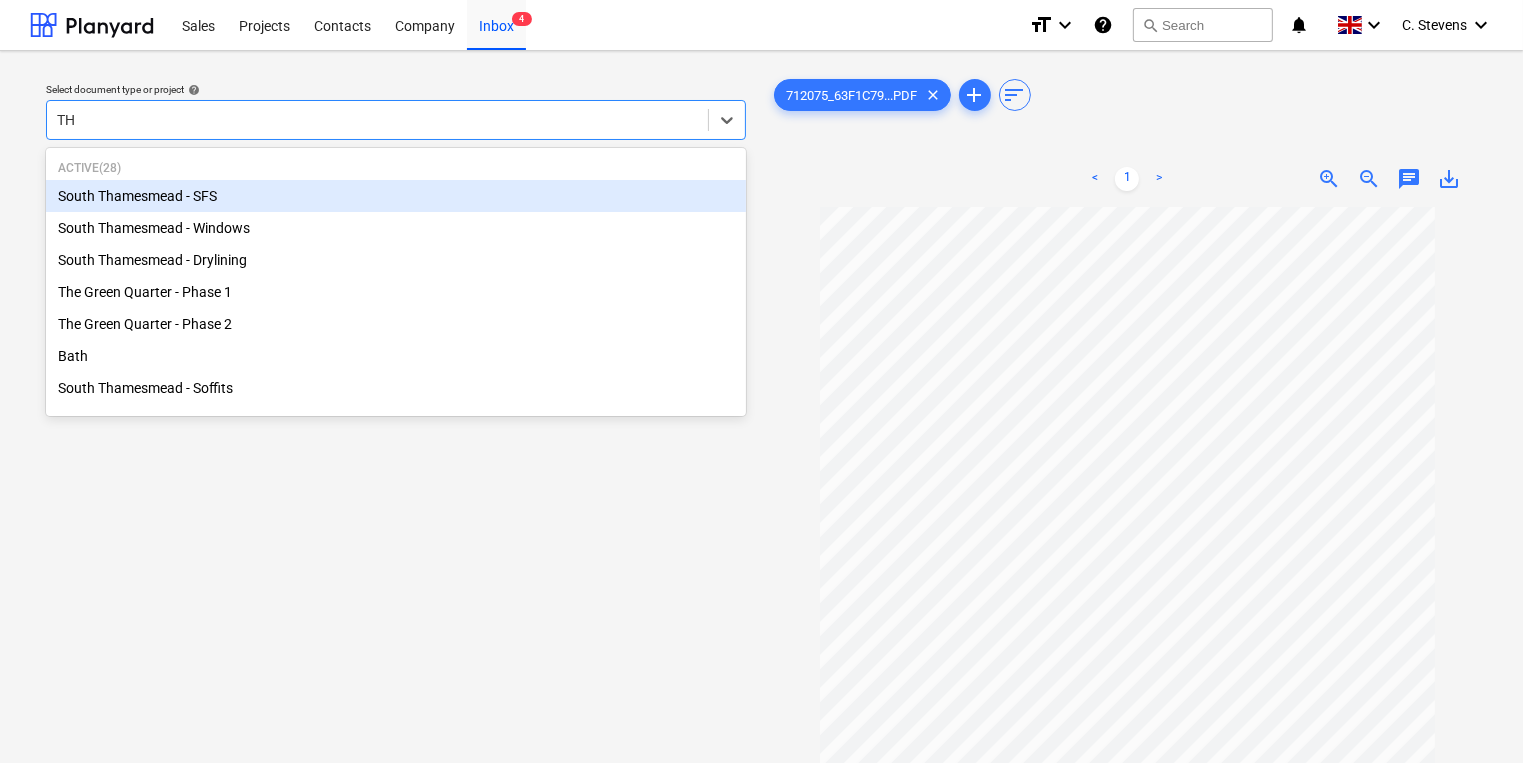 type on "THE" 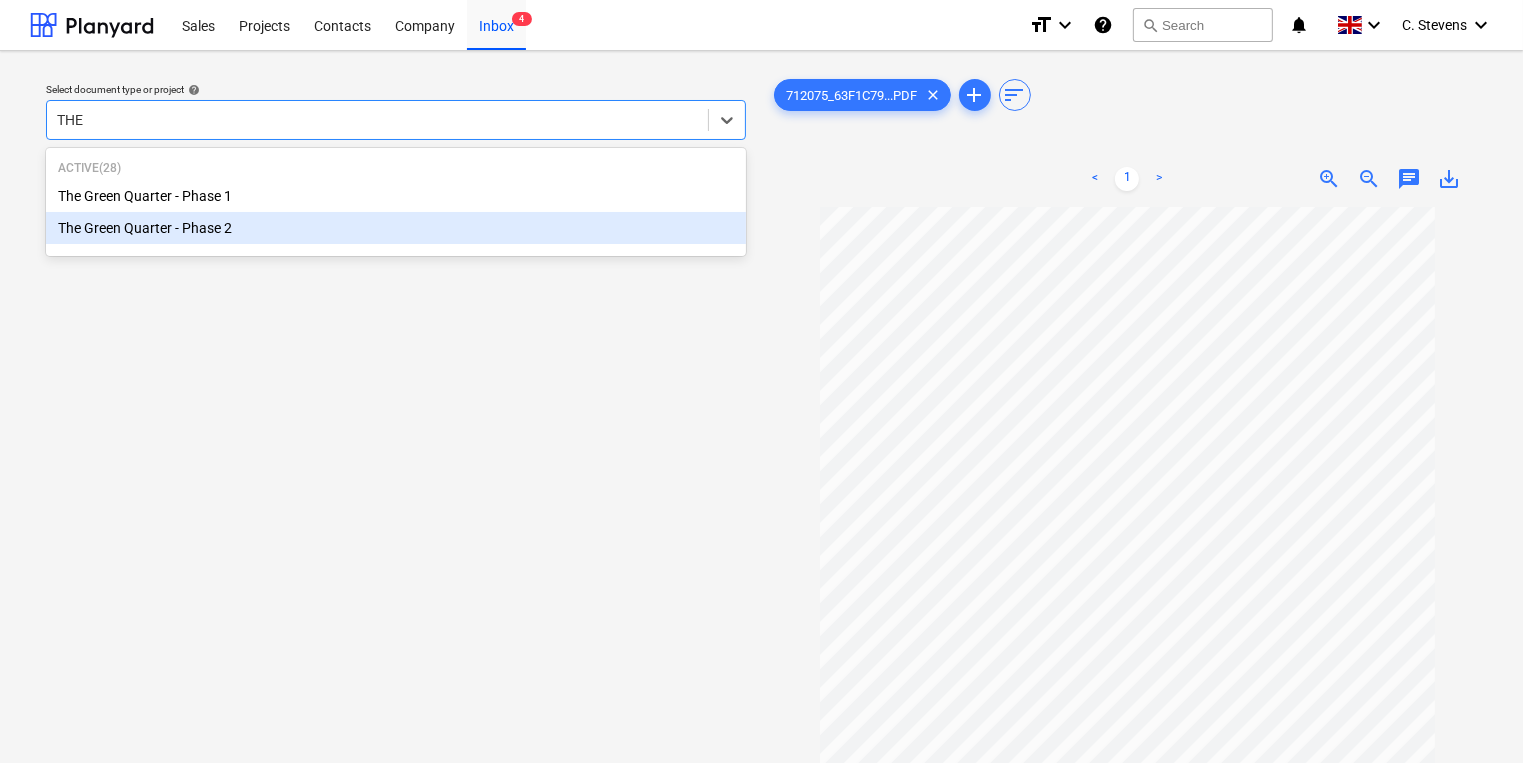 click on "The Green Quarter - Phase 2" at bounding box center (396, 228) 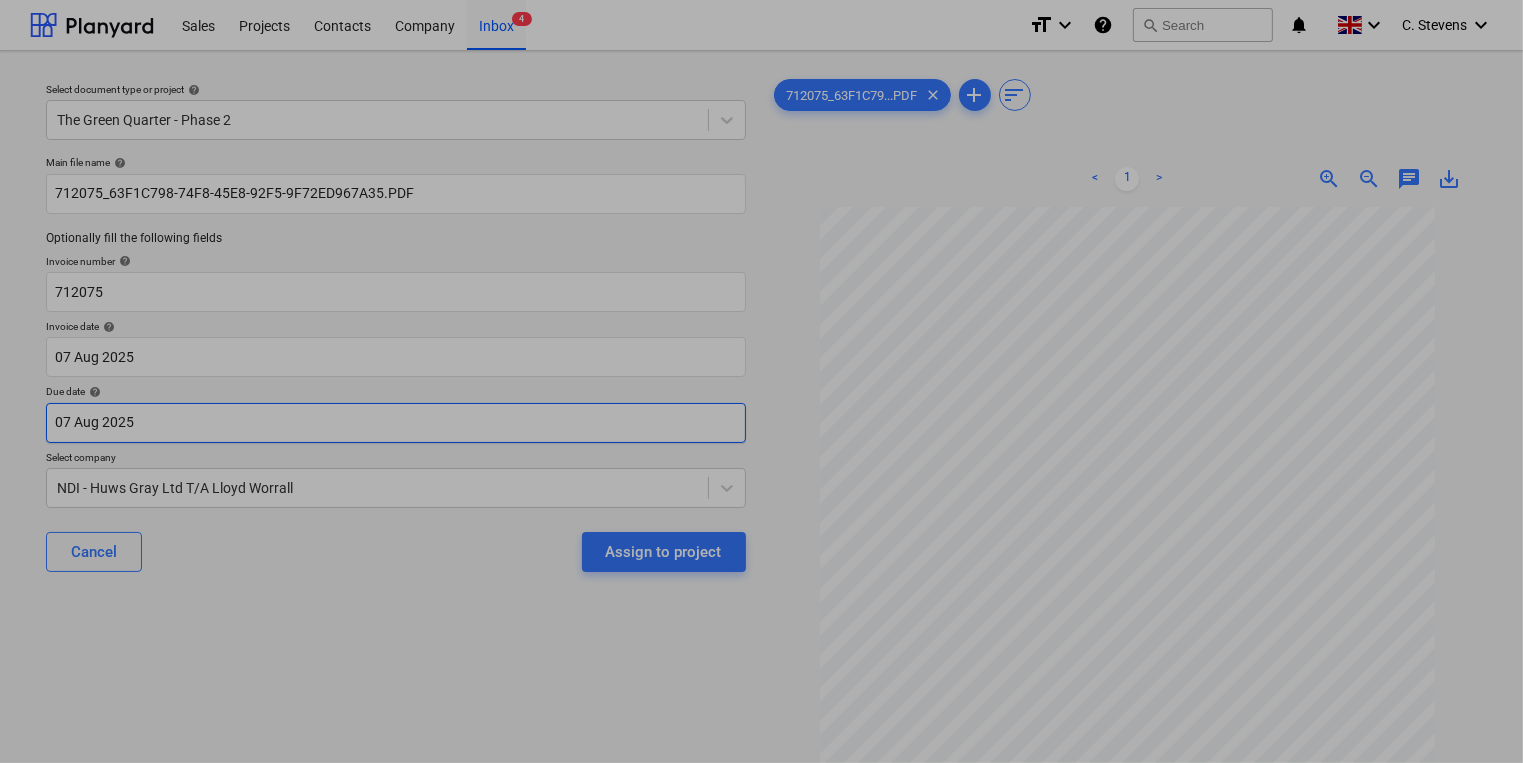 click on "Sales Projects Contacts Company Inbox 4 format_size keyboard_arrow_down help search Search notifications 0 keyboard_arrow_down [NAME] keyboard_arrow_down Select document type or project help The Green Quarter - Phase 2 Main file name help [NUMBER] Optionally fill the following fields Invoice number help [NUMBER] Invoice date help [DATE] [DATE] Press the down arrow key to interact with the calendar and
select a date. Press the question mark key to get the keyboard shortcuts for changing dates. Due date help [DATE] [DATE] Press the down arrow key to interact with the calendar and
select a date. Press the question mark key to get the keyboard shortcuts for changing dates. Select company NDI - Huws Gray Ltd T/A Lloyd Worrall   Cancel Assign to project [NUMBER]...PDF clear add sort < 1 > zoom_in zoom_out chat 0 save_alt
Su Mo Tu We Th Fr Sa Su Mo Tu We Th Fr Sa July 2025 1 2 3 4 5 6 7 8 9 10 11 12 13 14 15 16 17 18 19 20 21 22 1" at bounding box center (761, 381) 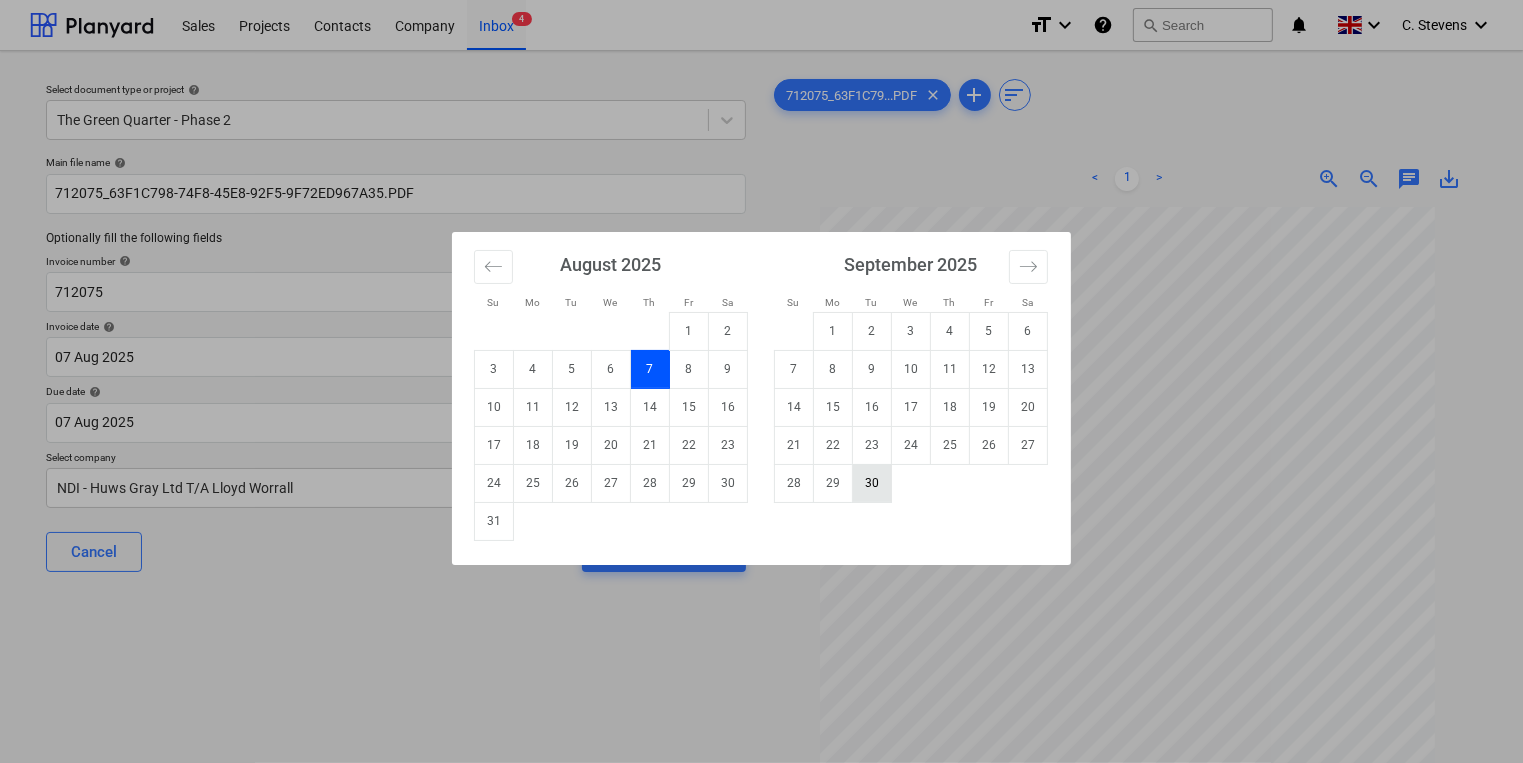 click on "30" at bounding box center [872, 483] 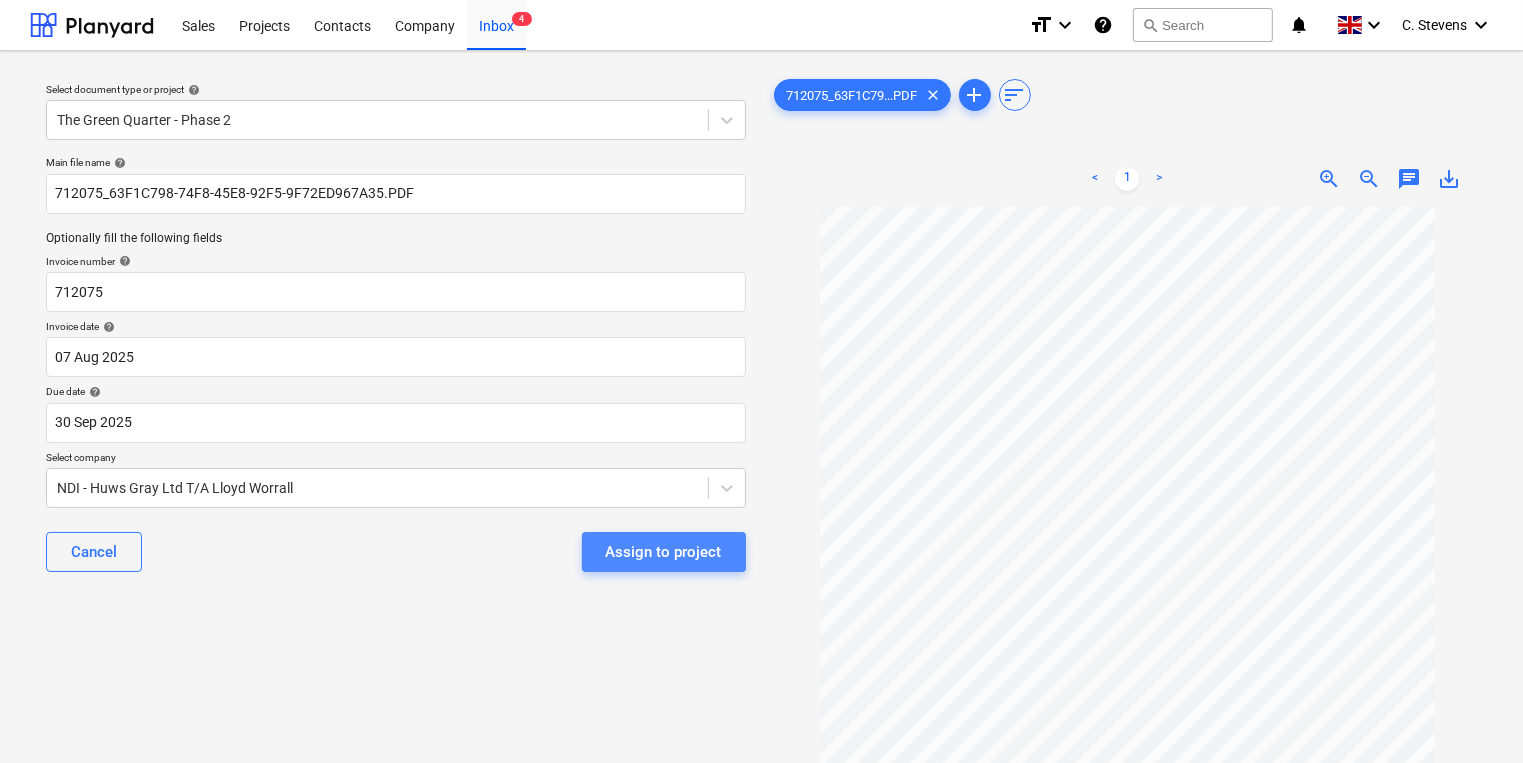 click on "Assign to project" at bounding box center (664, 552) 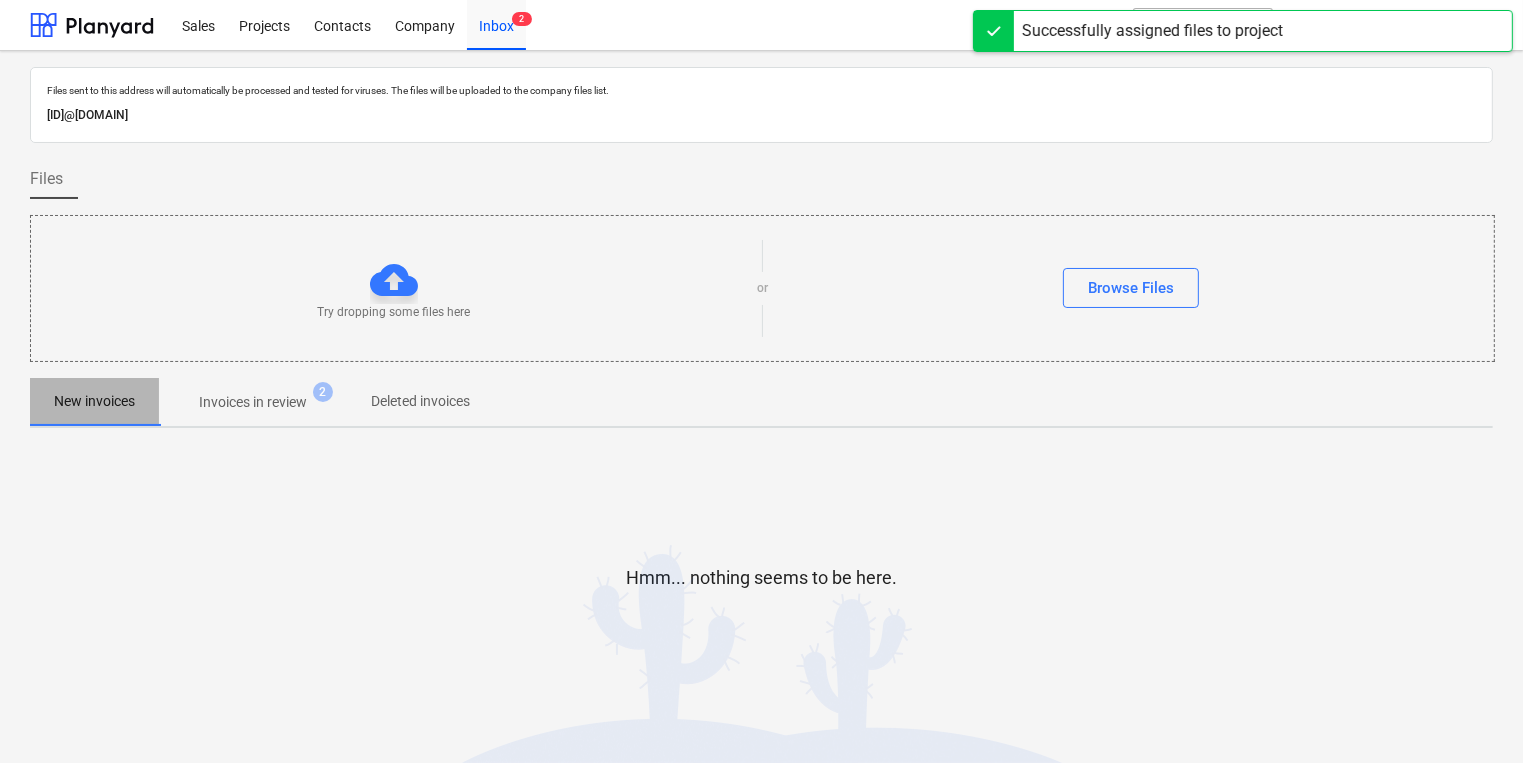 click on "New invoices" at bounding box center [94, 401] 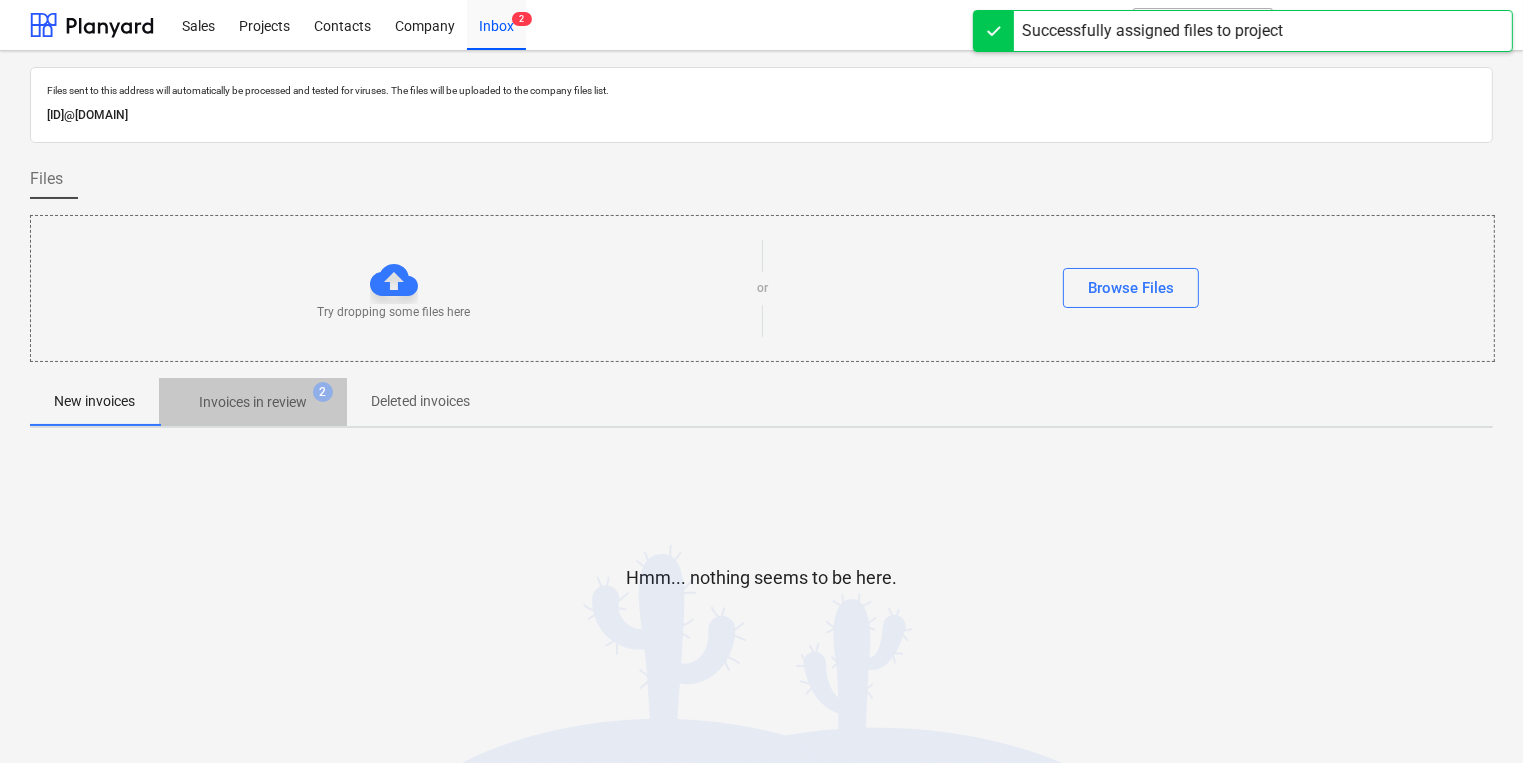 click on "Invoices in review" at bounding box center [253, 402] 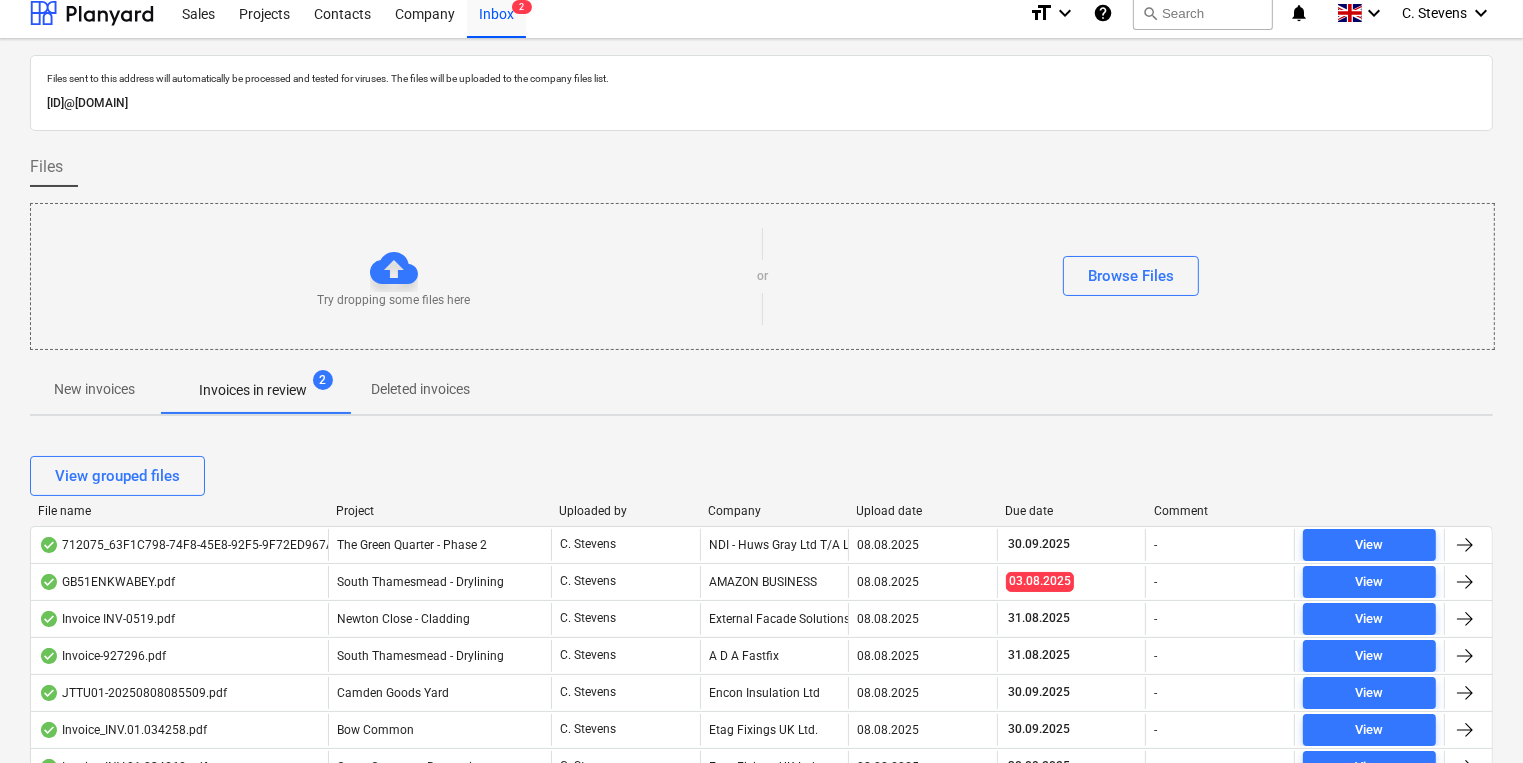 scroll, scrollTop: 0, scrollLeft: 0, axis: both 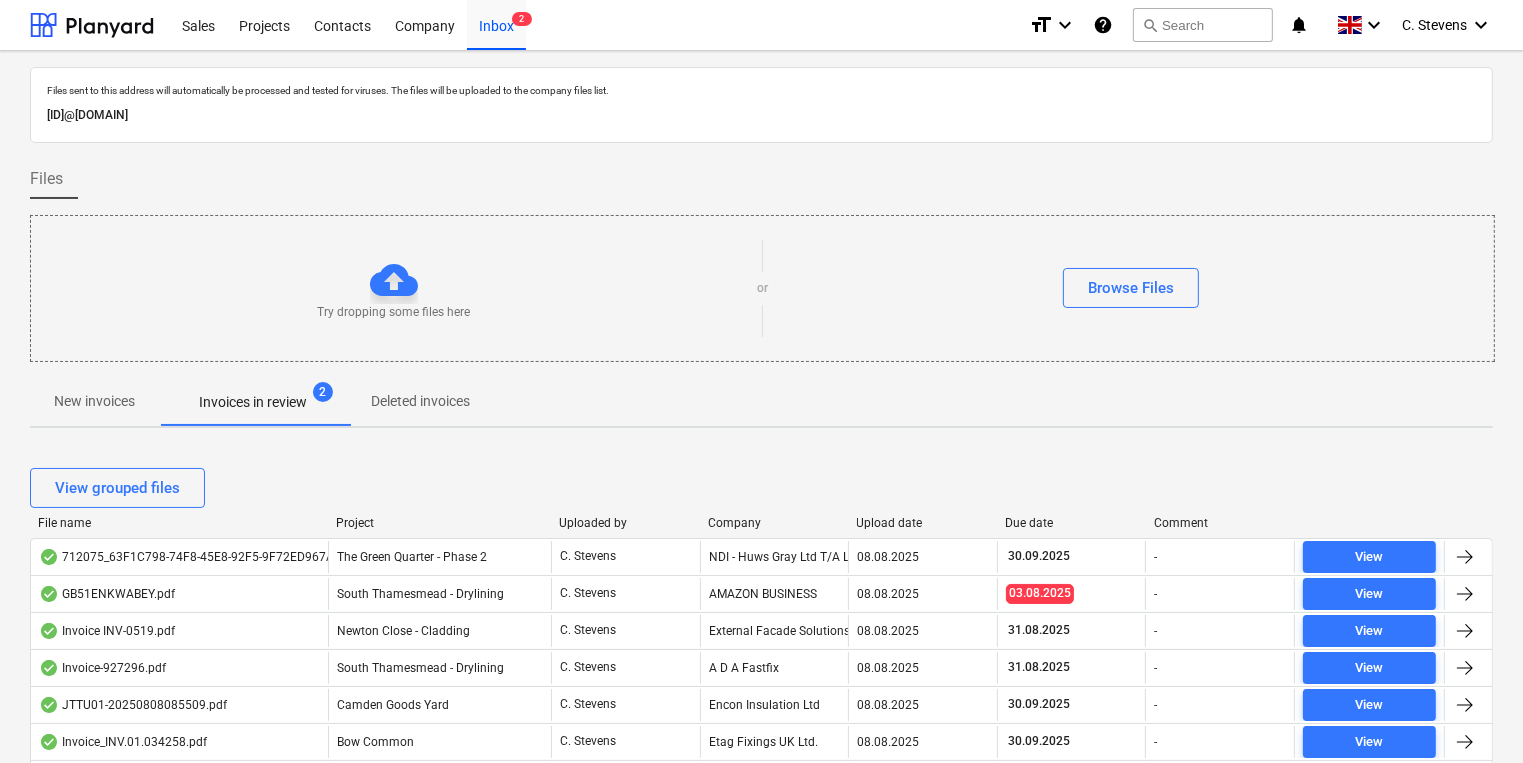click on "Company" at bounding box center (774, 523) 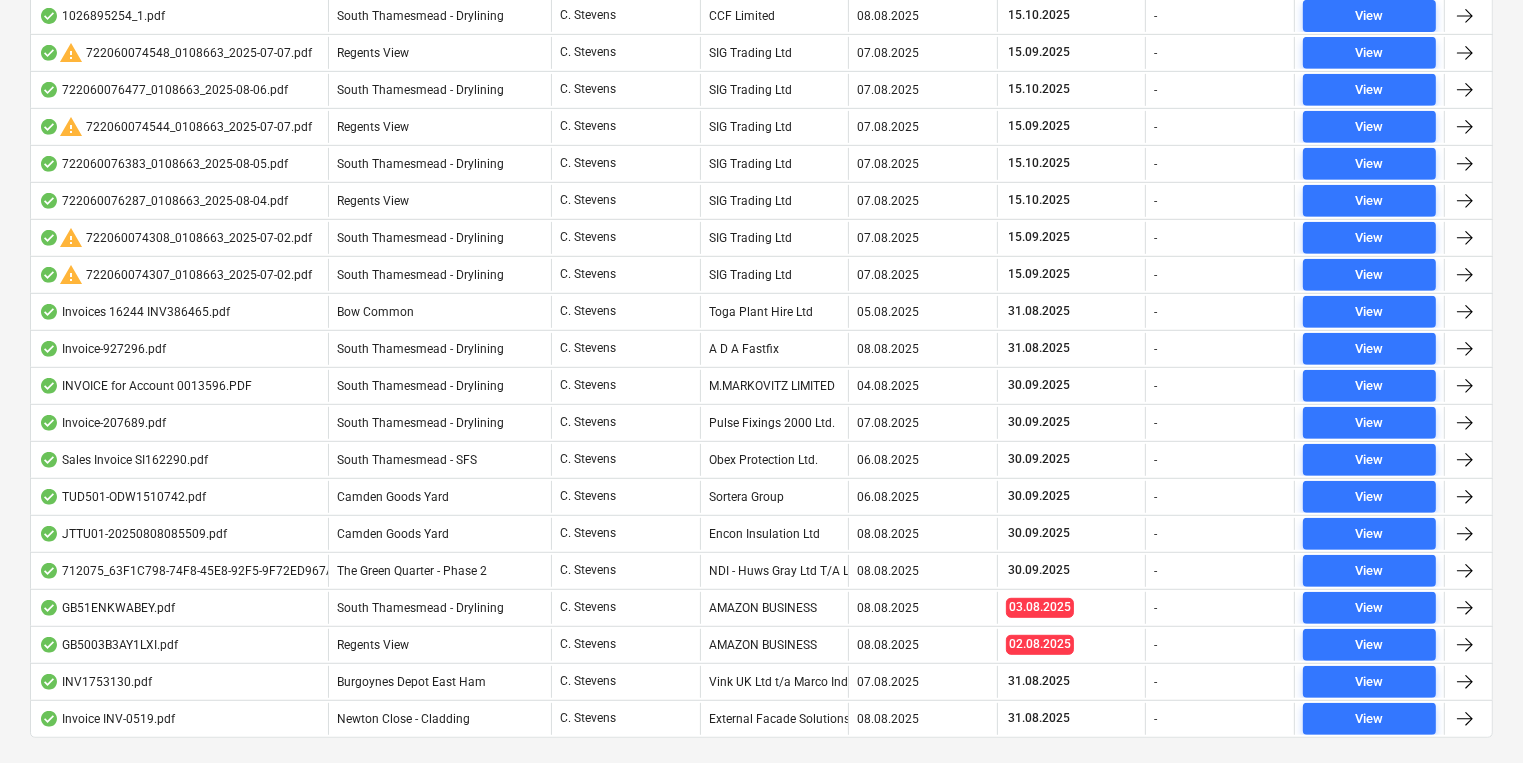scroll, scrollTop: 950, scrollLeft: 0, axis: vertical 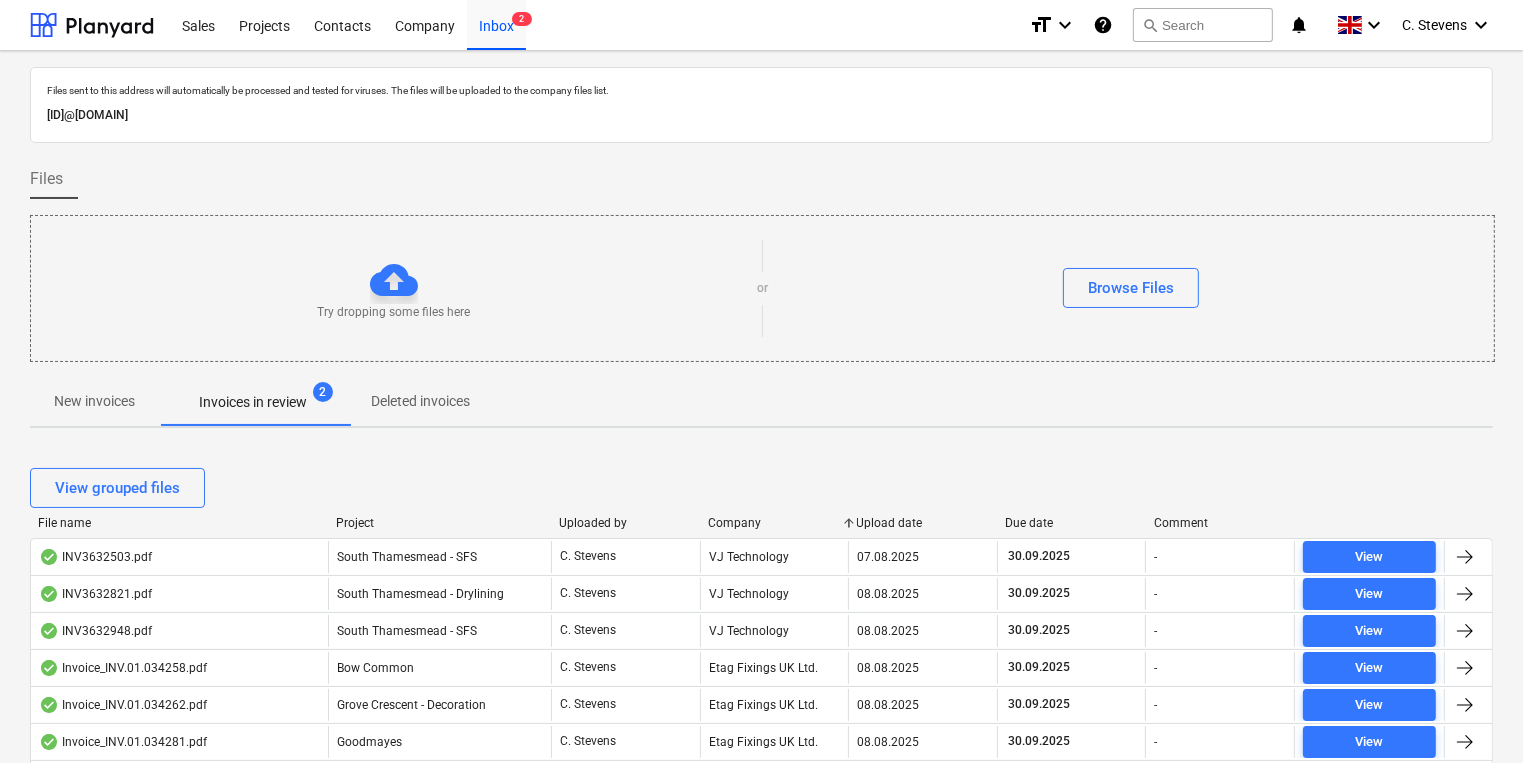 click on "New invoices" at bounding box center [94, 401] 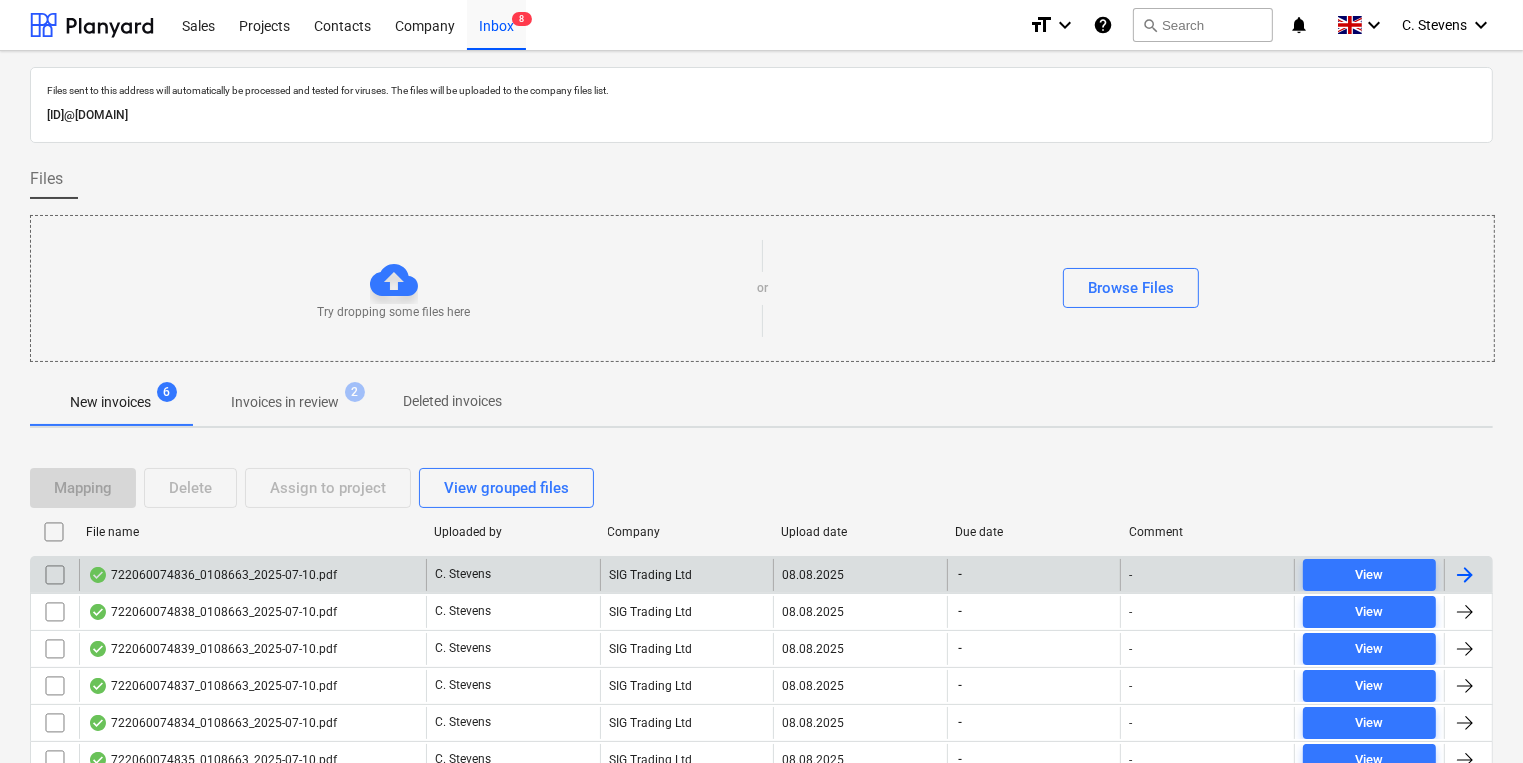 click on "722060074836_0108663_2025-07-10.pdf" at bounding box center [212, 575] 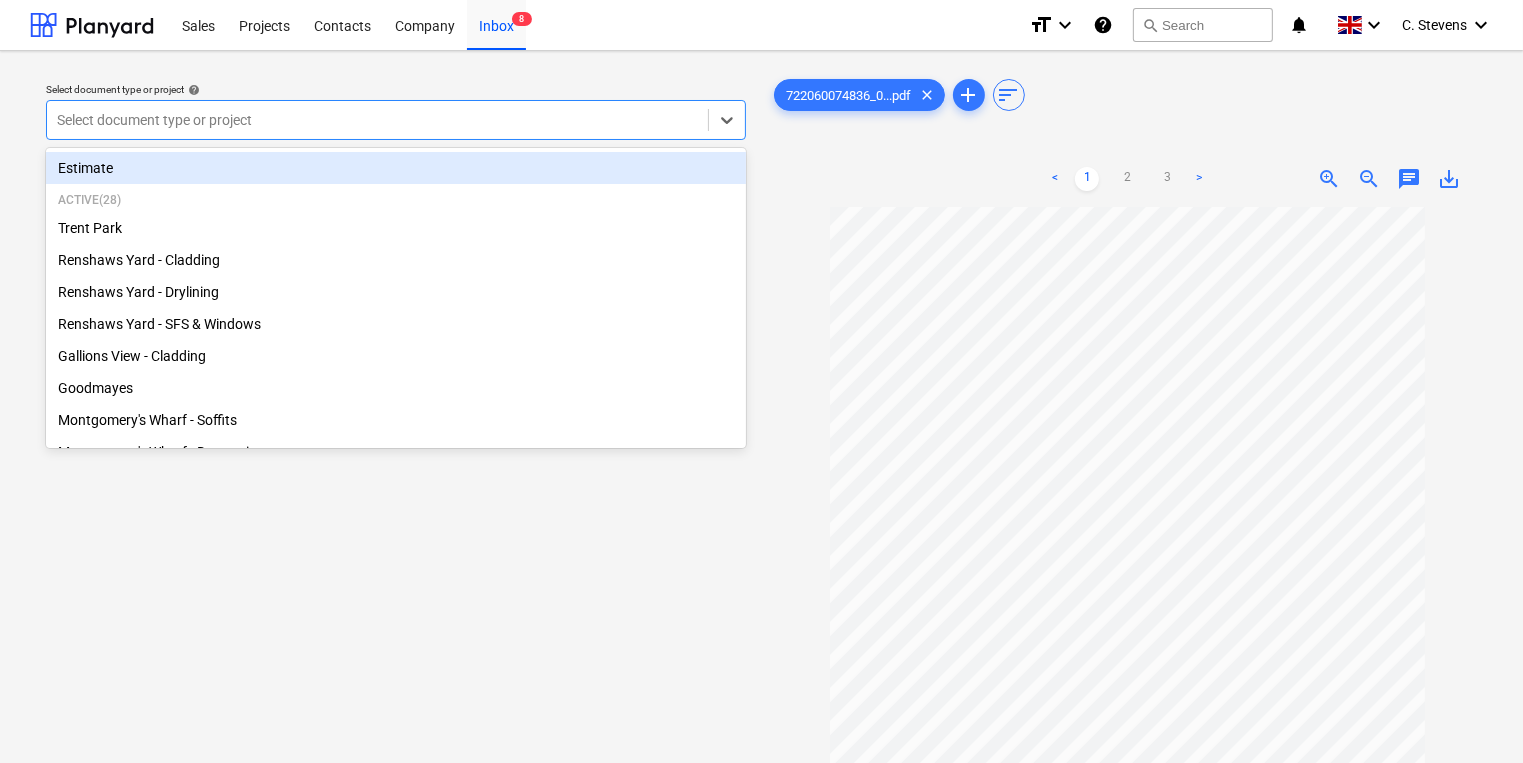 click at bounding box center [377, 120] 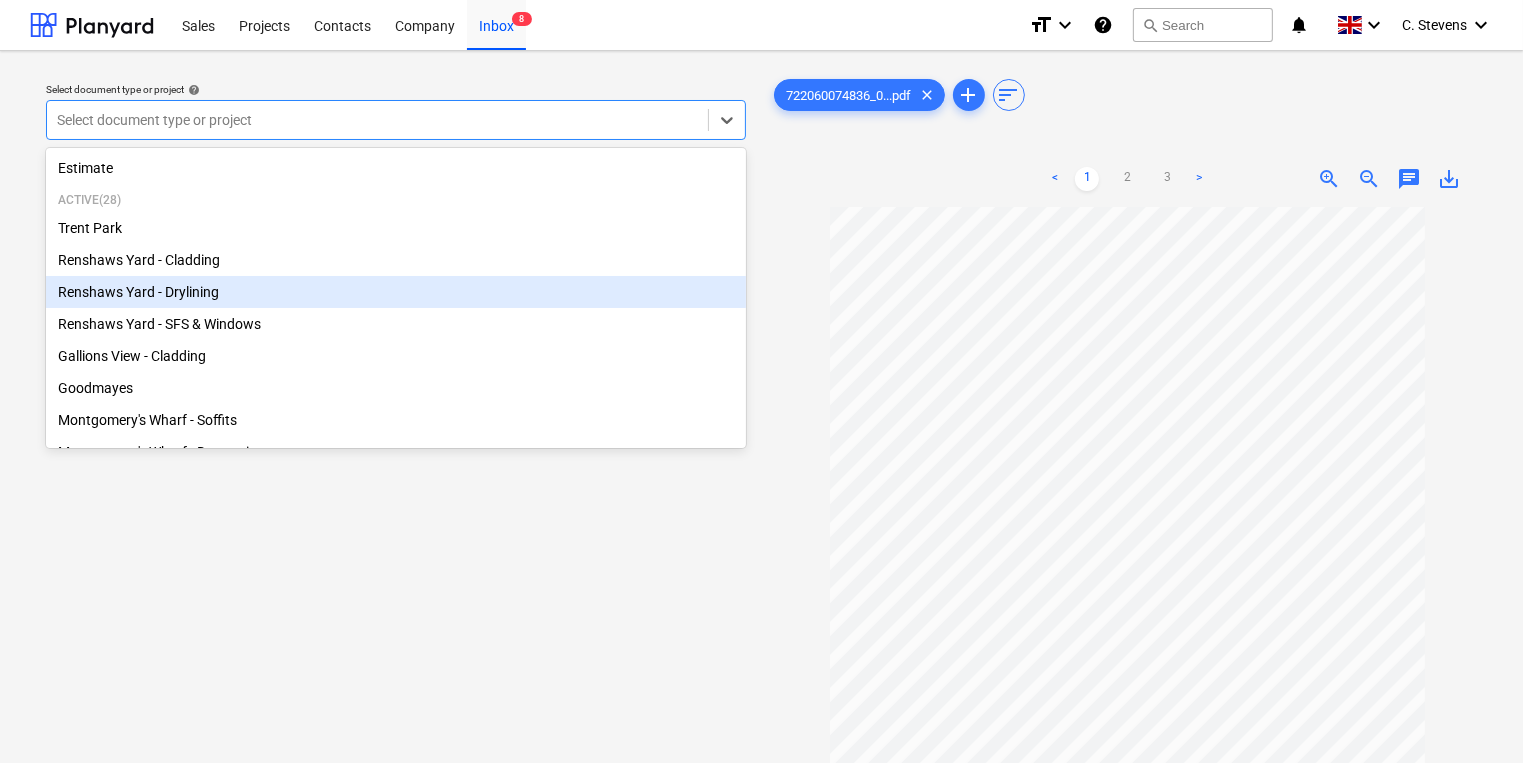 click on "Renshaws Yard -  Drylining" at bounding box center (396, 292) 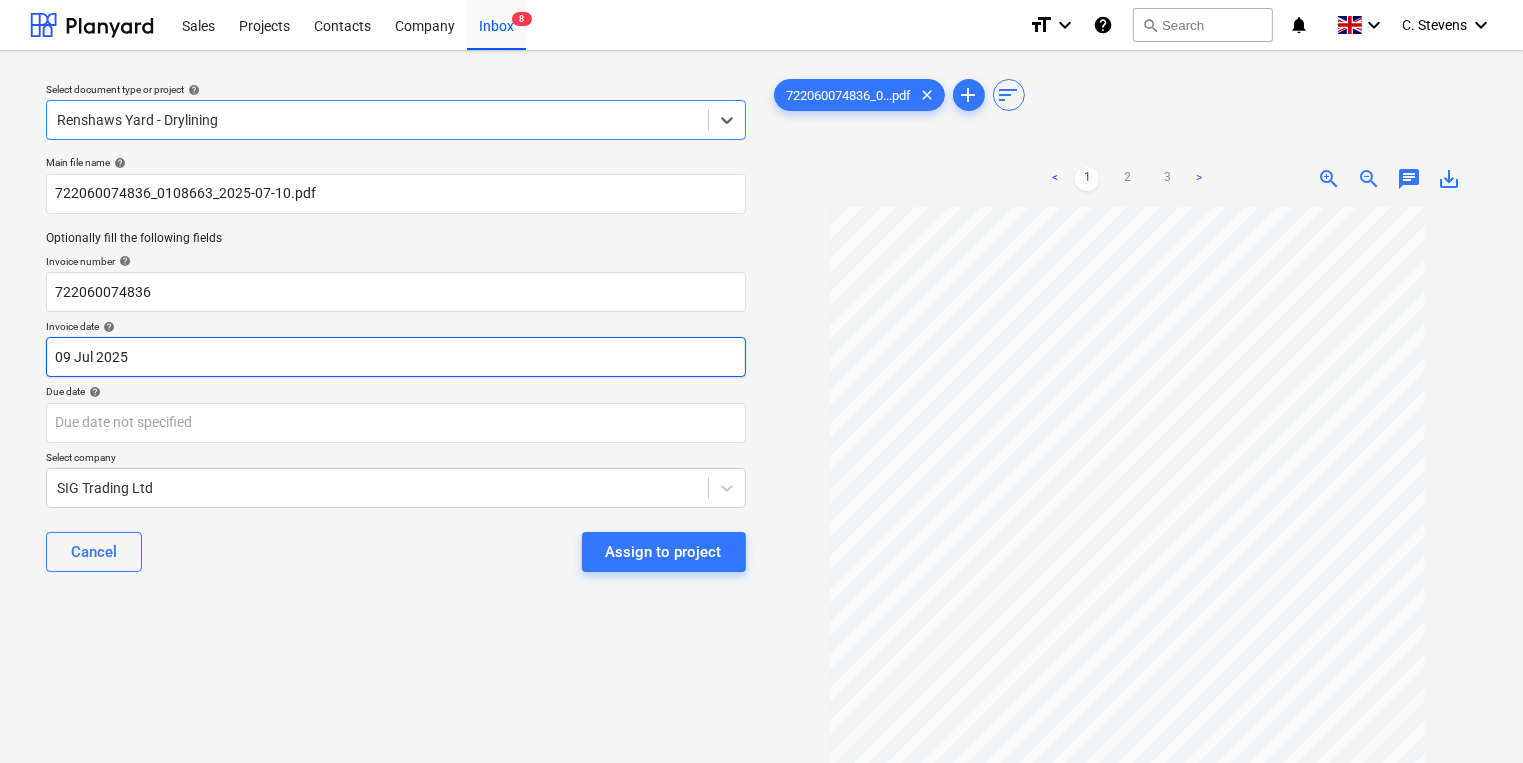 click on "Sales Projects Contacts Company Inbox 8 format_size keyboard_arrow_down help search Search notifications 0 keyboard_arrow_down [NAME] keyboard_arrow_down Select document type or project help option Renshaws Yard -  Drylining, selected.   Select is focused ,type to refine list, press Down to open the menu,  Renshaws Yard -  Drylining Main file name help [NUMBER] Optionally fill the following fields Invoice number help [NUMBER] Invoice date help [DATE] [DATE] Press the down arrow key to interact with the calendar and
select a date. Press the question mark key to get the keyboard shortcuts for changing dates. Due date help Press the down arrow key to interact with the calendar and
select a date. Press the question mark key to get the keyboard shortcuts for changing dates. Select company SIG Trading Ltd   Cancel Assign to project [NUMBER]...pdf clear add sort < 1 2 3 > zoom_in zoom_out chat 0 save_alt" at bounding box center [761, 381] 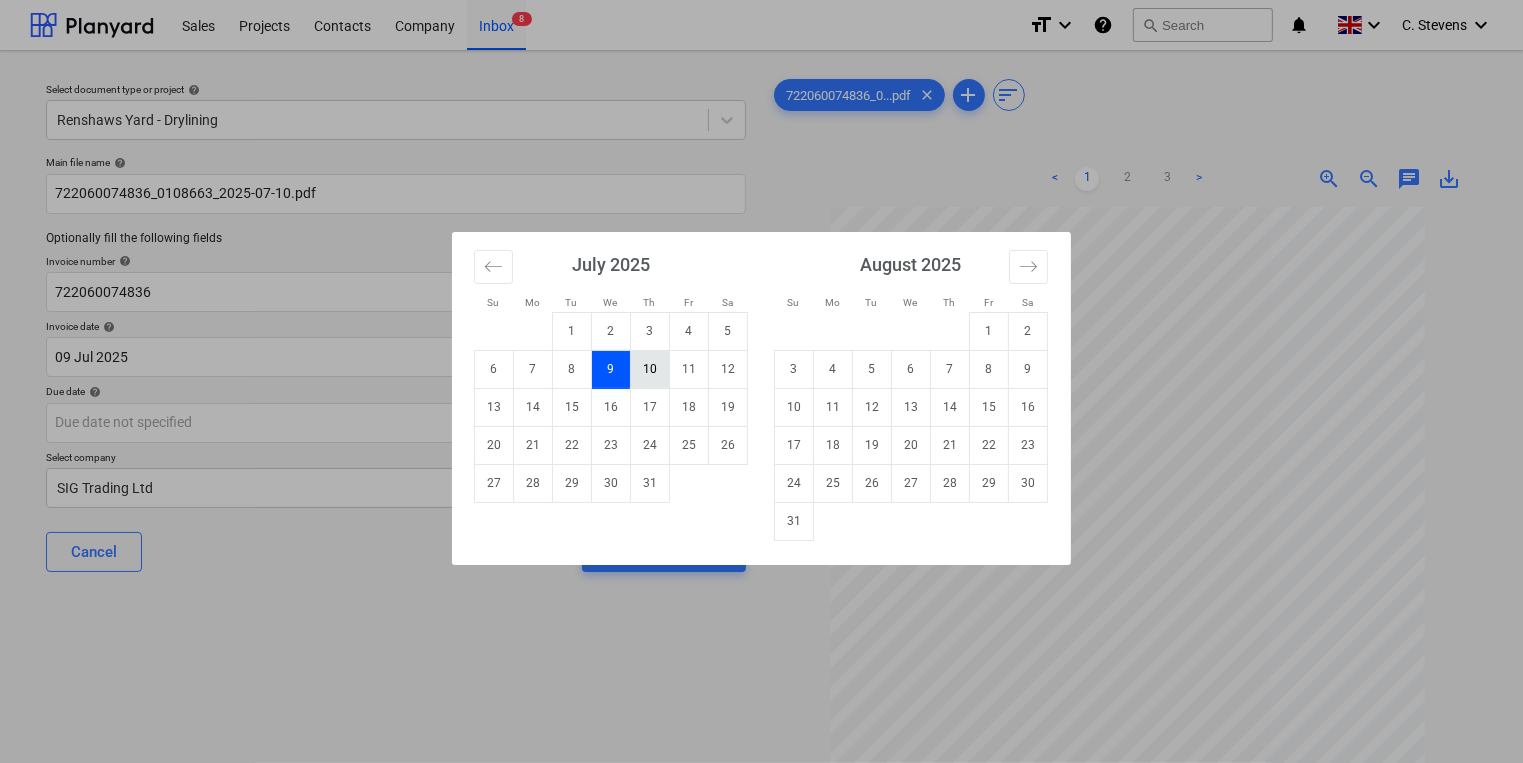 click on "10" at bounding box center [650, 369] 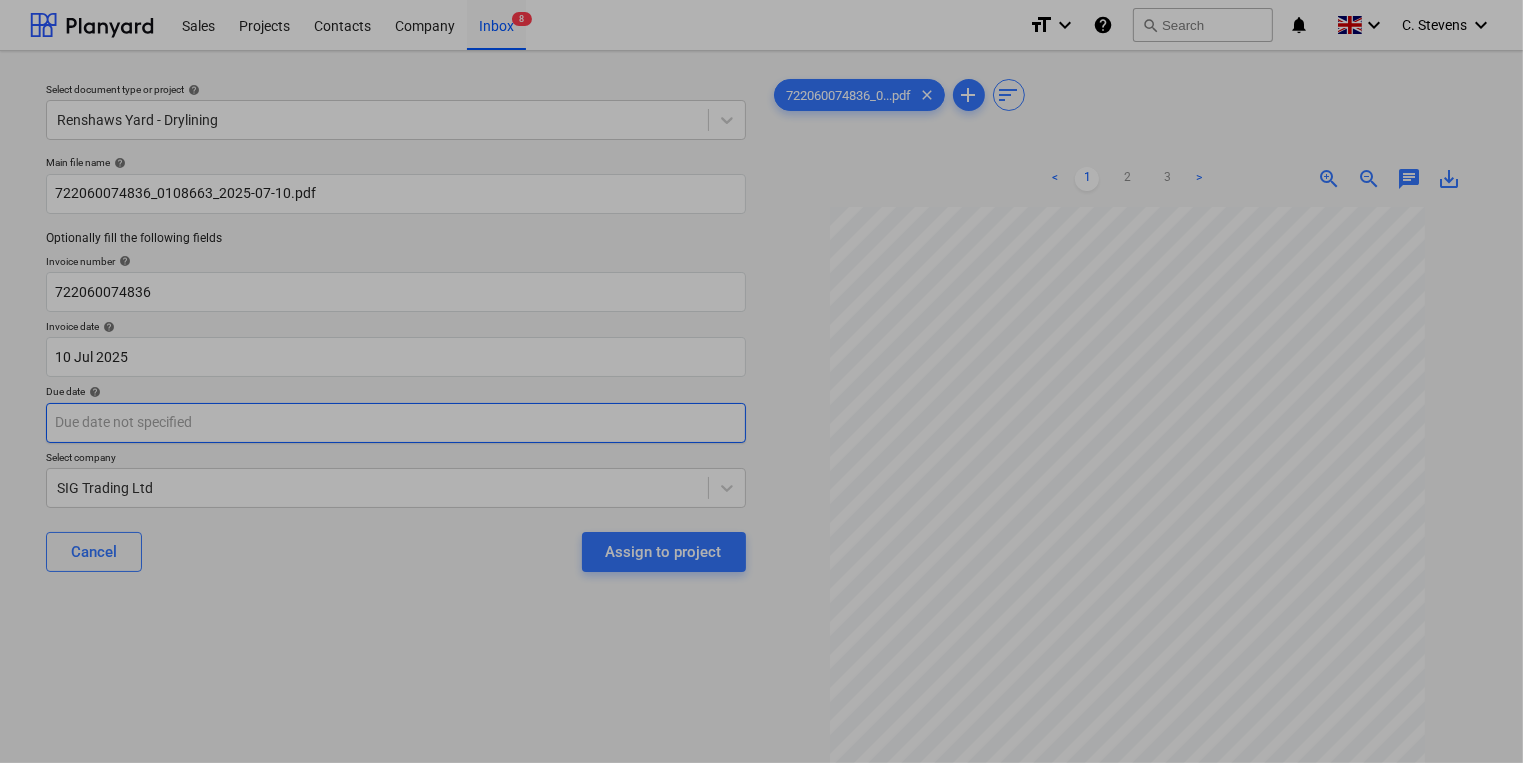 click on "Sales Projects Contacts Company Inbox 8 format_size keyboard_arrow_down help search Search notifications 0 keyboard_arrow_down [NAME] keyboard_arrow_down Select document type or project help Renshaws Yard -  Drylining Main file name help [NUMBER] Optionally fill the following fields Invoice number help [NUMBER] Invoice date help [DATE] [DATE] Press the down arrow key to interact with the calendar and
select a date. Press the question mark key to get the keyboard shortcuts for changing dates. Due date help Press the down arrow key to interact with the calendar and
select a date. Press the question mark key to get the keyboard shortcuts for changing dates. Select company SIG Trading Ltd   Cancel Assign to project [NUMBER]...pdf clear add sort < 1 2 3 > zoom_in zoom_out chat 0 save_alt
Su Mo Tu We Th Fr Sa Su Mo Tu We Th Fr Sa July 2025 1 2 3 4 5 6 7 8 9 10 11 12 13 14 15 16 17 18 19 20 21 22 23 24 25 26 27 28 29 30 31 August 2025 1 2 3 4 5" at bounding box center [761, 381] 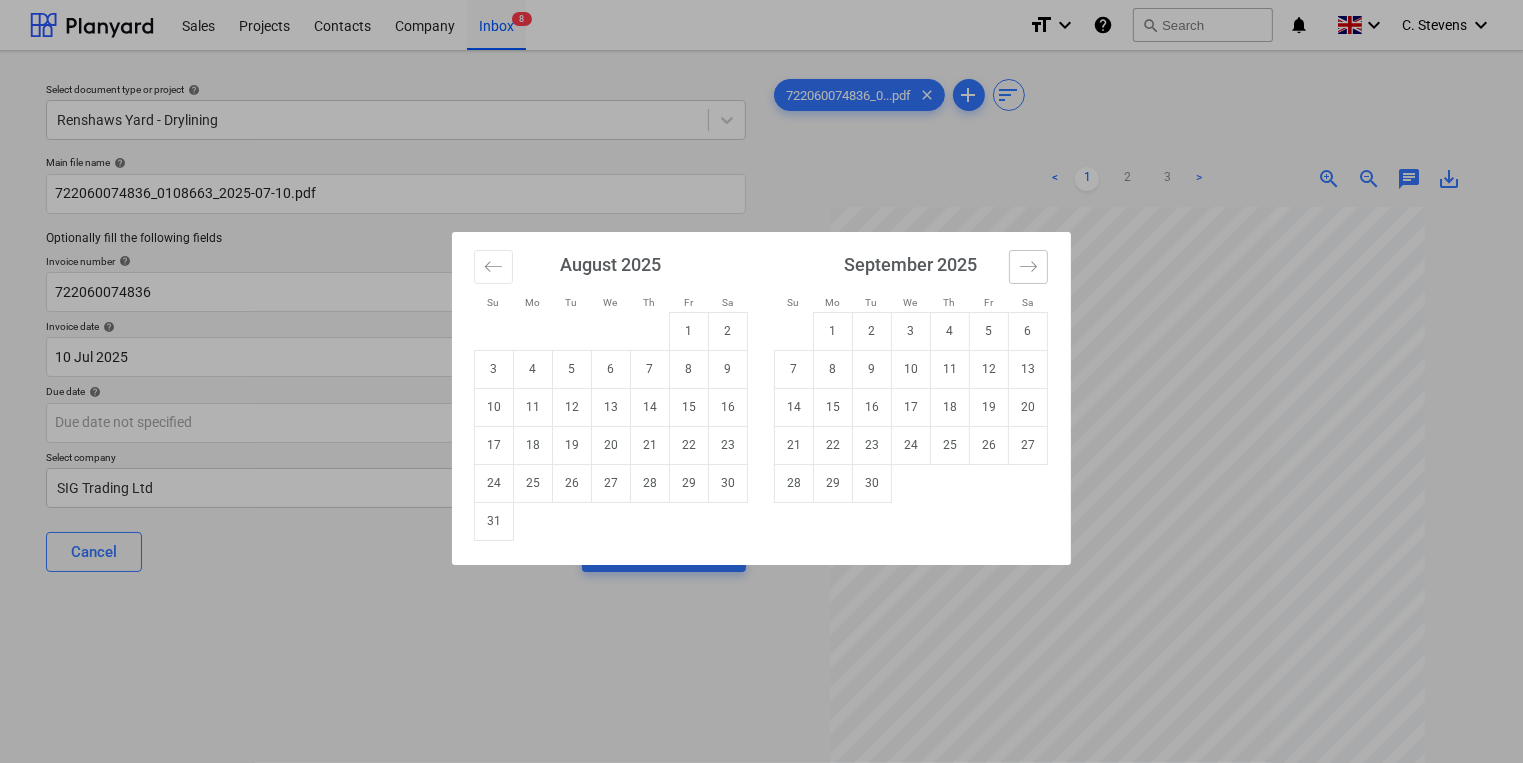 drag, startPoint x: 1034, startPoint y: 265, endPoint x: 1016, endPoint y: 289, distance: 30 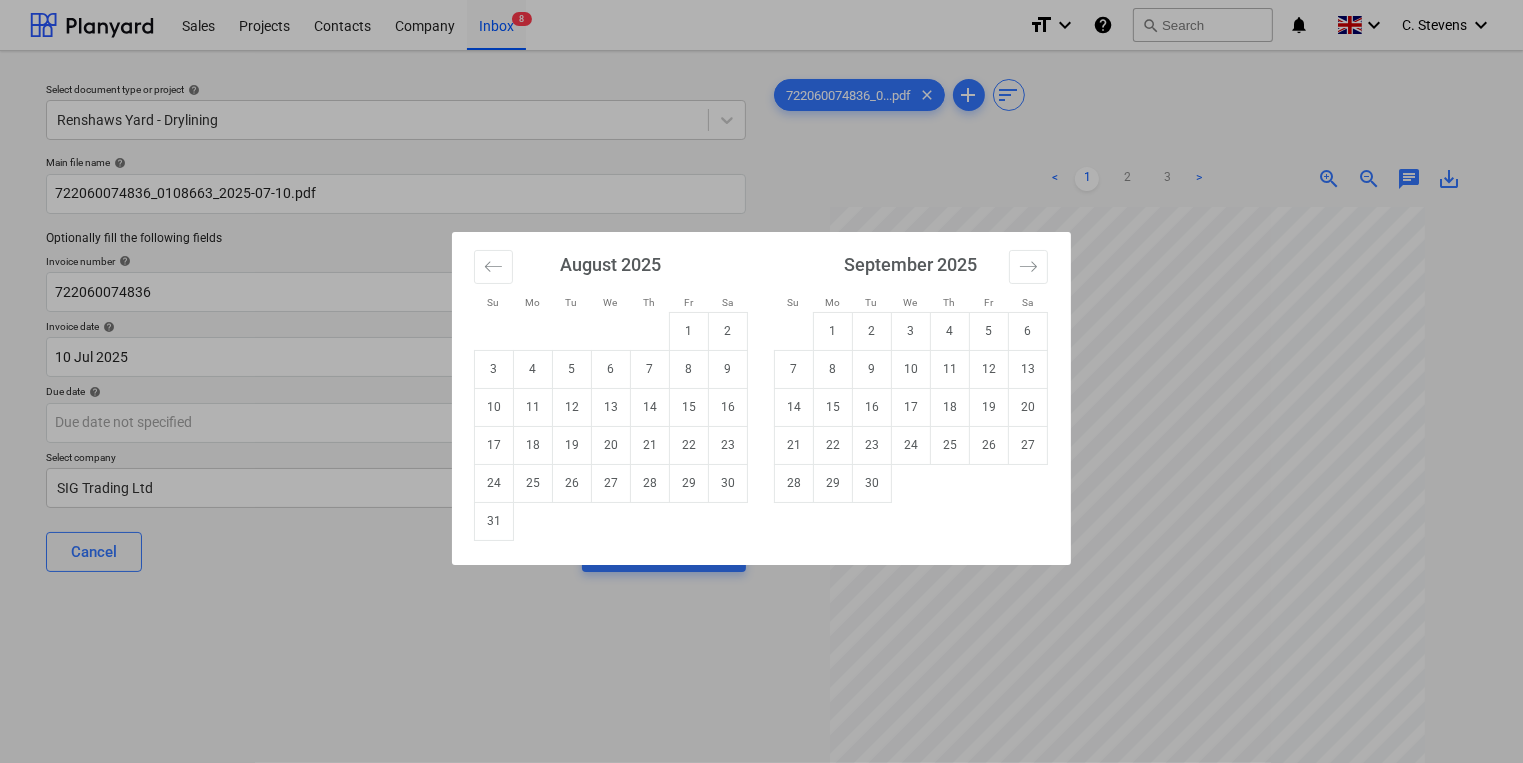 click 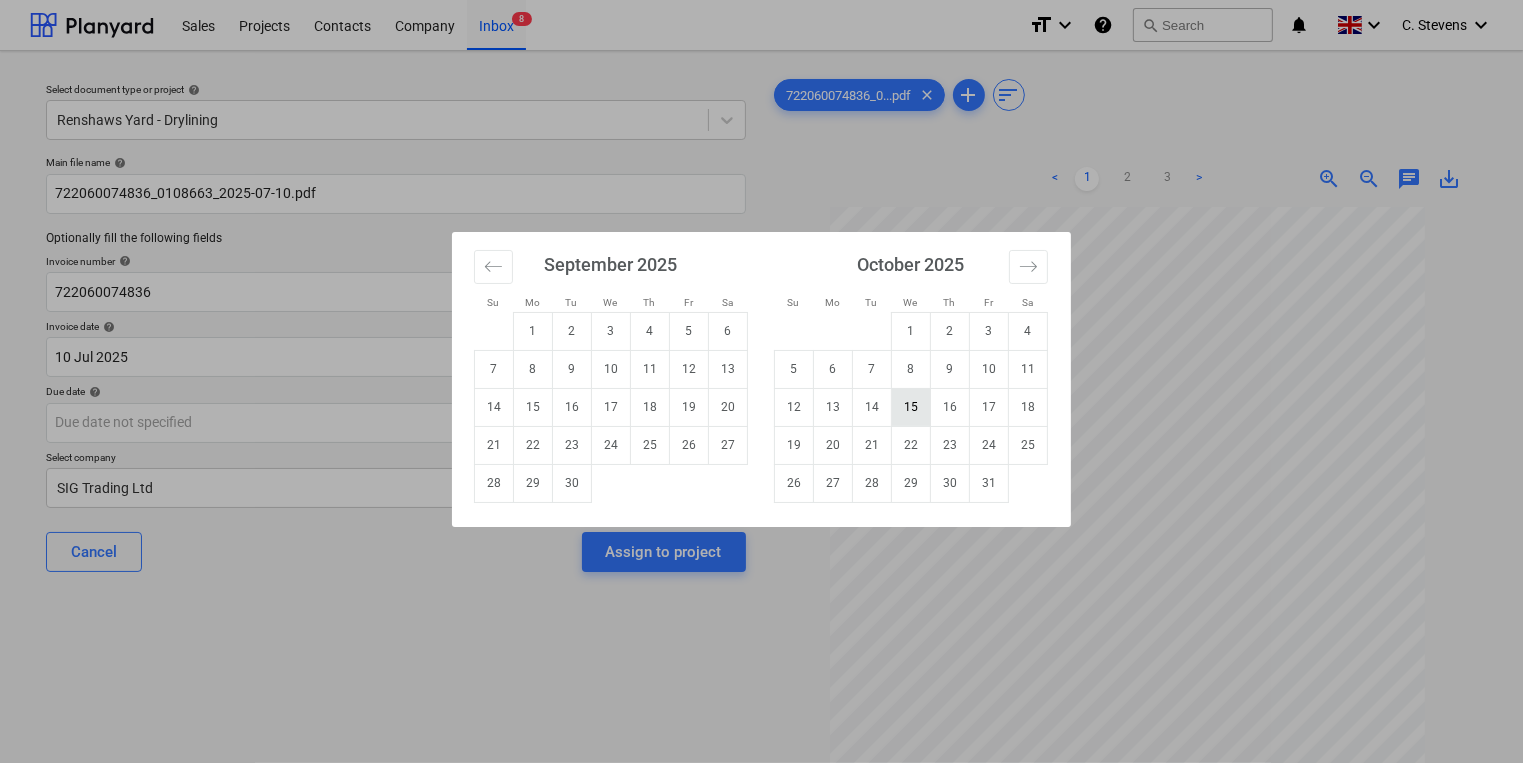 click on "15" at bounding box center [911, 407] 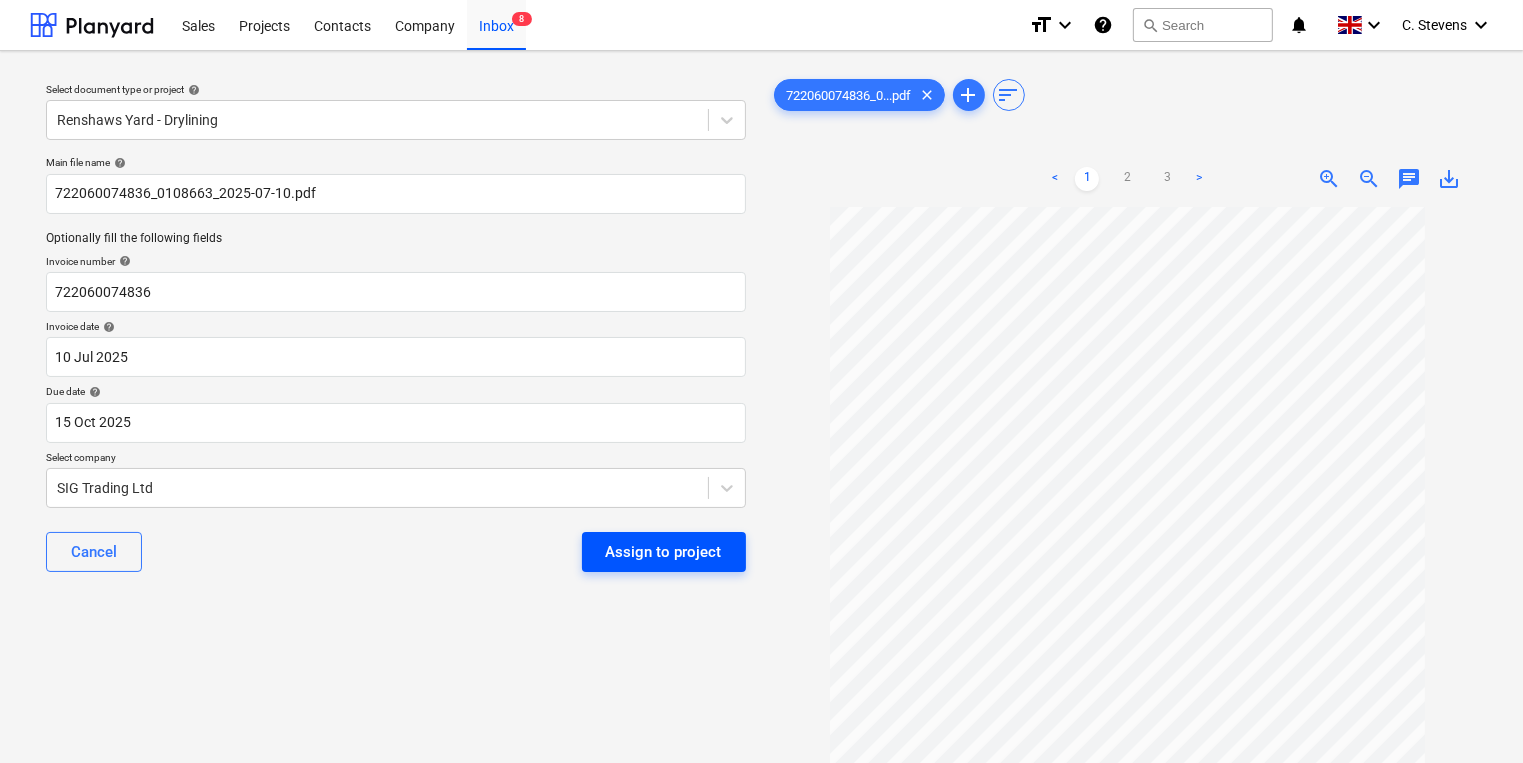 click on "Assign to project" at bounding box center [664, 552] 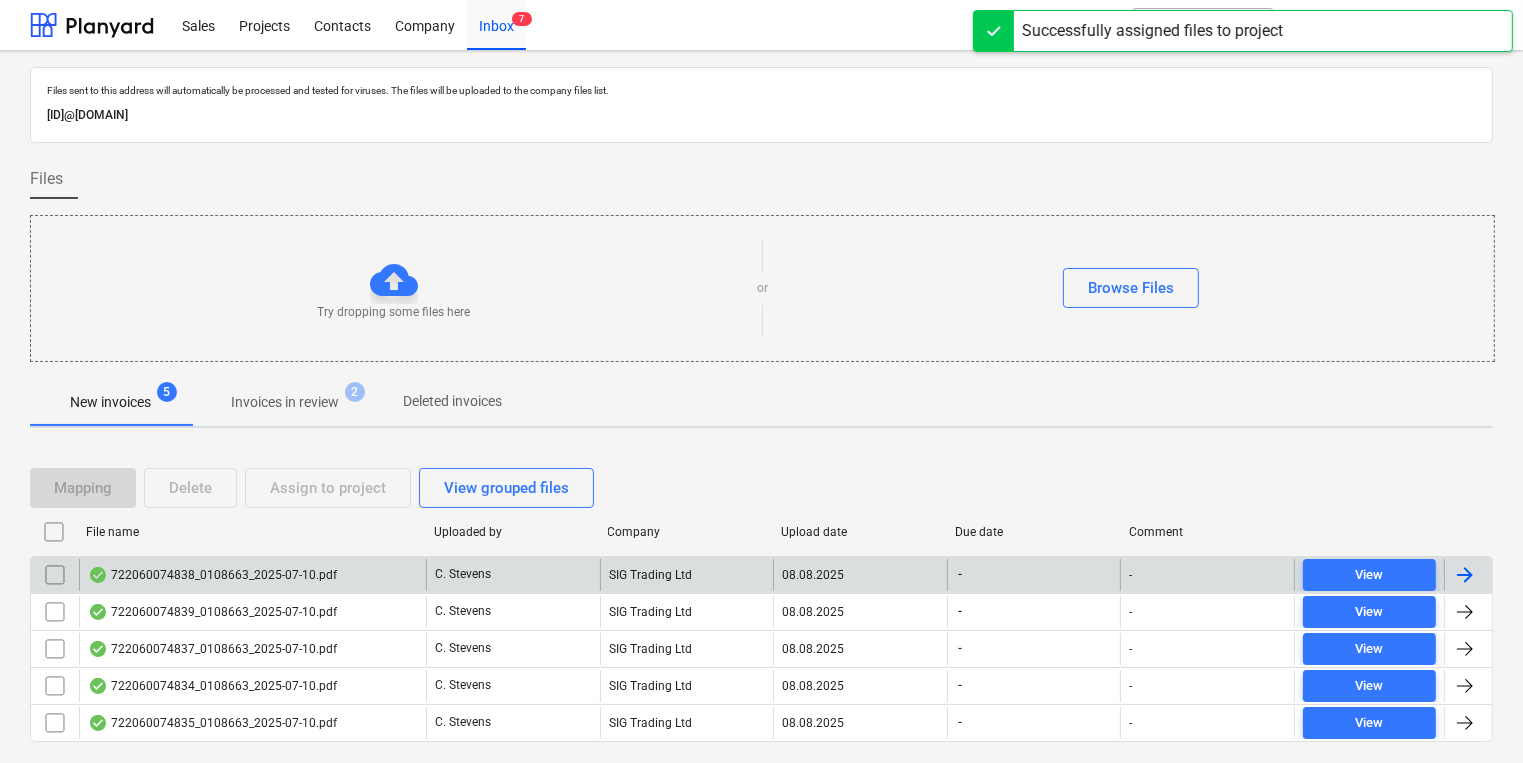 click on "722060074838_0108663_2025-07-10.pdf" at bounding box center (212, 575) 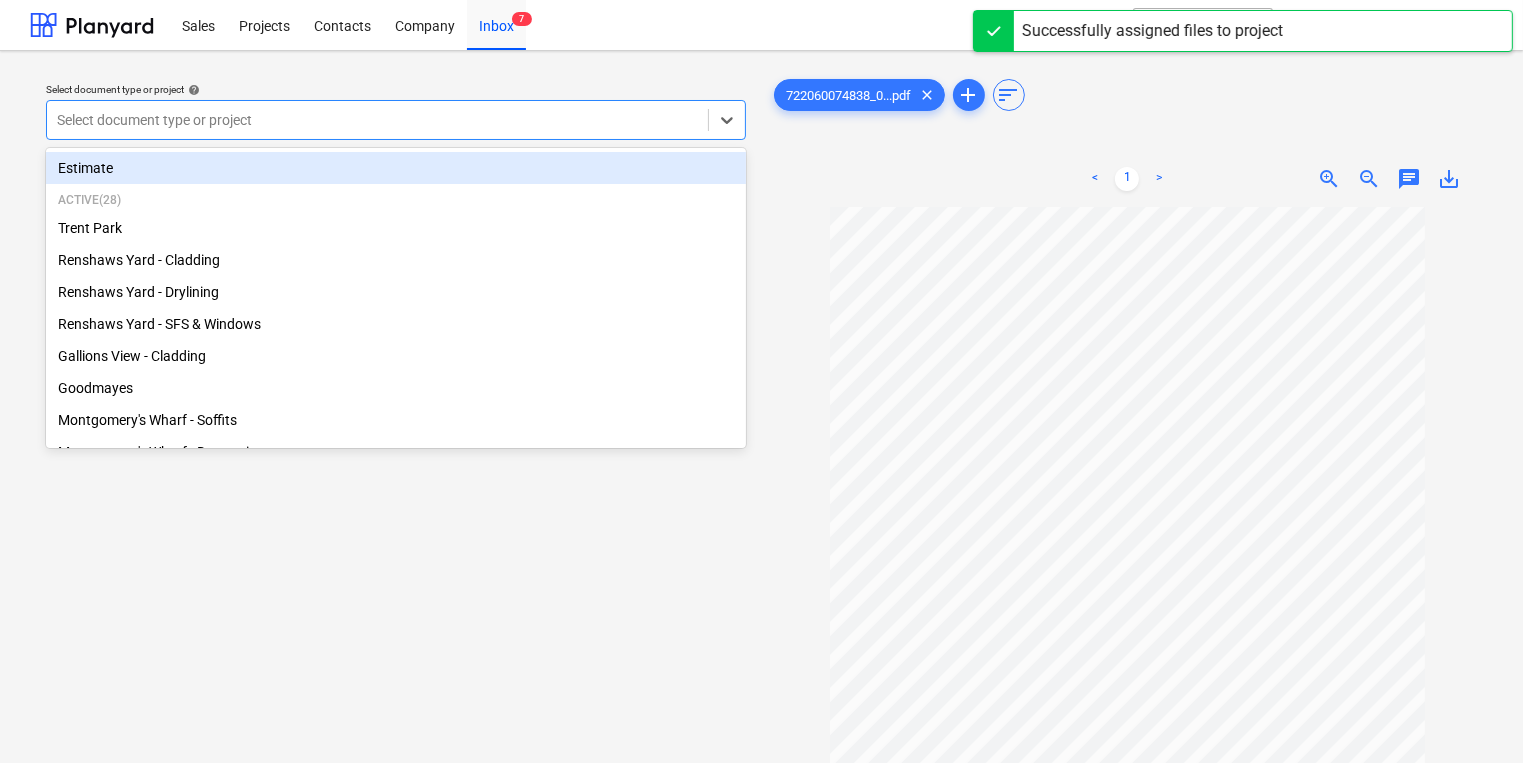 click at bounding box center (377, 120) 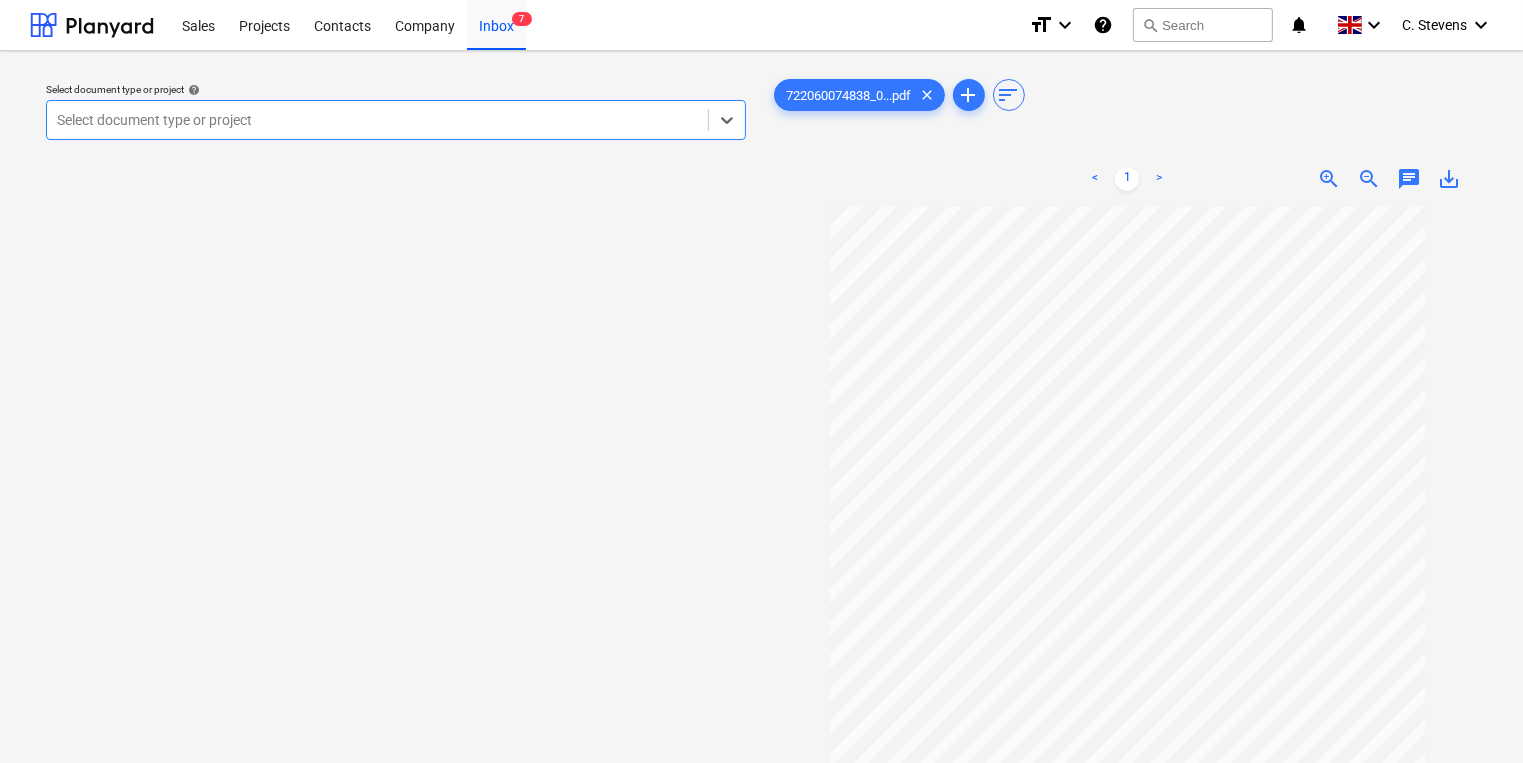 click at bounding box center [377, 120] 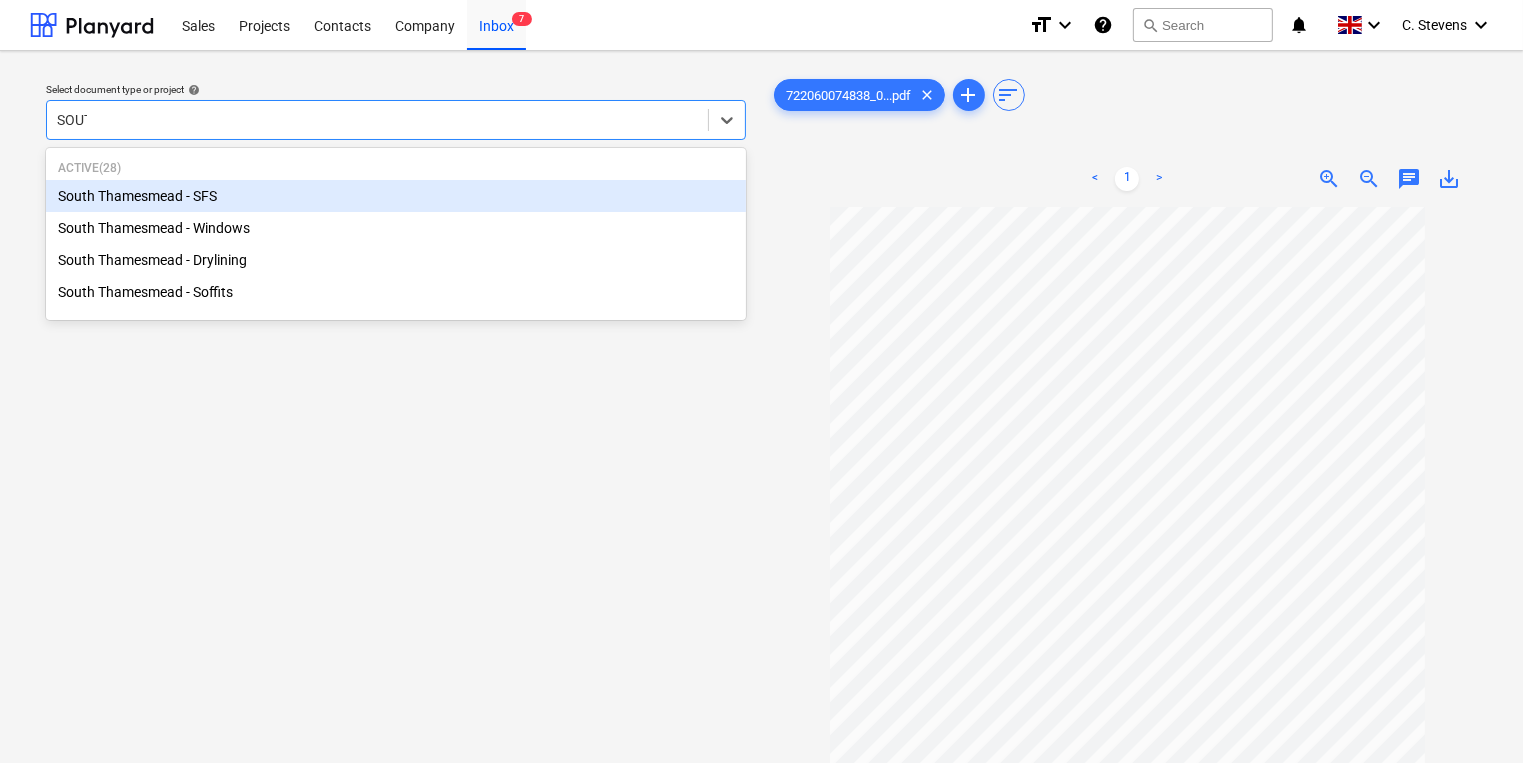 type on "SOUTH" 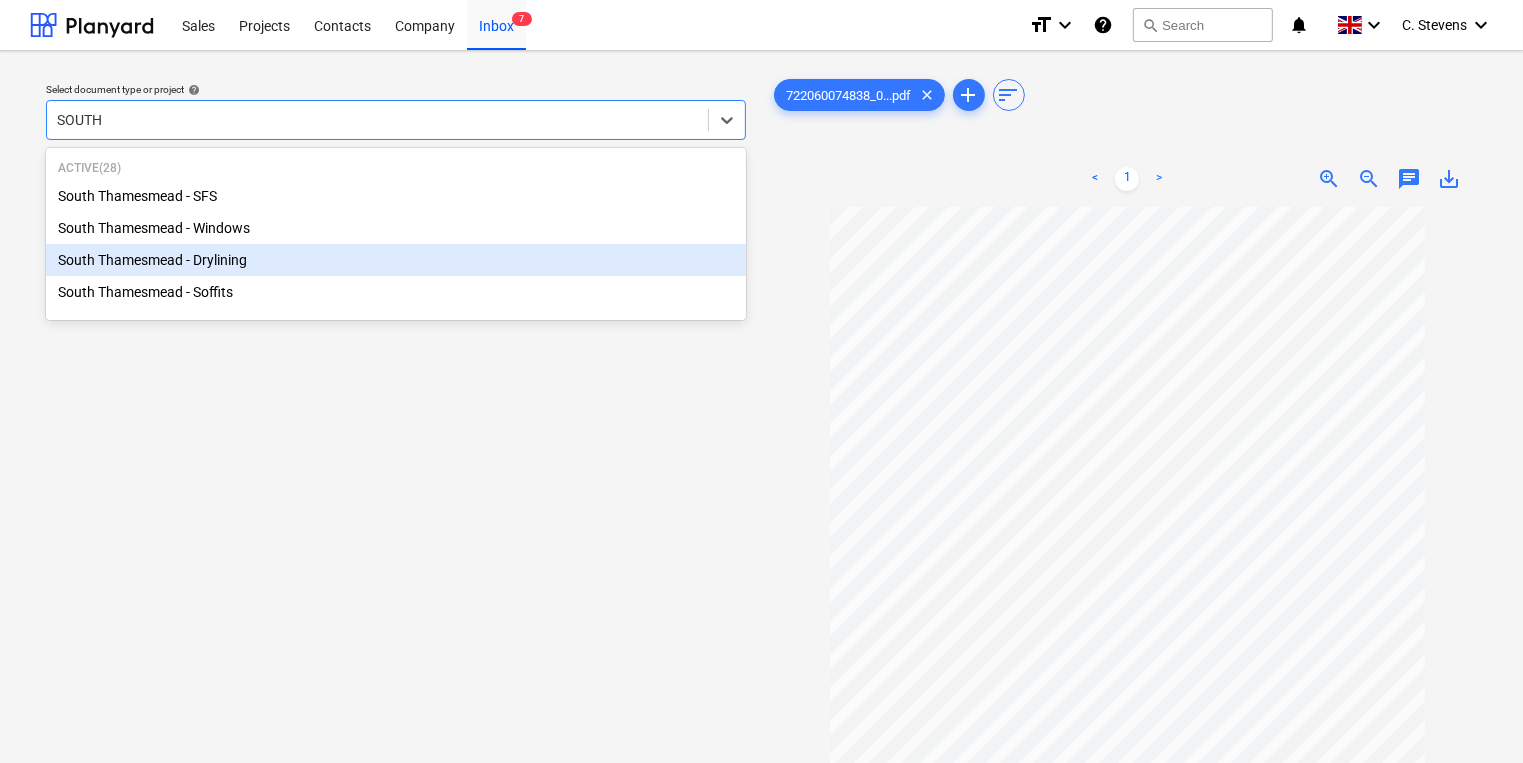 type 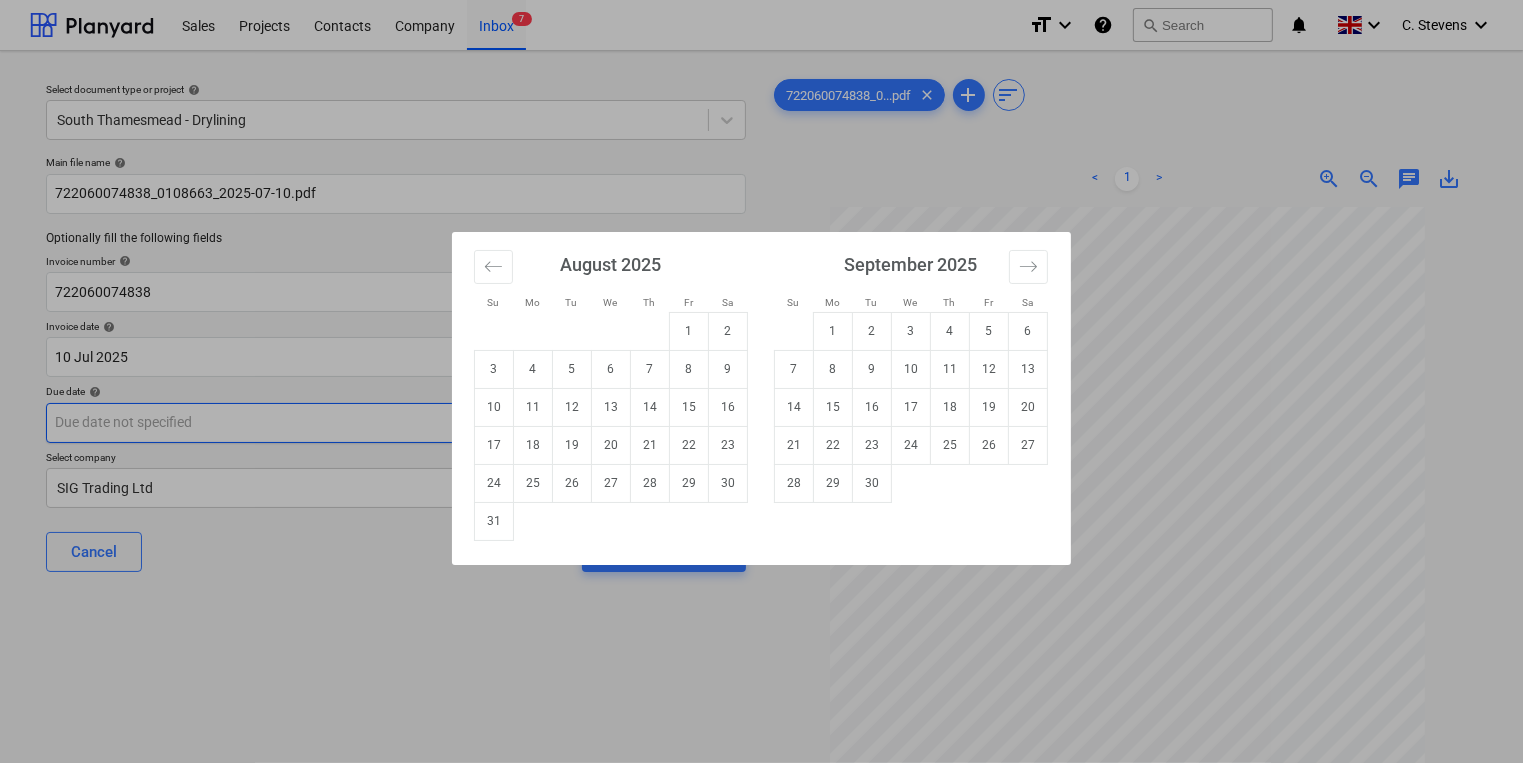 click on "Sales Projects Contacts Company Inbox 7 format_size keyboard_arrow_down help search Search notifications 0 keyboard_arrow_down [NAME] keyboard_arrow_down Select document type or project help South Thamesmead - Drylining Main file name help [NUMBER] Optionally fill the following fields Invoice number help [NUMBER] Invoice date help [DATE] [DATE] Press the down arrow key to interact with the calendar and
select a date. Press the question mark key to get the keyboard shortcuts for changing dates. Due date help Press the down arrow key to interact with the calendar and
select a date. Press the question mark key to get the keyboard shortcuts for changing dates. Select company SIG Trading Ltd   Cancel Assign to project [NUMBER]...pdf clear add sort < 1 > zoom_in zoom_out chat 0 save_alt
Su Mo Tu We Th Fr Sa Su Mo Tu We Th Fr Sa July 2025 1 2 3 4 5 6 7 8 9 10 11 12 13 14 15 16 17 18 19 20 21 22 23 24 25 26 27 28 29 30 31 August 2025 1 2 3 4 5 6" at bounding box center [761, 381] 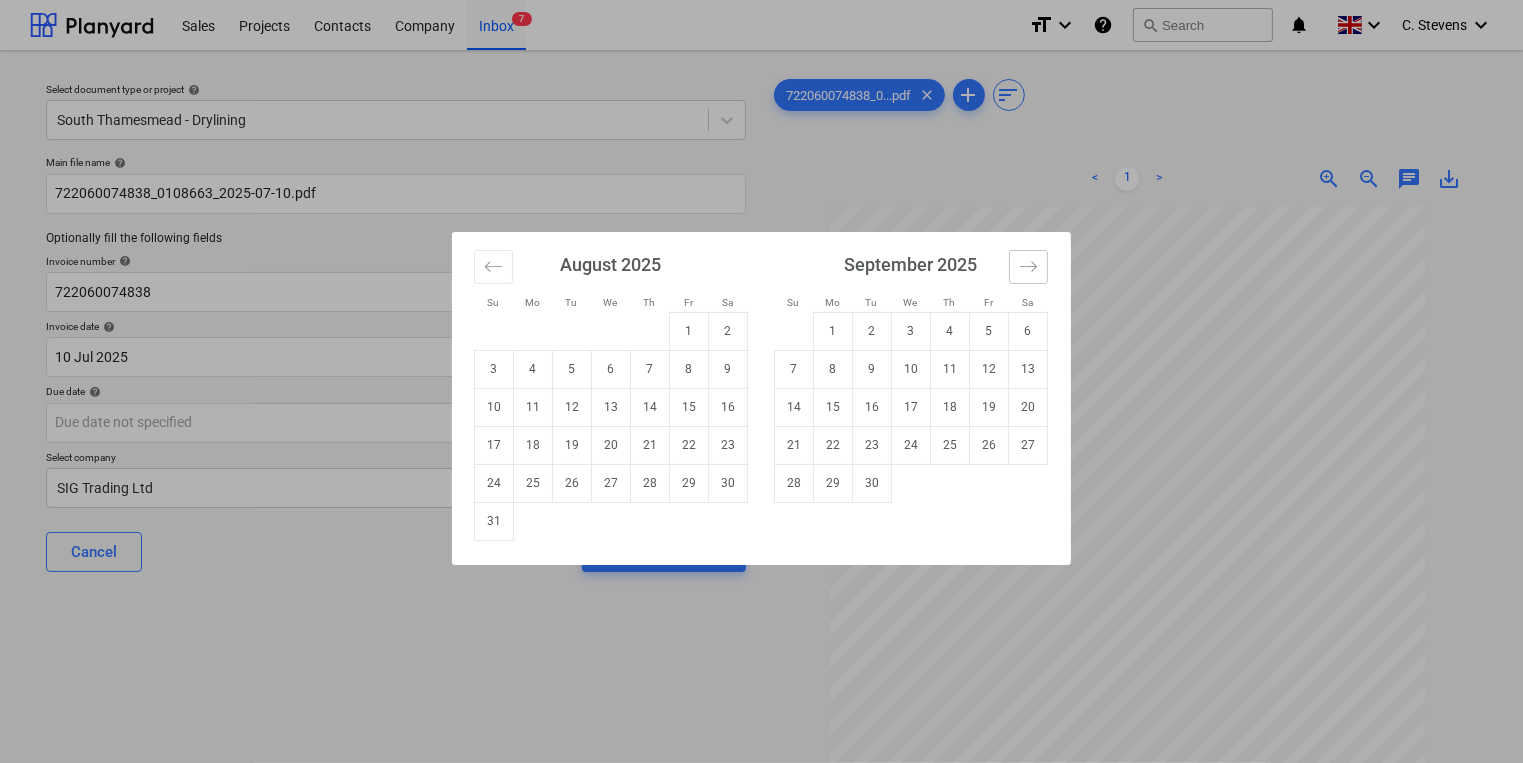 click at bounding box center (1028, 267) 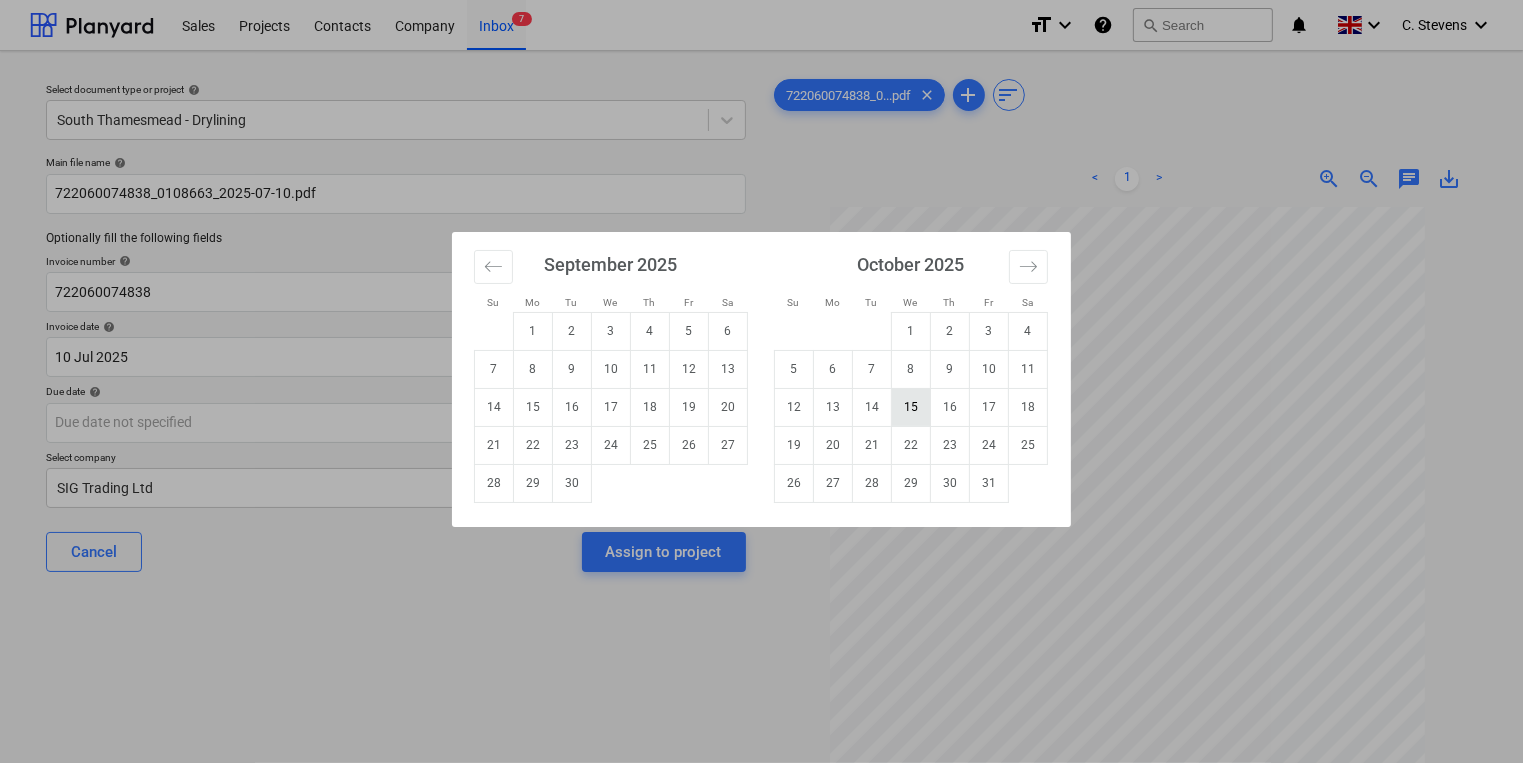 click on "15" at bounding box center [911, 407] 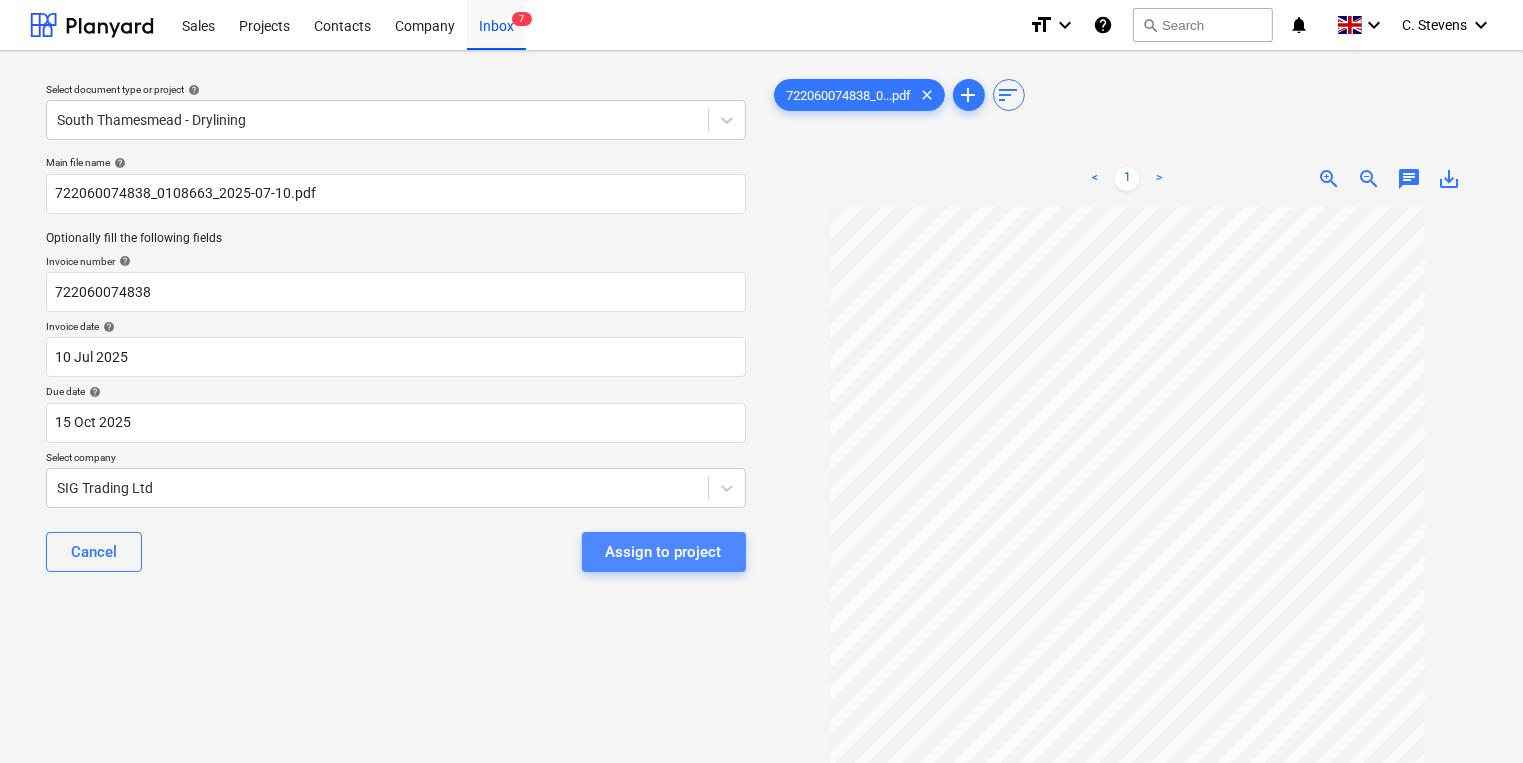 click on "Assign to project" at bounding box center (664, 552) 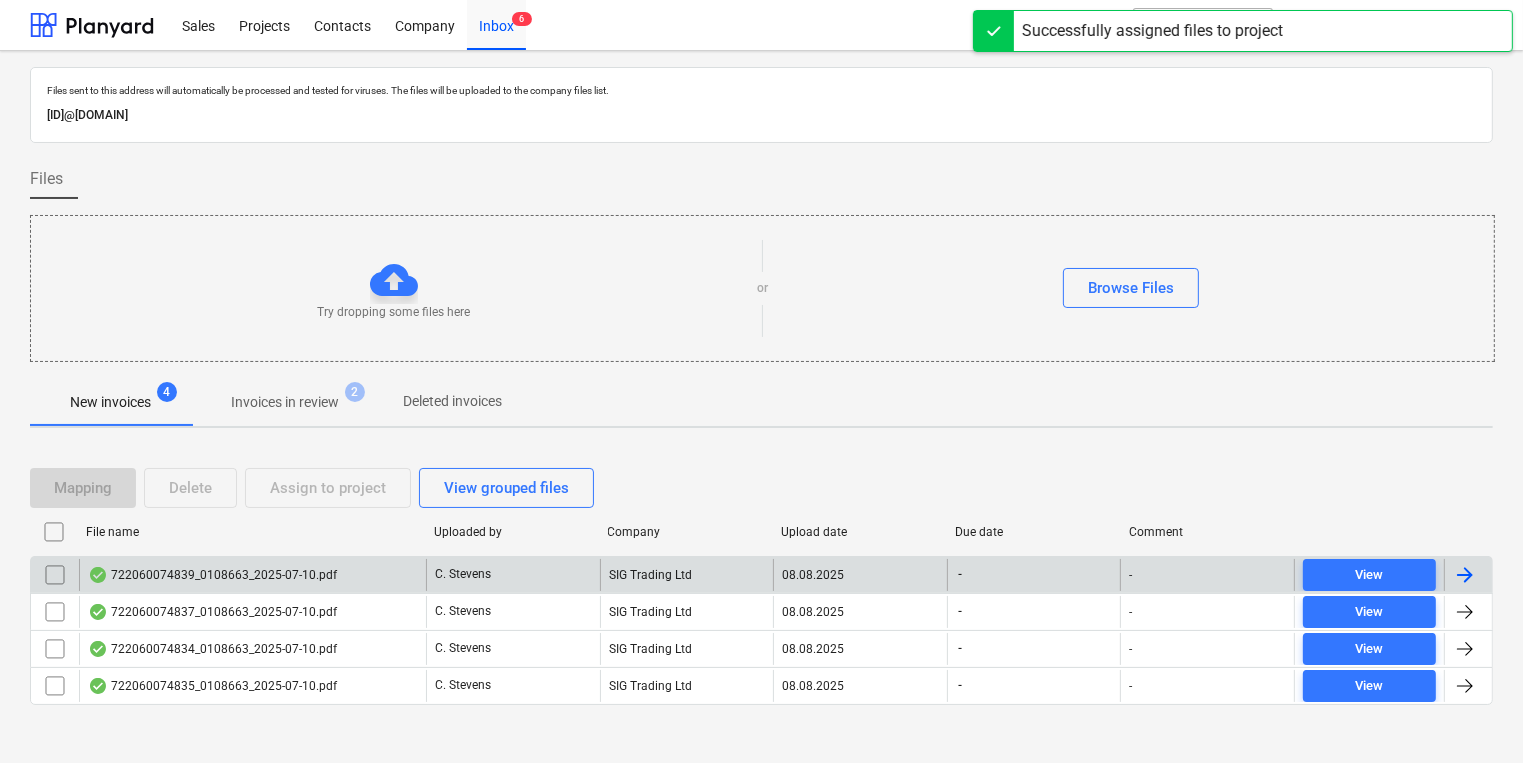 click on "722060074839_0108663_2025-07-10.pdf" at bounding box center [212, 575] 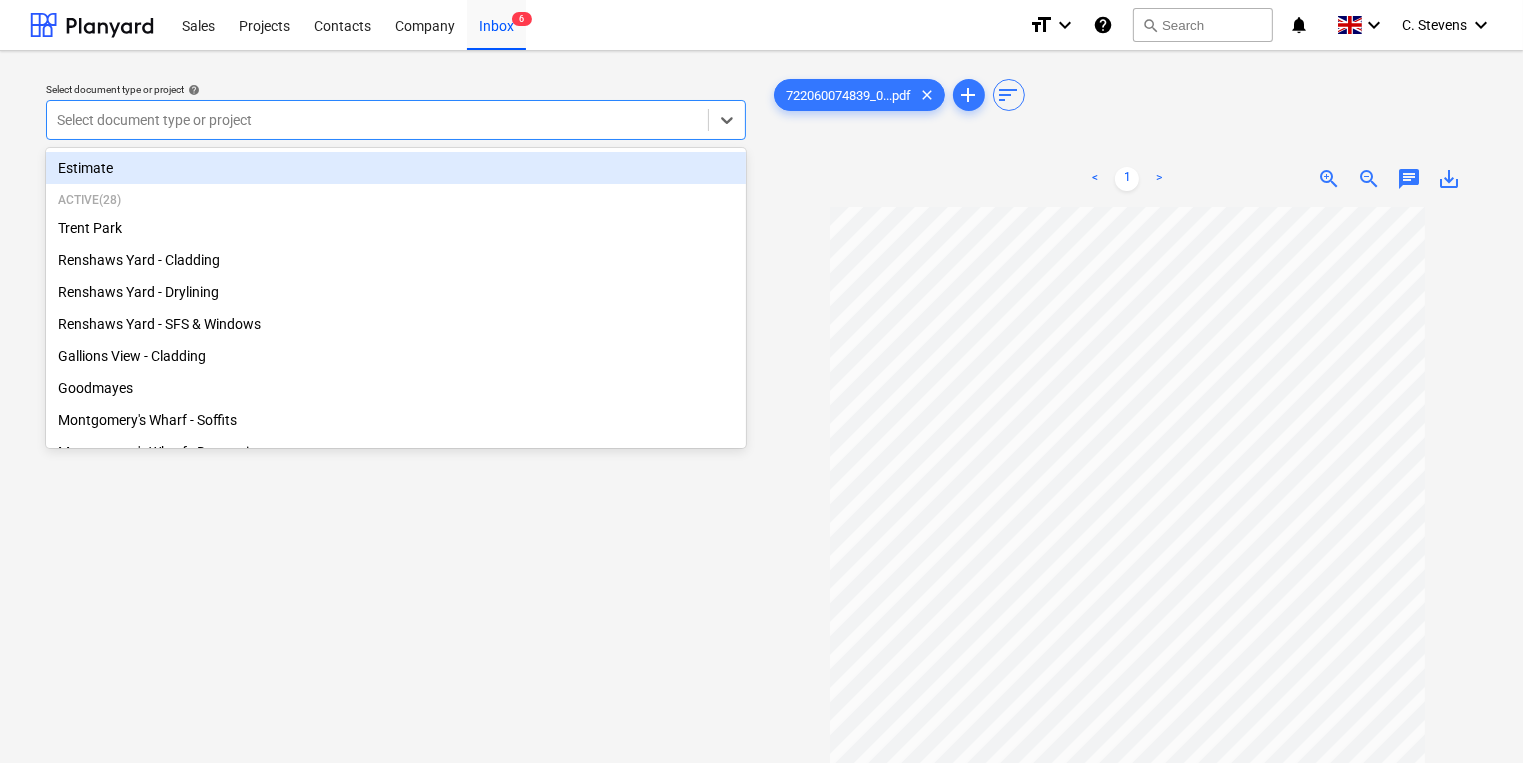 click at bounding box center [377, 120] 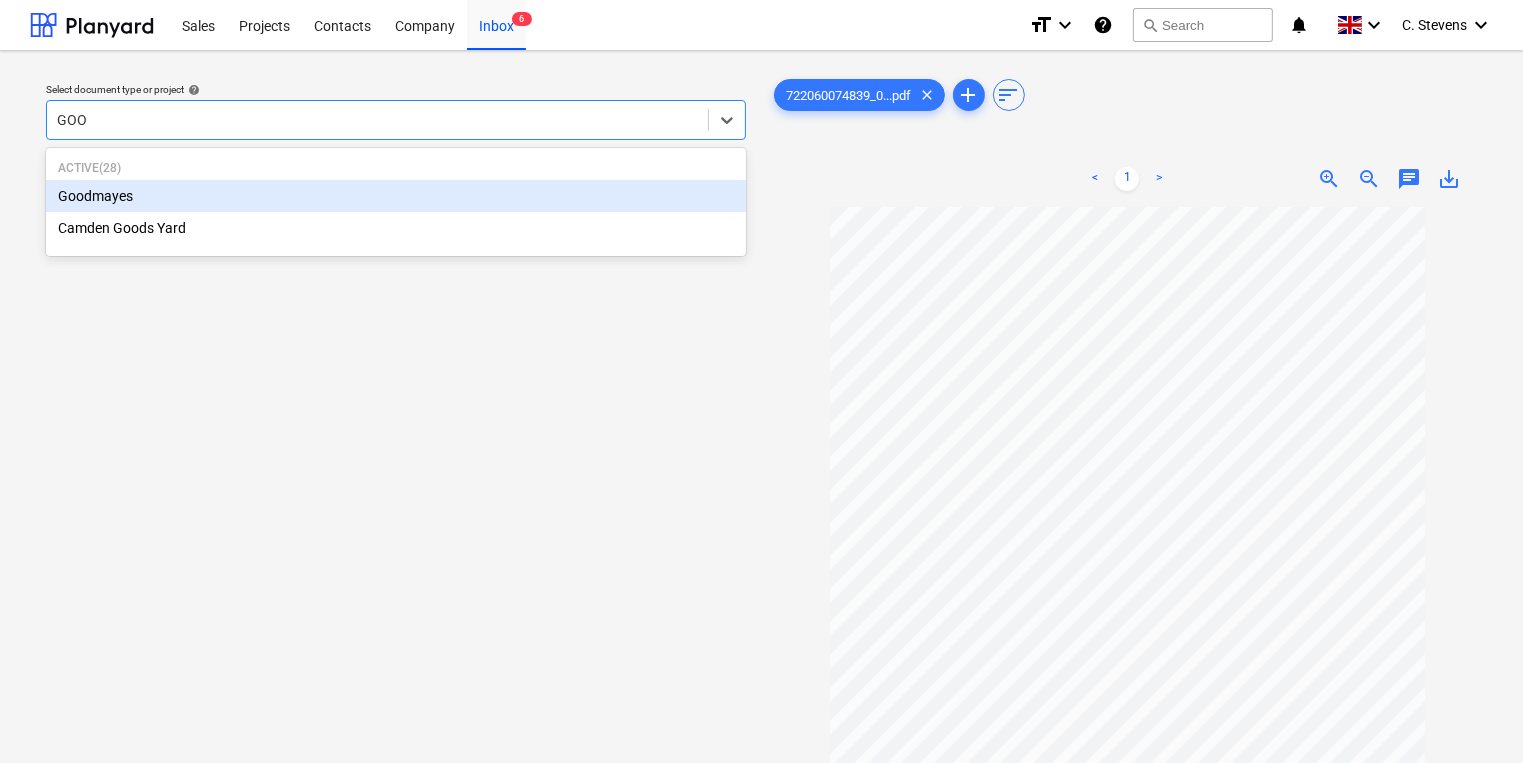 type on "GOOD" 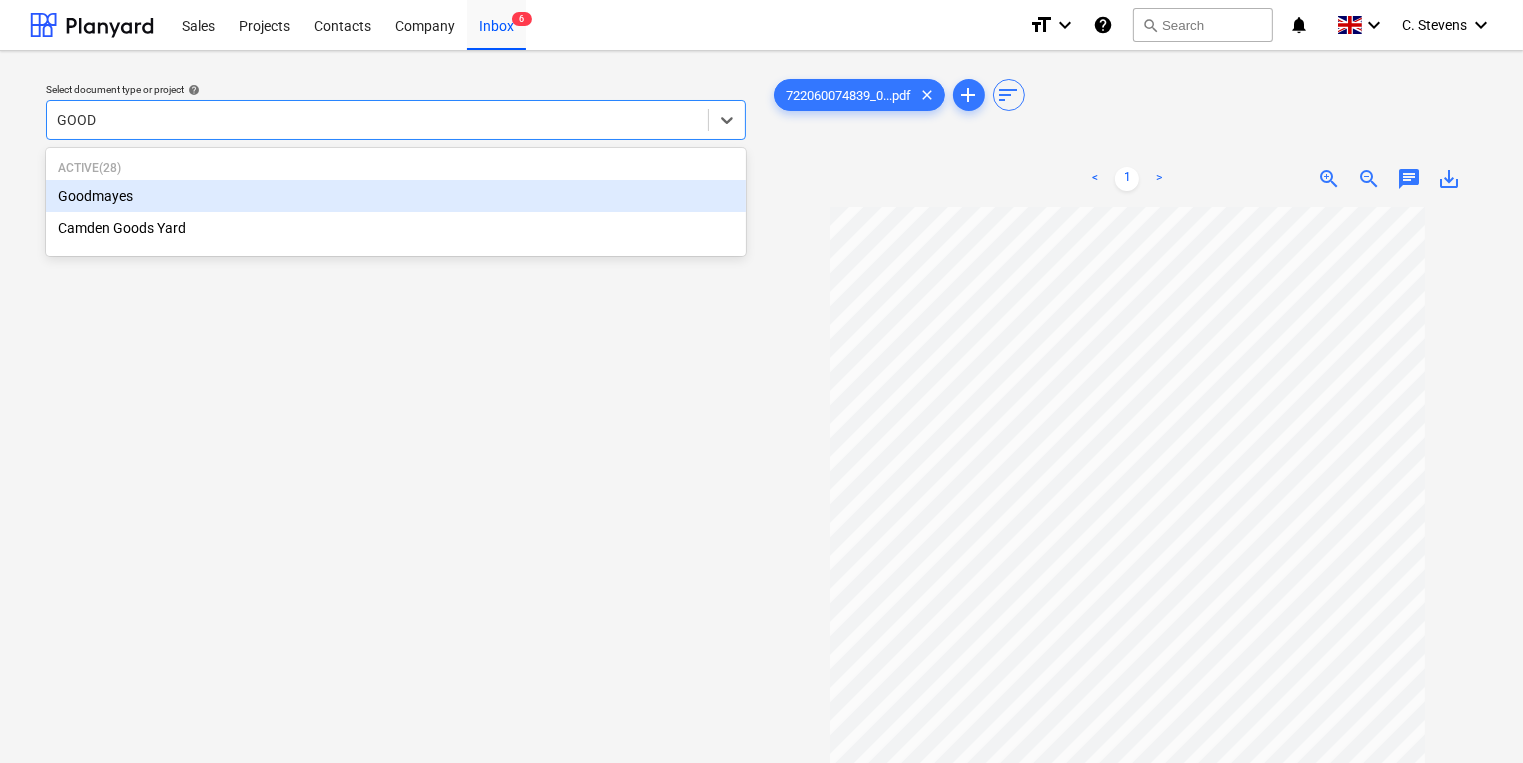 type 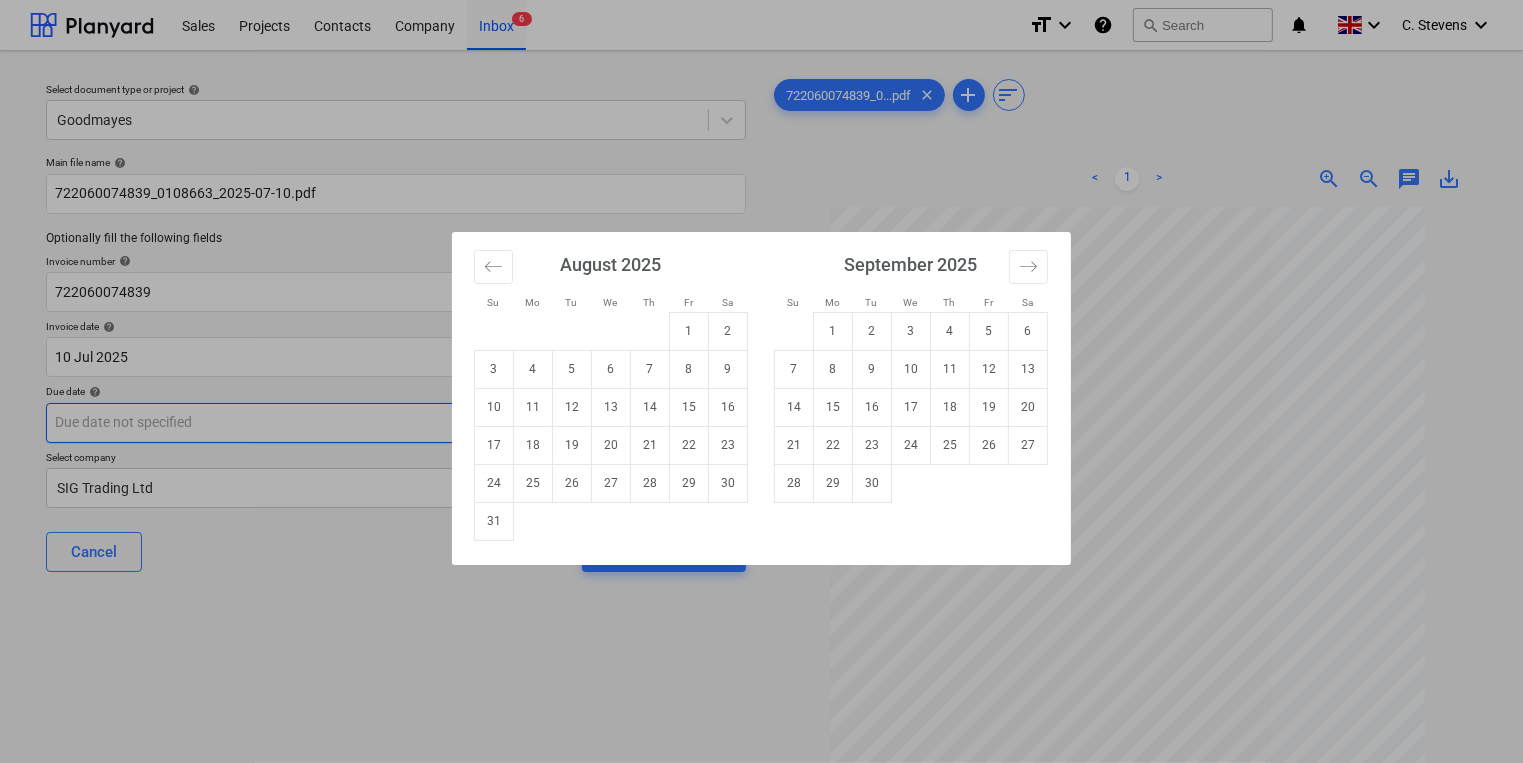 drag, startPoint x: 382, startPoint y: 432, endPoint x: 387, endPoint y: 445, distance: 13.928389 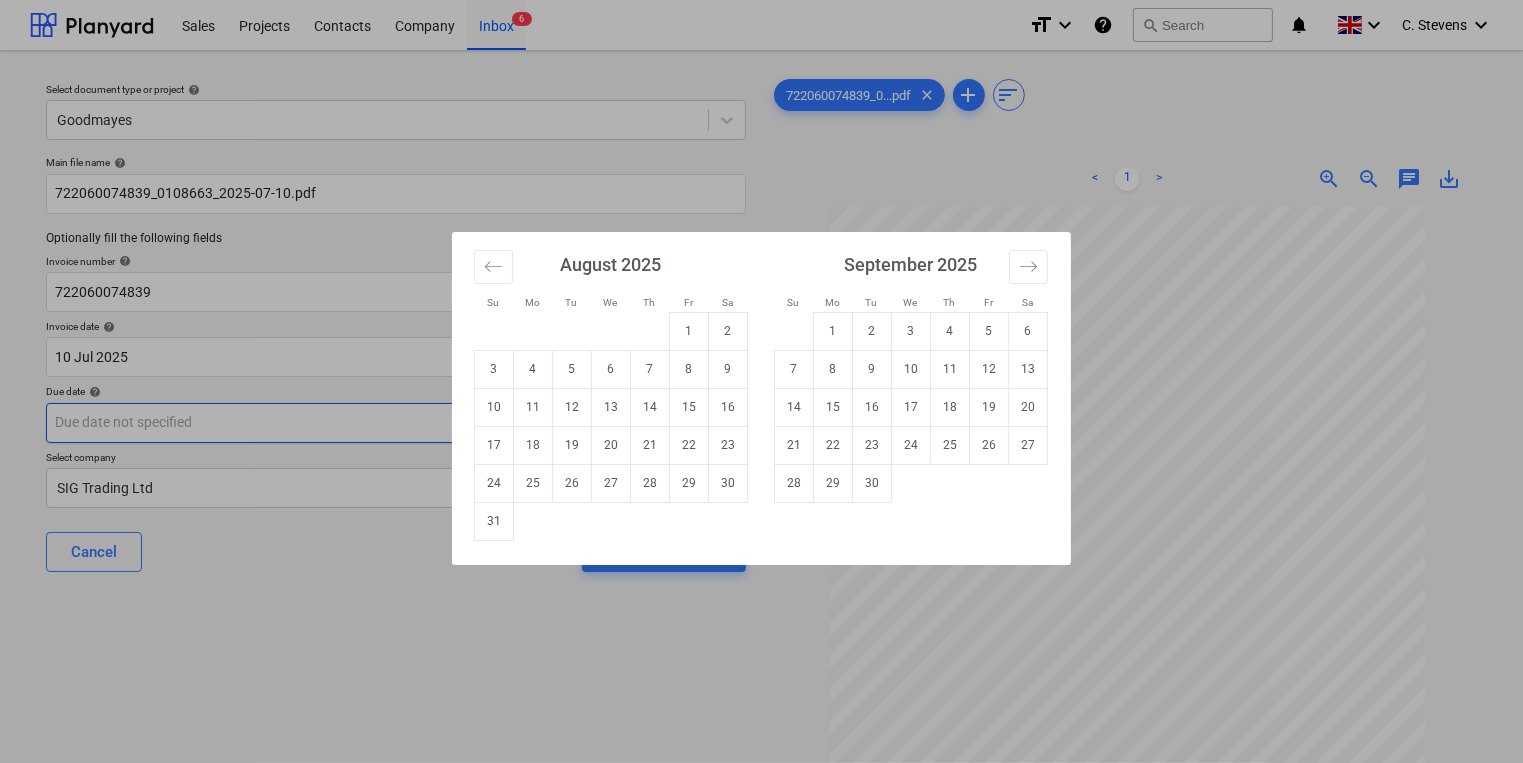 click on "Sales Projects Contacts Company Inbox 6 format_size keyboard_arrow_down help search Search notifications 0 keyboard_arrow_down [NAME] keyboard_arrow_down Select document type or project help Goodmayes Main file name help [NUMBER] Optionally fill the following fields Invoice number help [NUMBER] Invoice date help [DATE] [DATE] Press the down arrow key to interact with the calendar and
select a date. Press the question mark key to get the keyboard shortcuts for changing dates. Due date help Press the down arrow key to interact with the calendar and
select a date. Press the question mark key to get the keyboard shortcuts for changing dates. Select company SIG Trading Ltd   Cancel Assign to project [NUMBER]...pdf clear add sort < 1 > zoom_in zoom_out chat 0 save_alt
Su Mo Tu We Th Fr Sa Su Mo Tu We Th Fr Sa July 2025 1 2 3 4 5 6 7 8 9 10 11 12 13 14 15 16 17 18 19 20 21 22 23 24 25 26 27 28 29 30 31 August 2025 1 2 3 4 5 6 7 8 9 10 11 12 13" at bounding box center (761, 381) 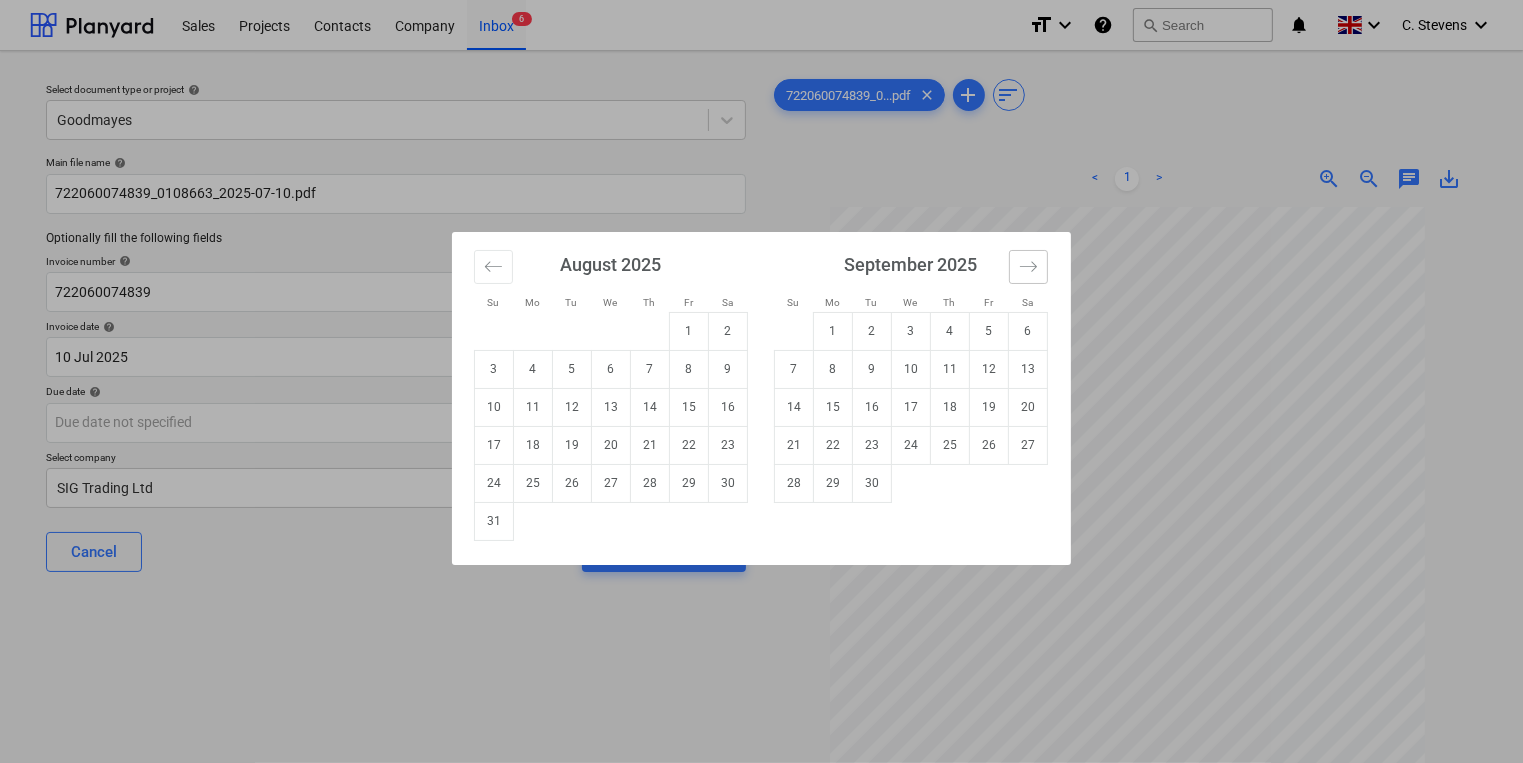 click 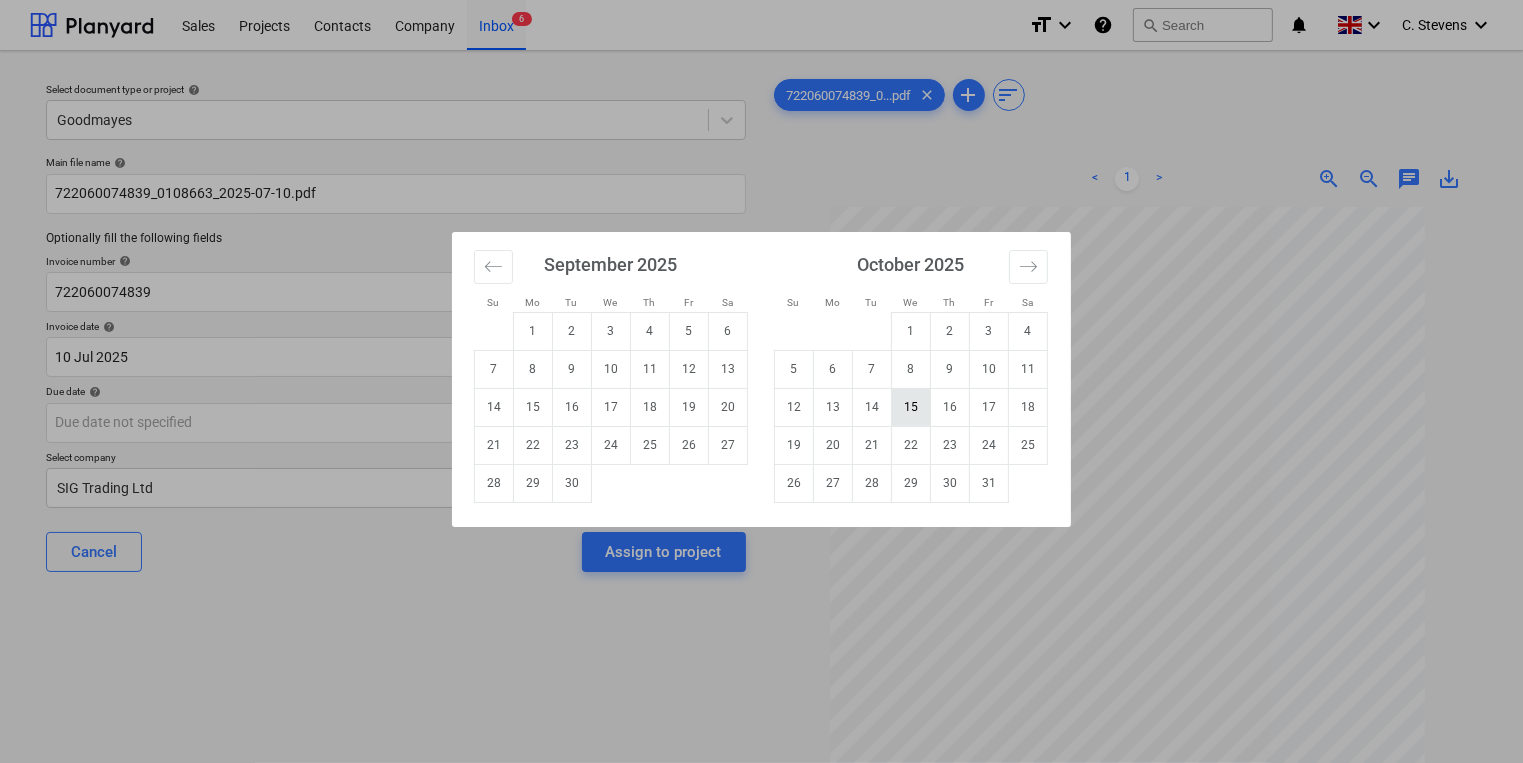 click on "15" at bounding box center (911, 407) 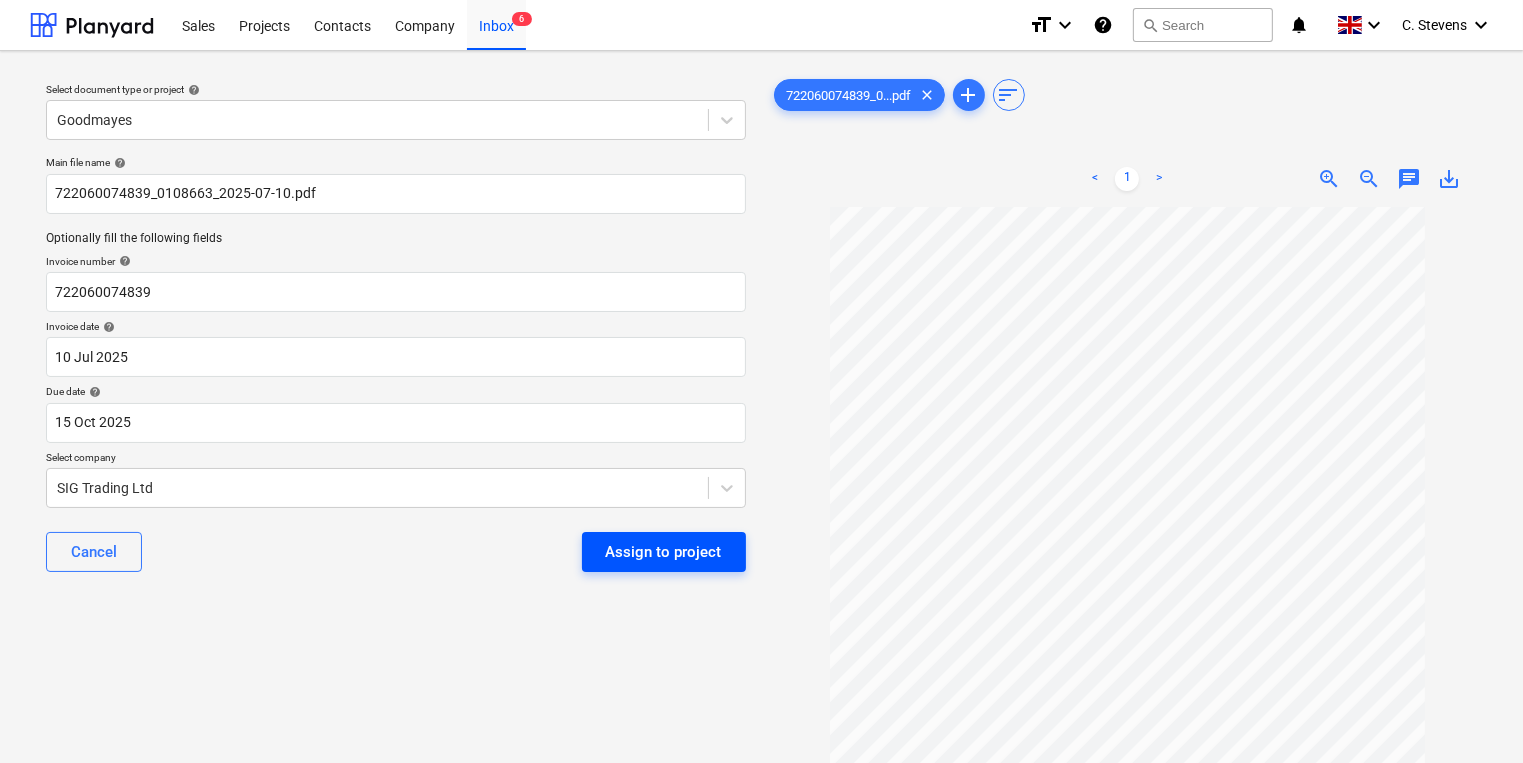 click on "Assign to project" at bounding box center (664, 552) 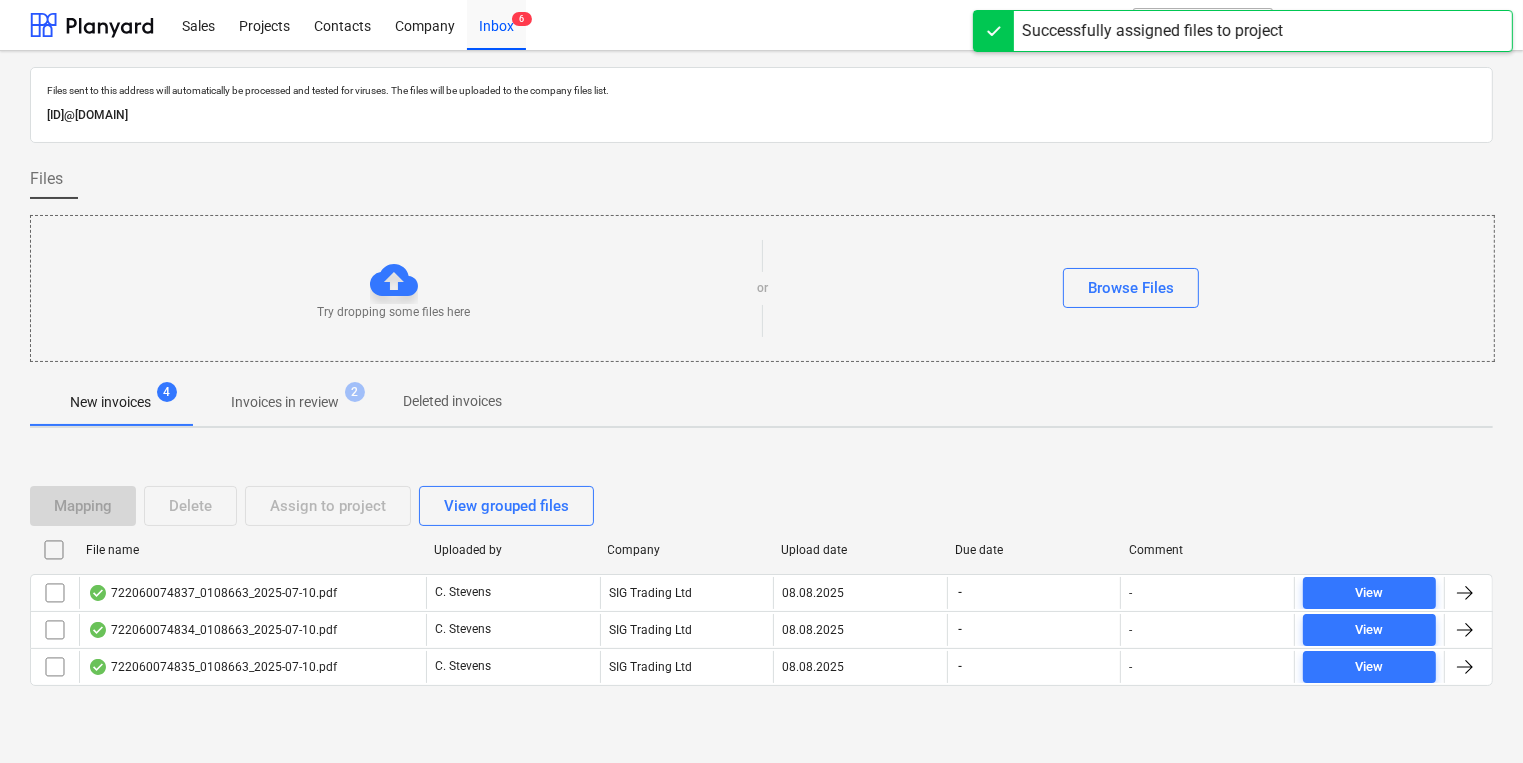 click on "722060074837_0108663_2025-07-10.pdf" at bounding box center [252, 593] 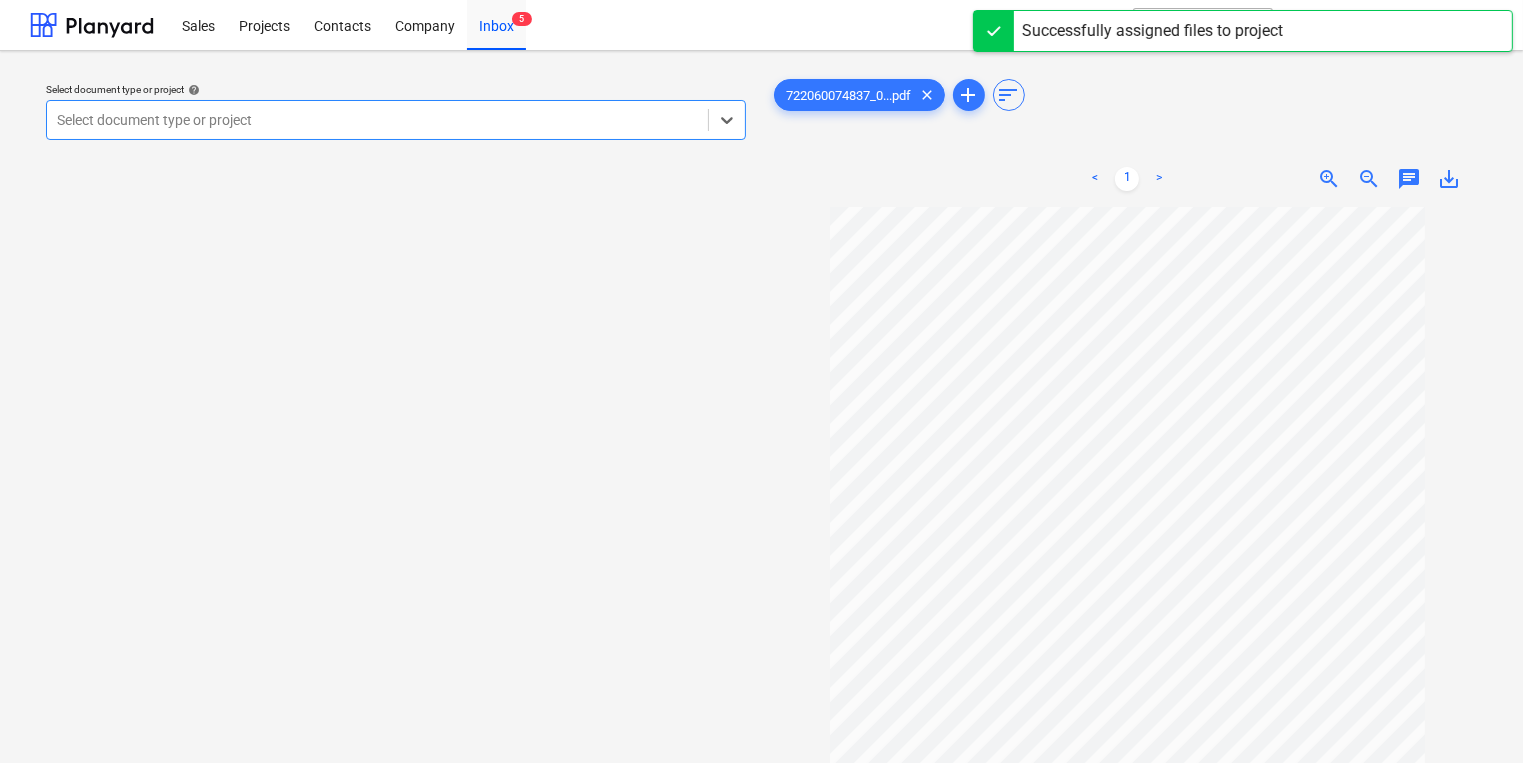 click at bounding box center (377, 120) 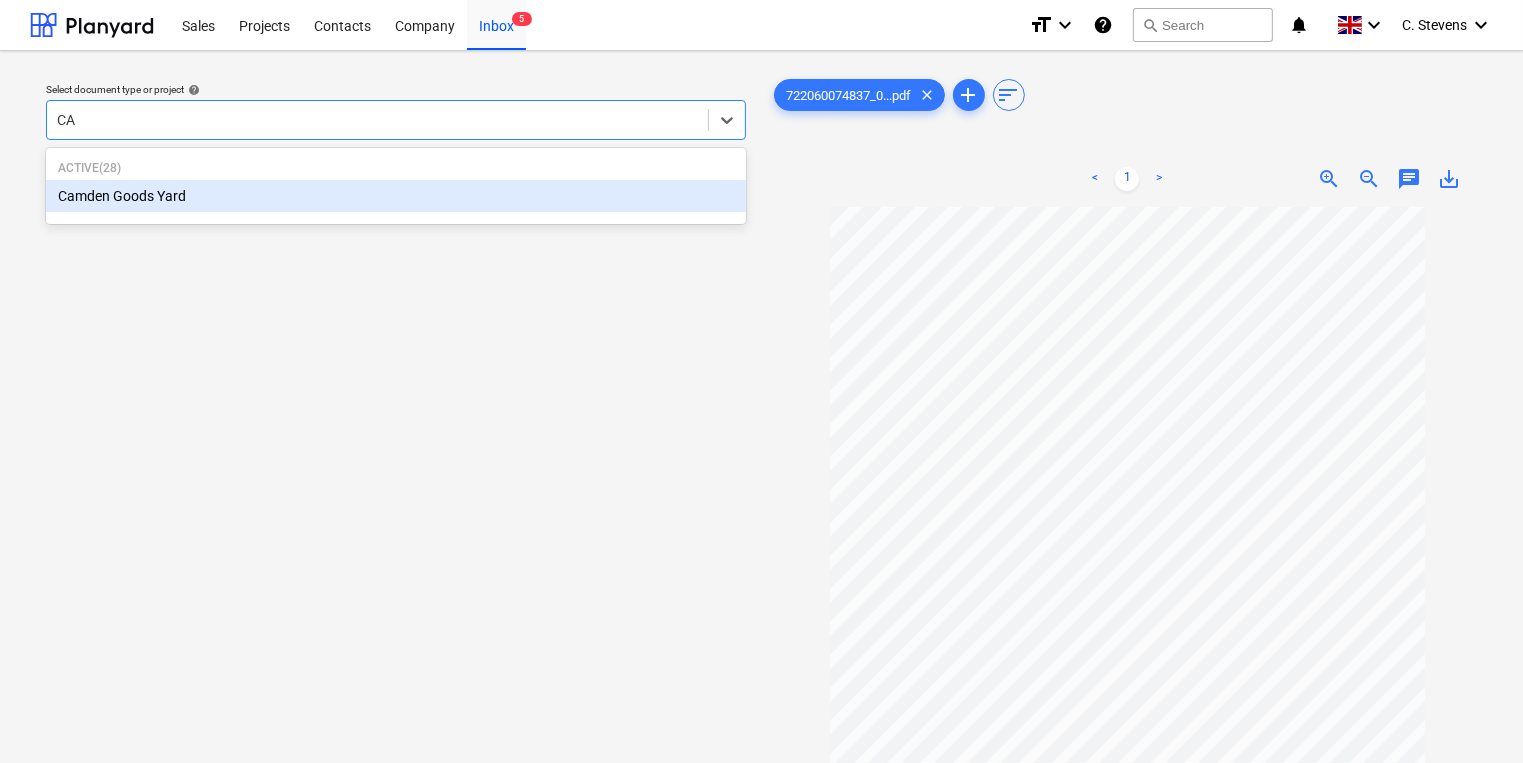 type on "CAM" 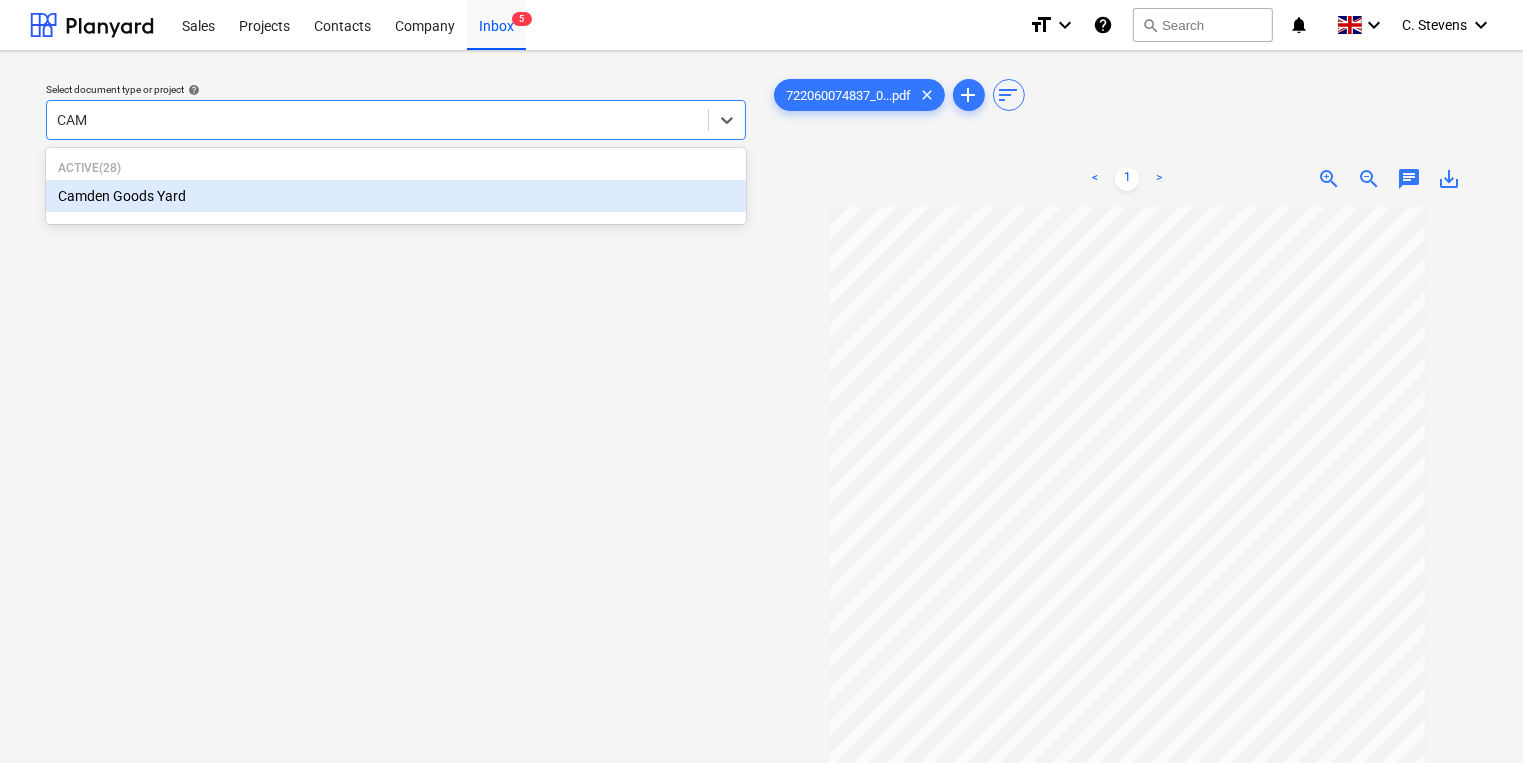 type 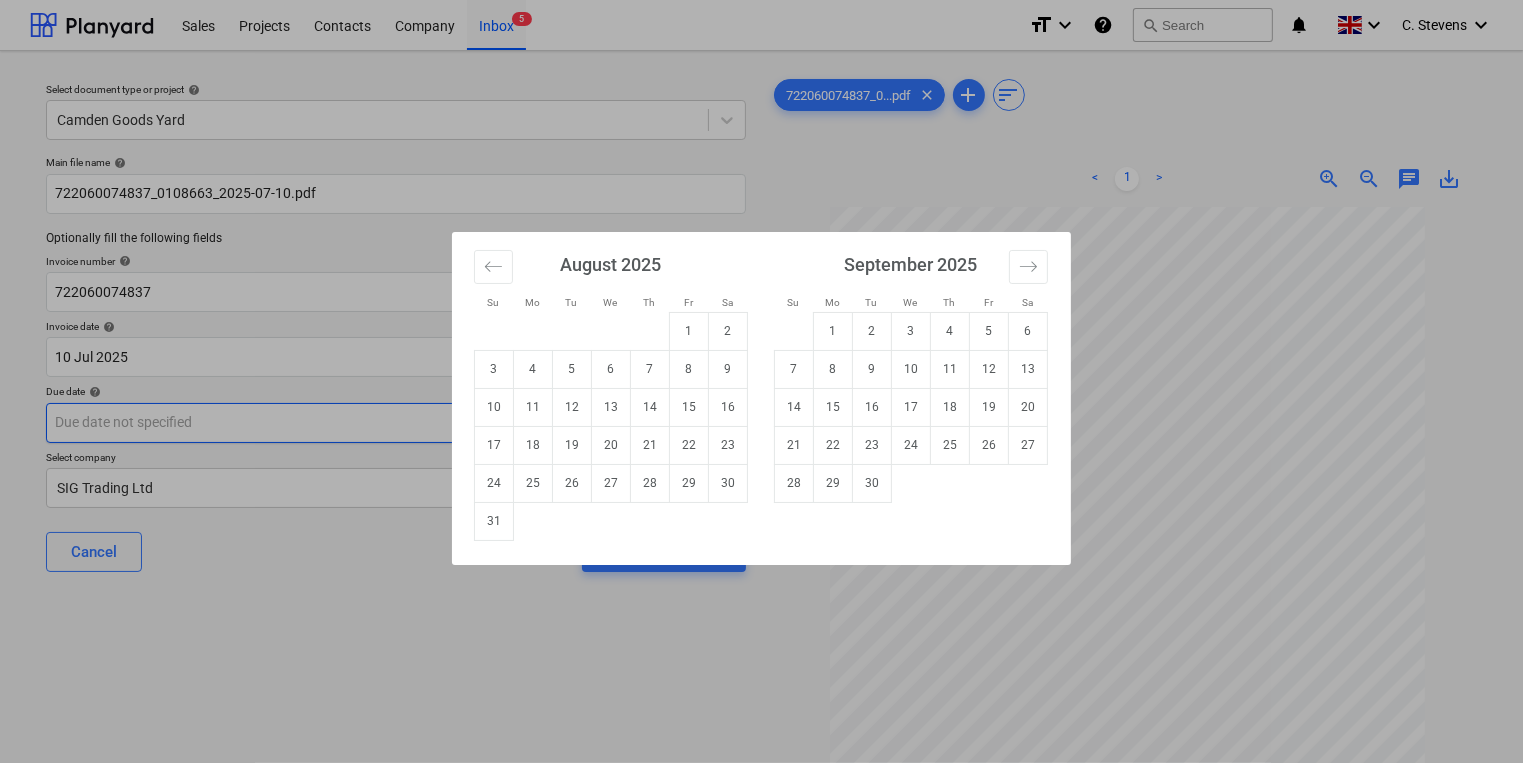 click on "Sales Projects Contacts Company Inbox 5 format_size keyboard_arrow_down help search Search notifications 0 keyboard_arrow_down [NAME] keyboard_arrow_down Select document type or project help Camden Goods Yard Main file name help [NUMBER] Optionally fill the following fields Invoice number help [NUMBER] Invoice date help [DATE] [DATE] Press the down arrow key to interact with the calendar and
select a date. Press the question mark key to get the keyboard shortcuts for changing dates. Due date help Press the down arrow key to interact with the calendar and
select a date. Press the question mark key to get the keyboard shortcuts for changing dates. Select company SIG Trading Ltd   Cancel Assign to project [NUMBER]...pdf clear add sort < 1 > zoom_in zoom_out chat 0 save_alt
Su Mo Tu We Th Fr Sa Su Mo Tu We Th Fr Sa July 2025 1 2 3 4 5 6 7 8 9 10 11 12 13 14 15 16 17 18 19 20 21 22 23 24 25 26 27 28 29 30 31 August 2025 1 2 3 4 5 6 7 8 9 10 11" at bounding box center [761, 381] 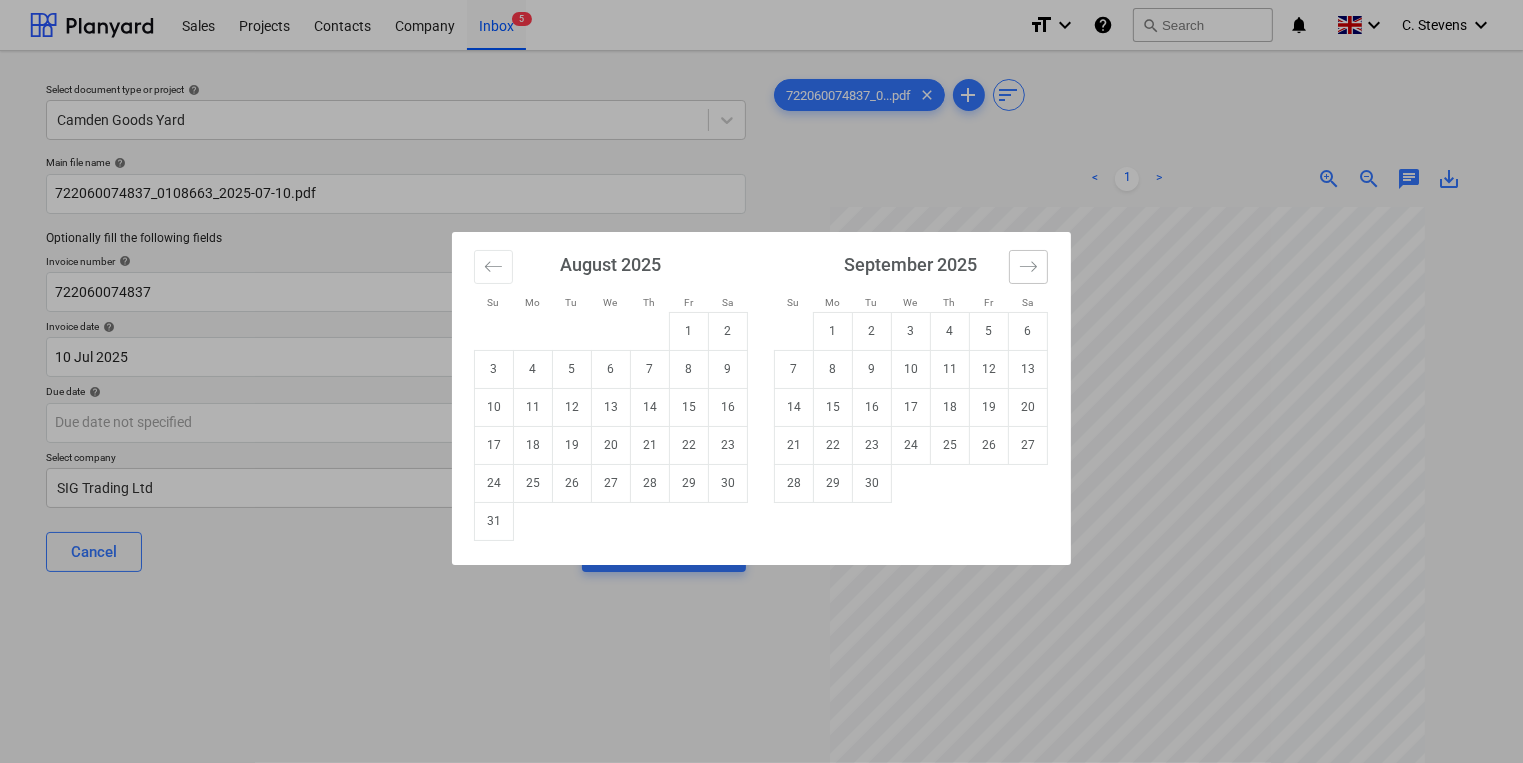 click at bounding box center (1028, 267) 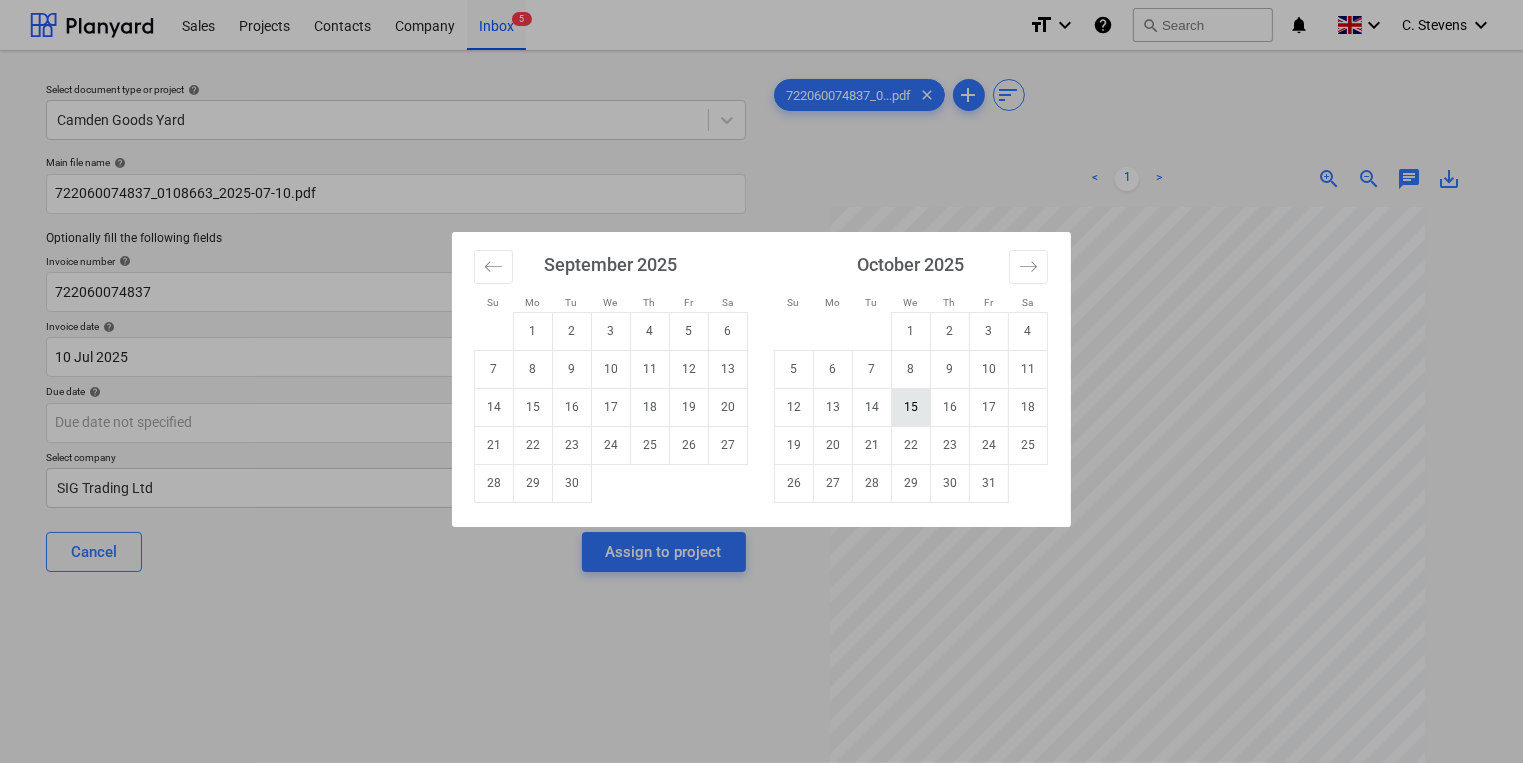 click on "15" at bounding box center (911, 407) 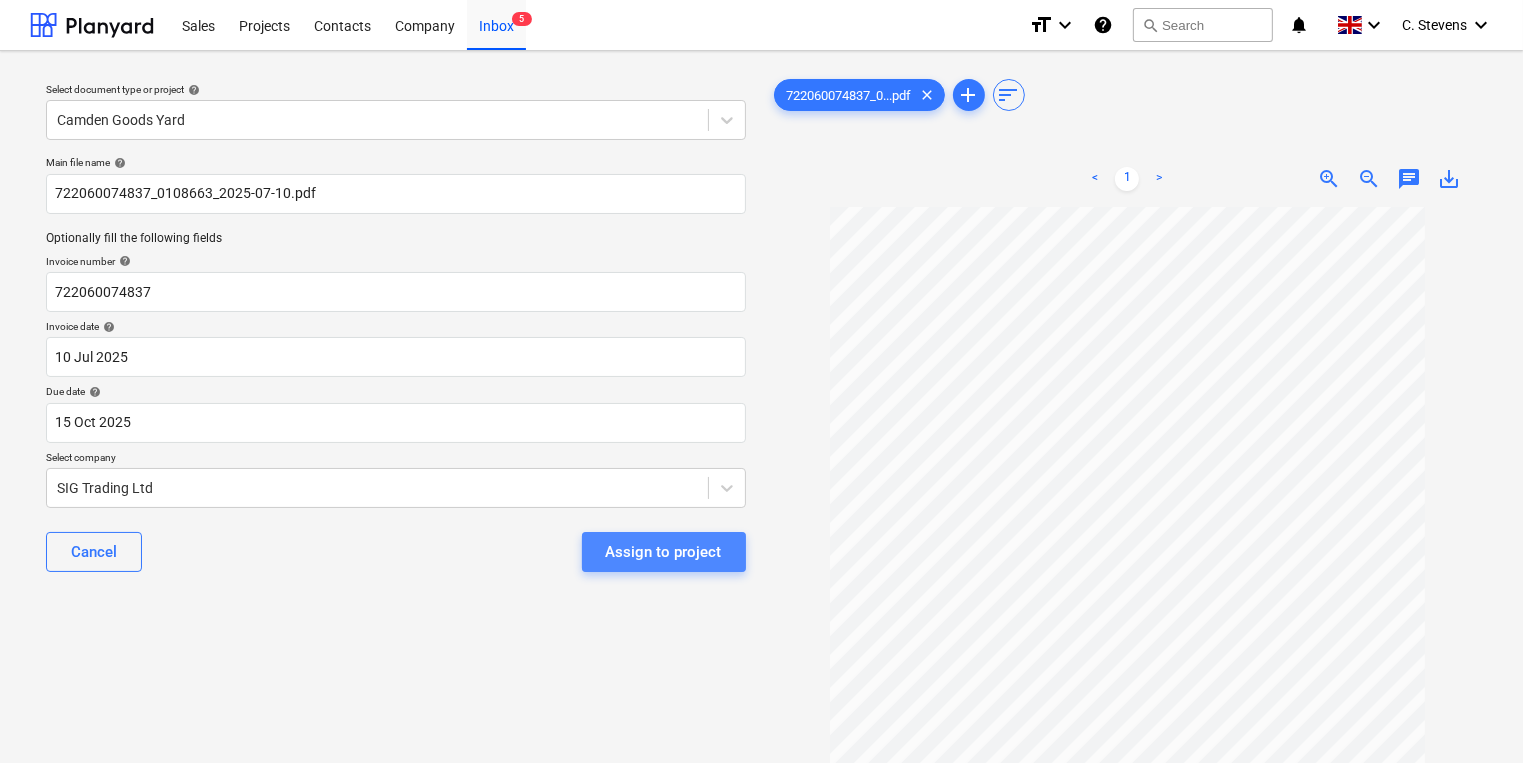 click on "Assign to project" at bounding box center [664, 552] 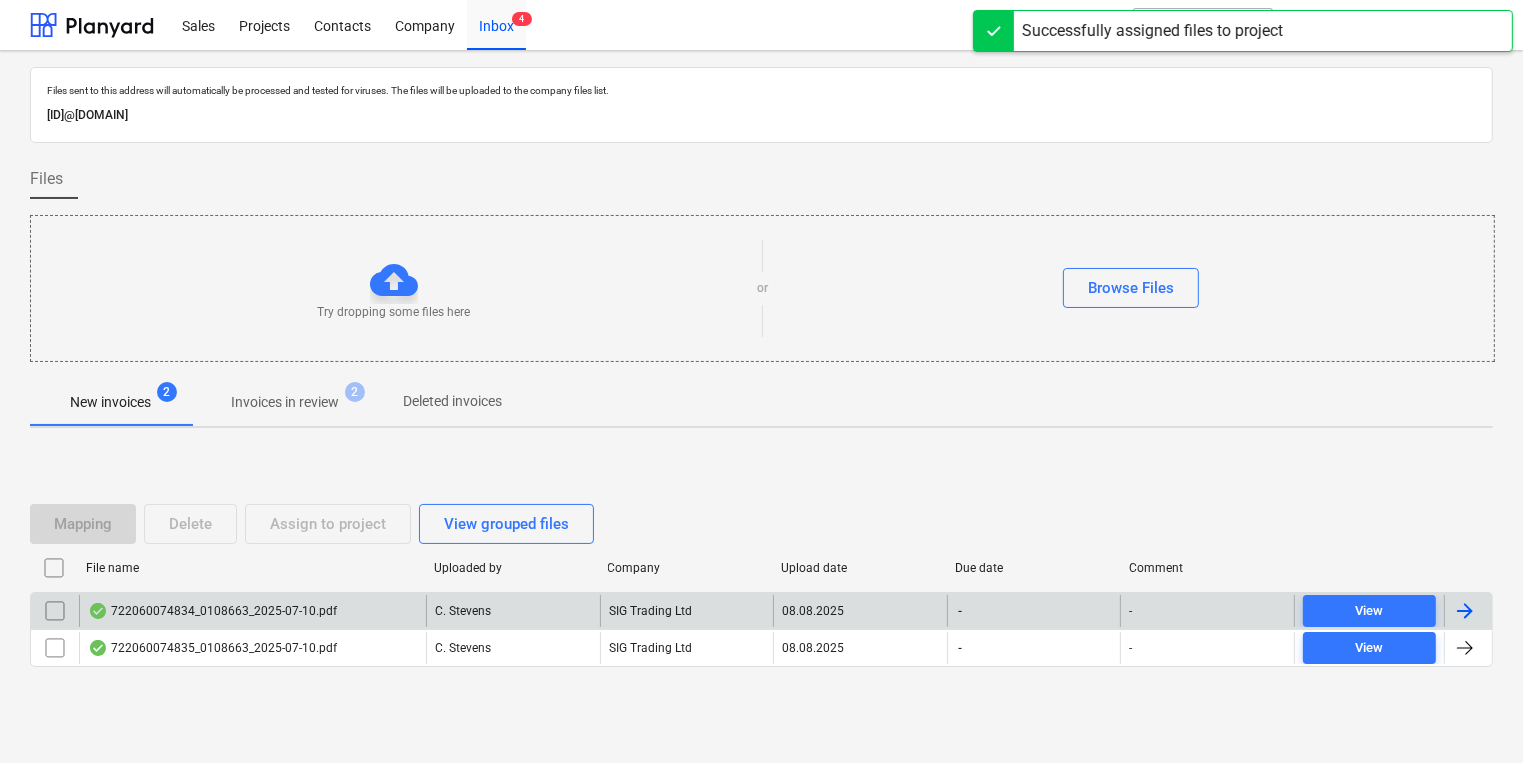 click on "722060074834_0108663_2025-07-10.pdf" at bounding box center (252, 611) 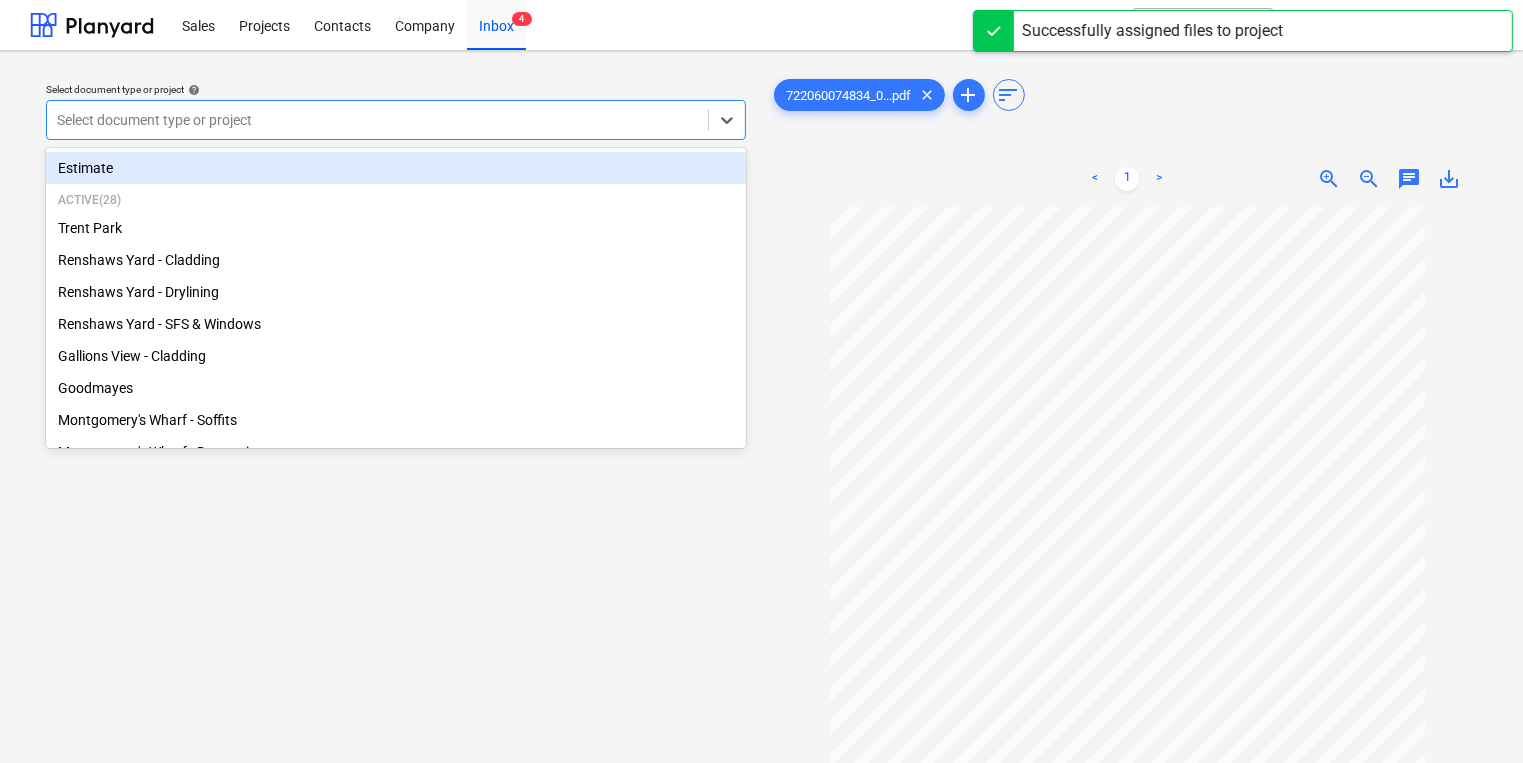 click at bounding box center (377, 120) 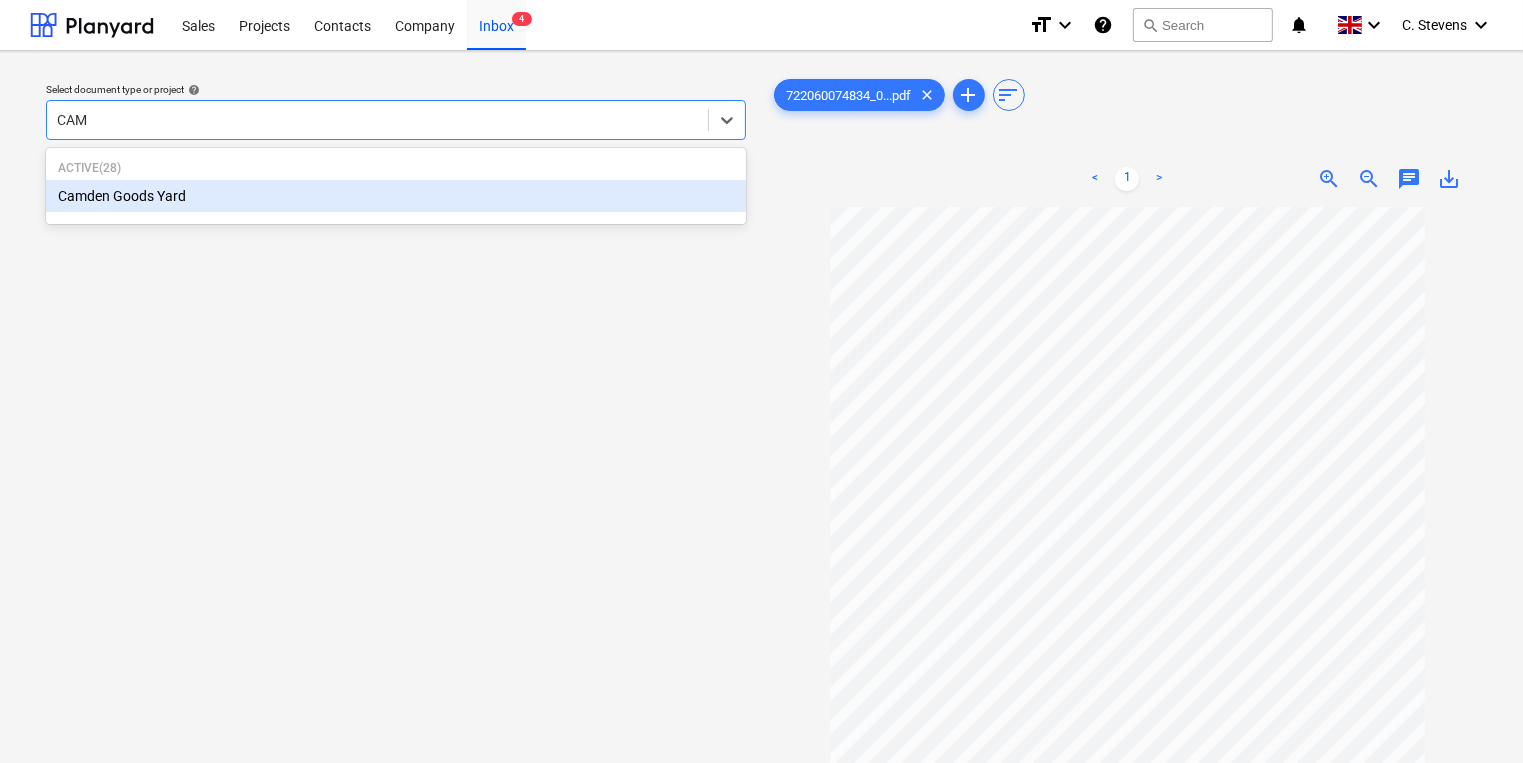 type on "CAMD" 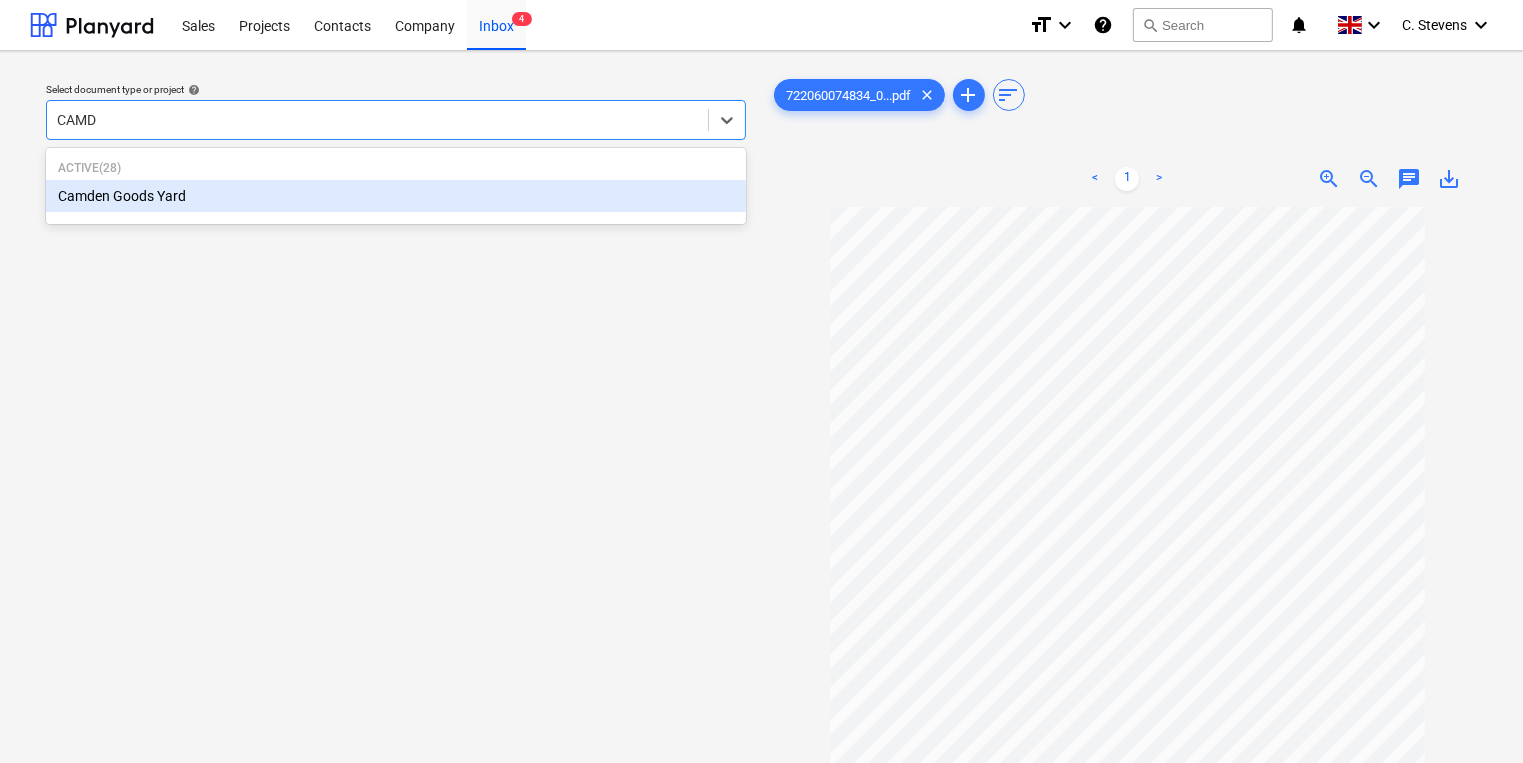 type 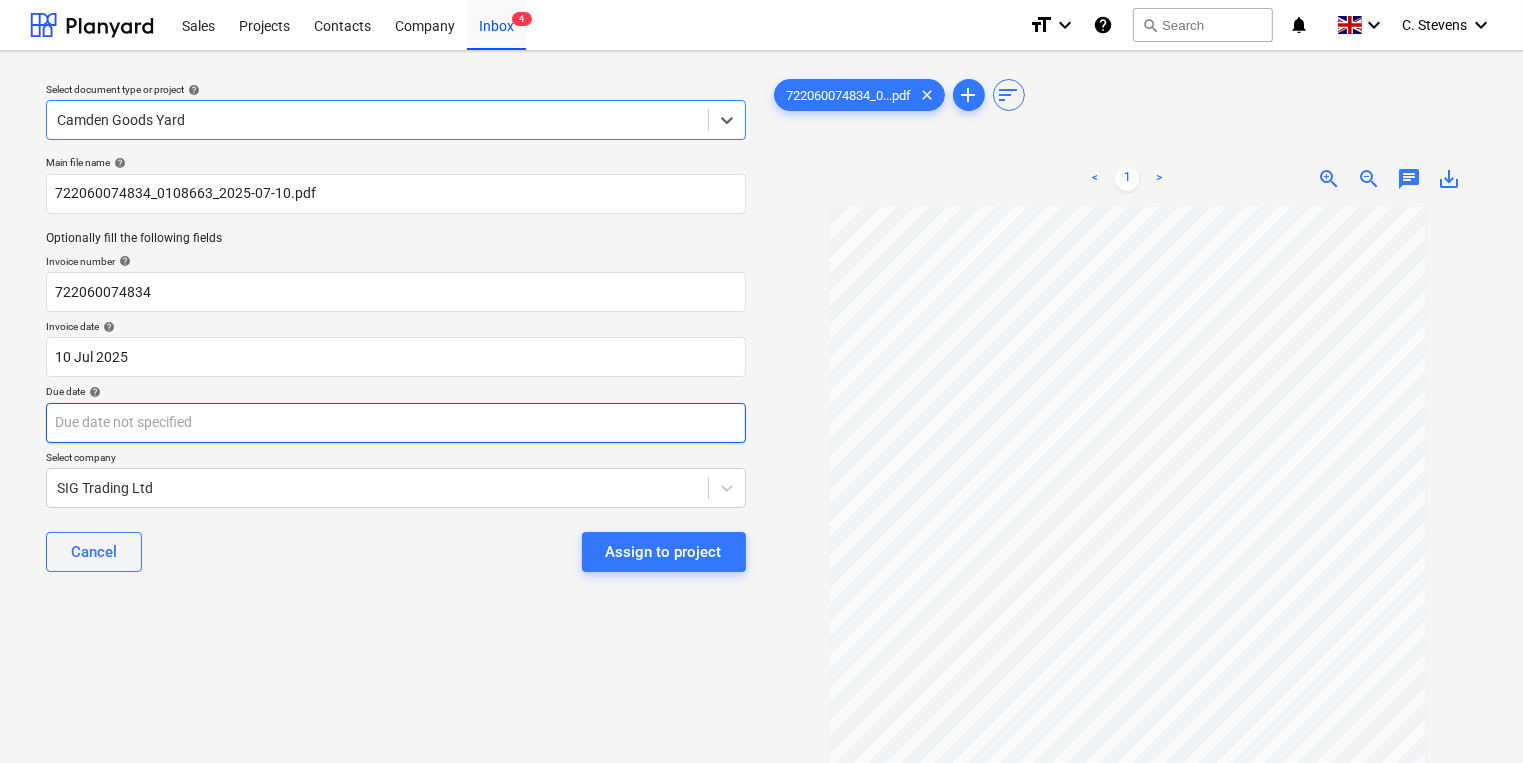 click on "Sales Projects Contacts Company Inbox 4 format_size keyboard_arrow_down help search Search notifications 0 keyboard_arrow_down [NAME] keyboard_arrow_down Select document type or project help option Camden Goods Yard, selected.   Select is focused ,type to refine list, press Down to open the menu,  Camden Goods Yard Main file name help [NUMBER] Optionally fill the following fields Invoice number help [NUMBER] Invoice date help [DATE] [DATE] Press the down arrow key to interact with the calendar and
select a date. Press the question mark key to get the keyboard shortcuts for changing dates. Due date help Press the down arrow key to interact with the calendar and
select a date. Press the question mark key to get the keyboard shortcuts for changing dates. Select company SIG Trading Ltd   Cancel Assign to project [NUMBER]...pdf clear add sort < 1 > zoom_in zoom_out chat 0 save_alt" at bounding box center [761, 381] 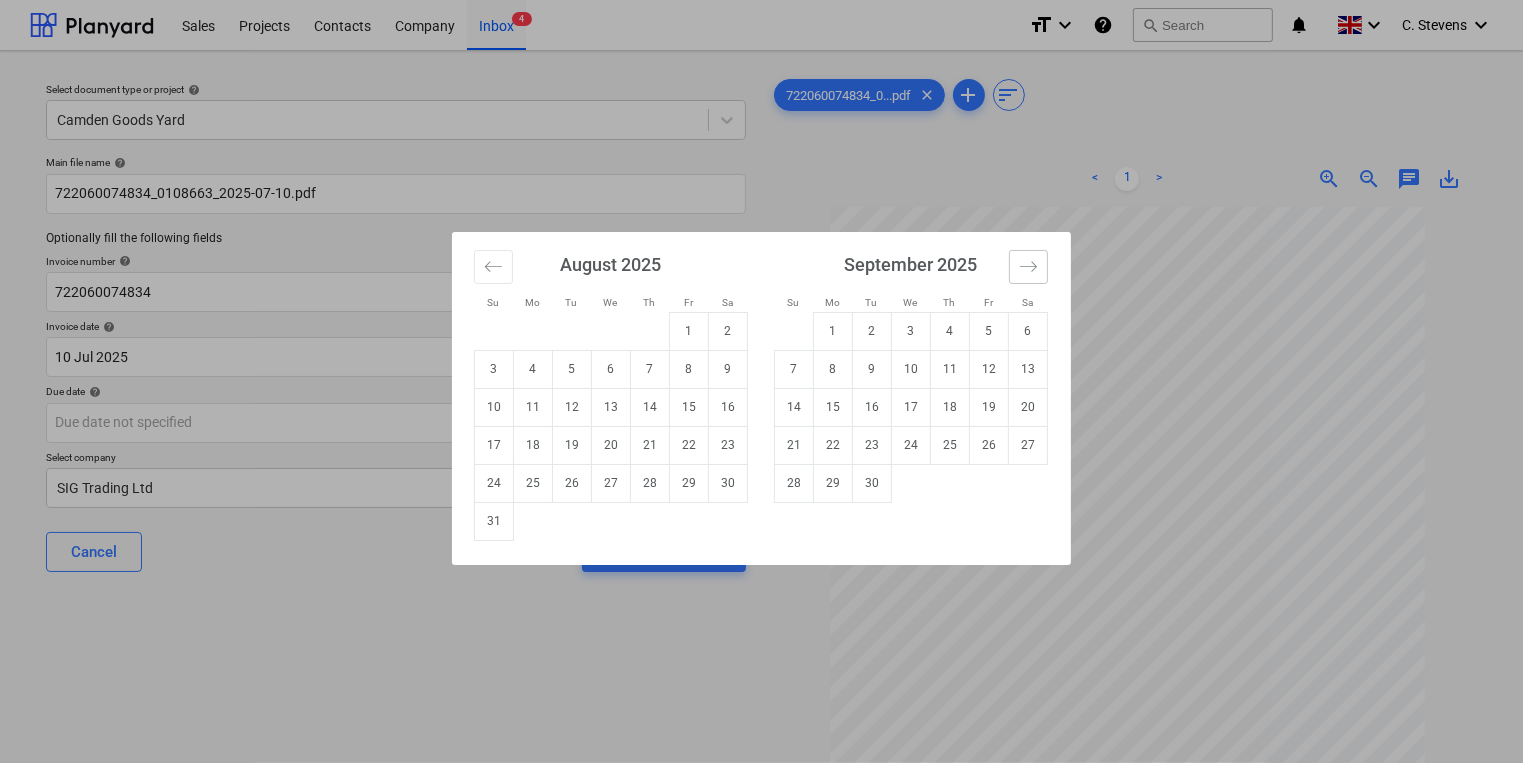 click 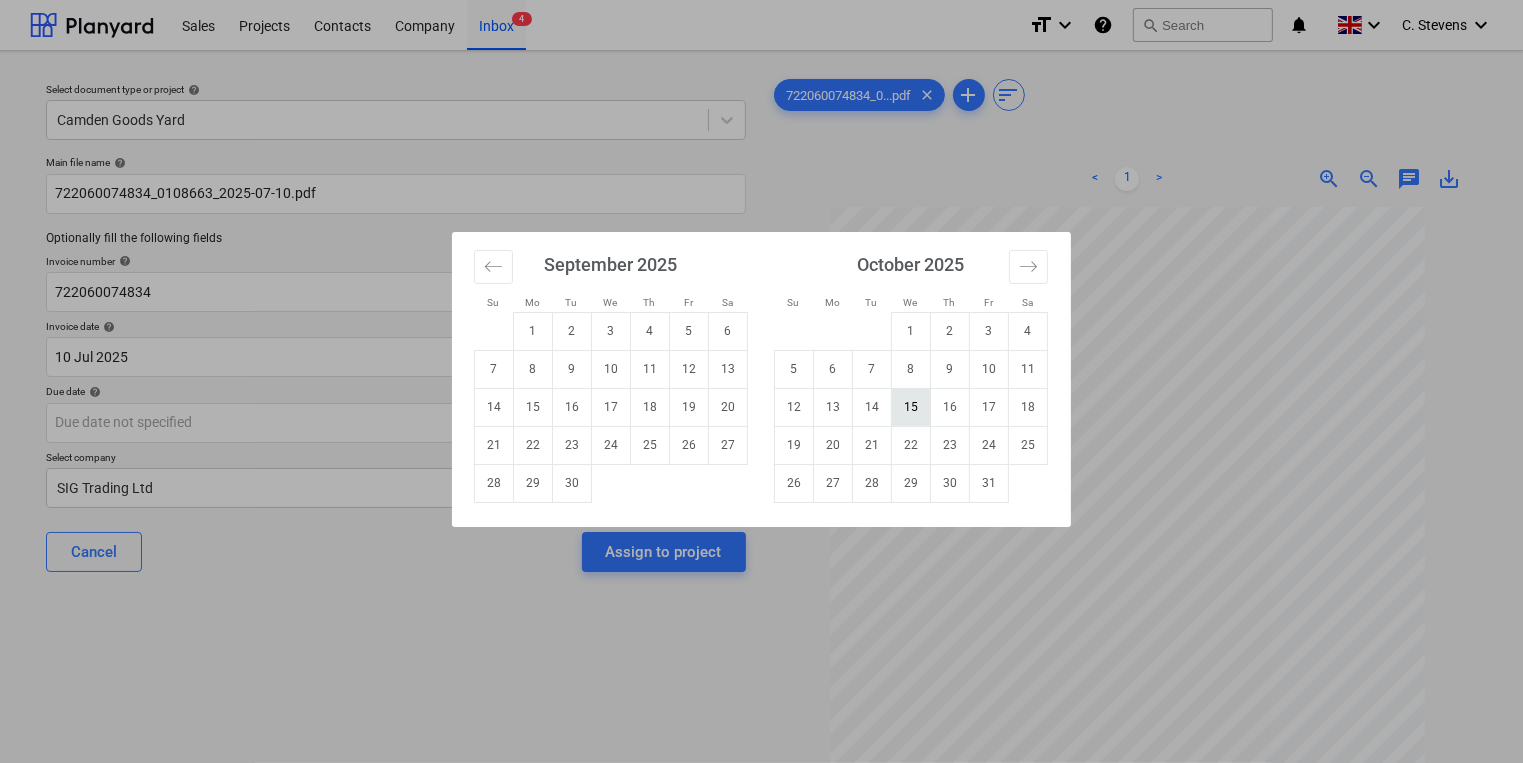 click on "15" at bounding box center (911, 407) 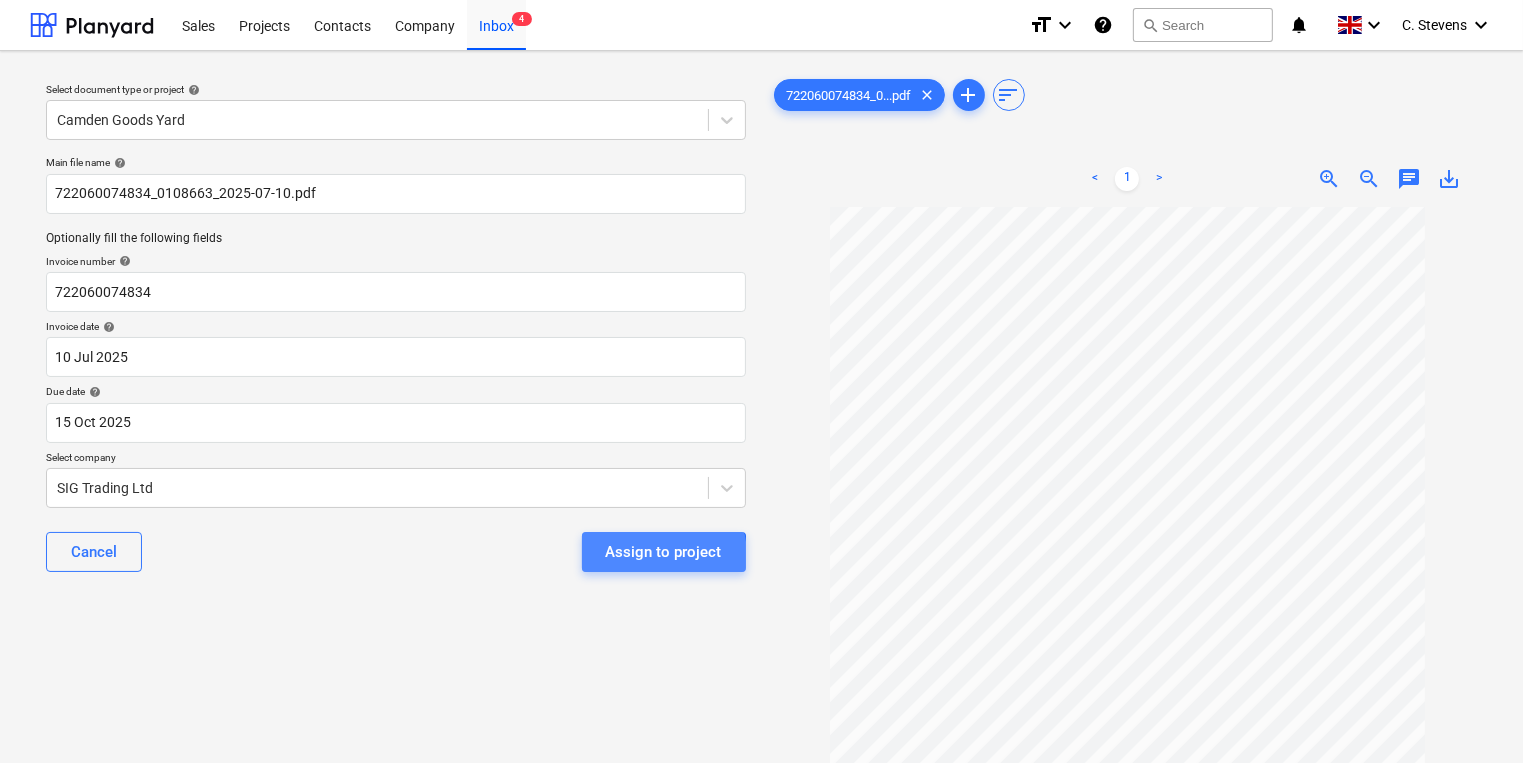 click on "Assign to project" at bounding box center [664, 552] 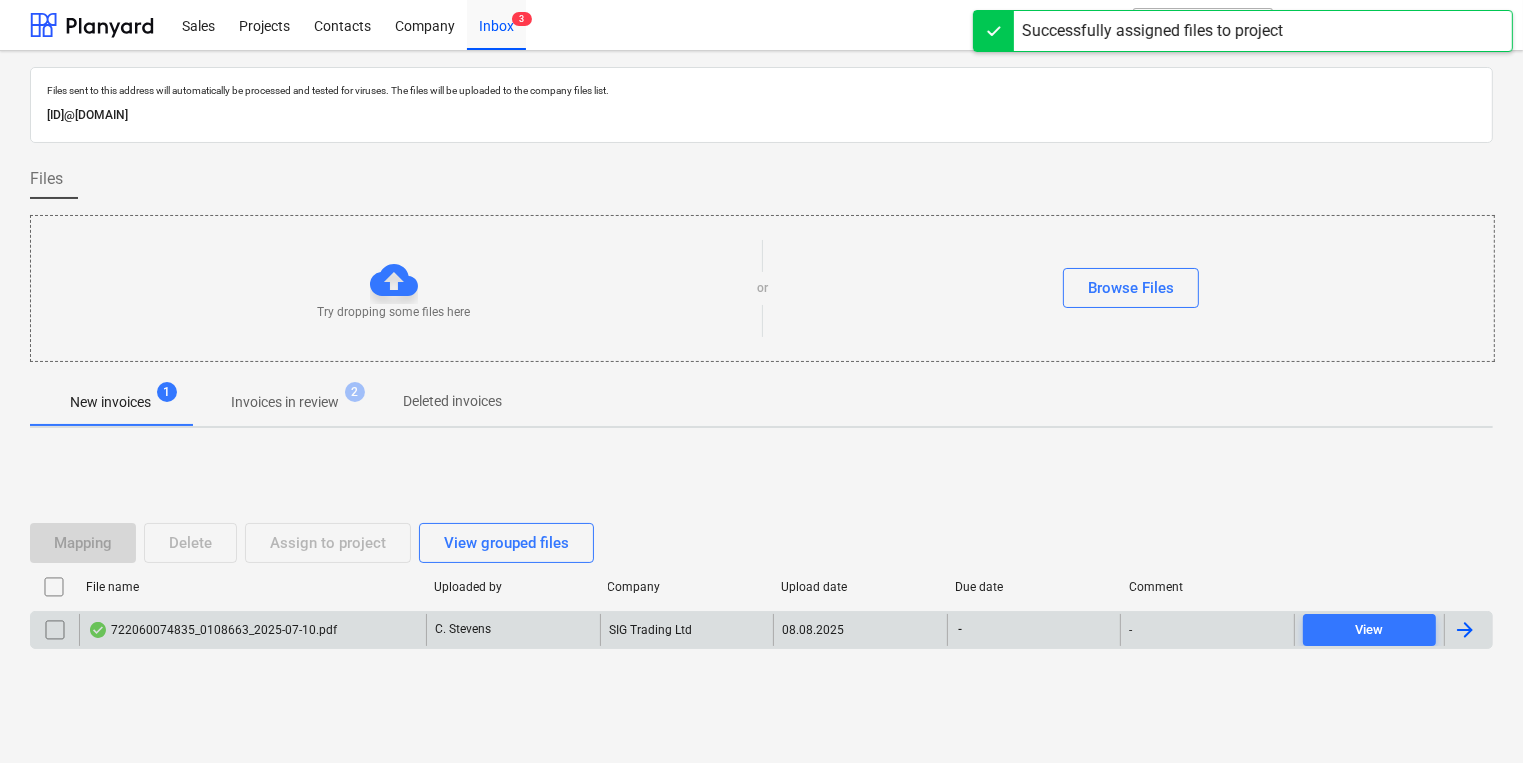 click on "722060074835_0108663_2025-07-10.pdf" at bounding box center [212, 630] 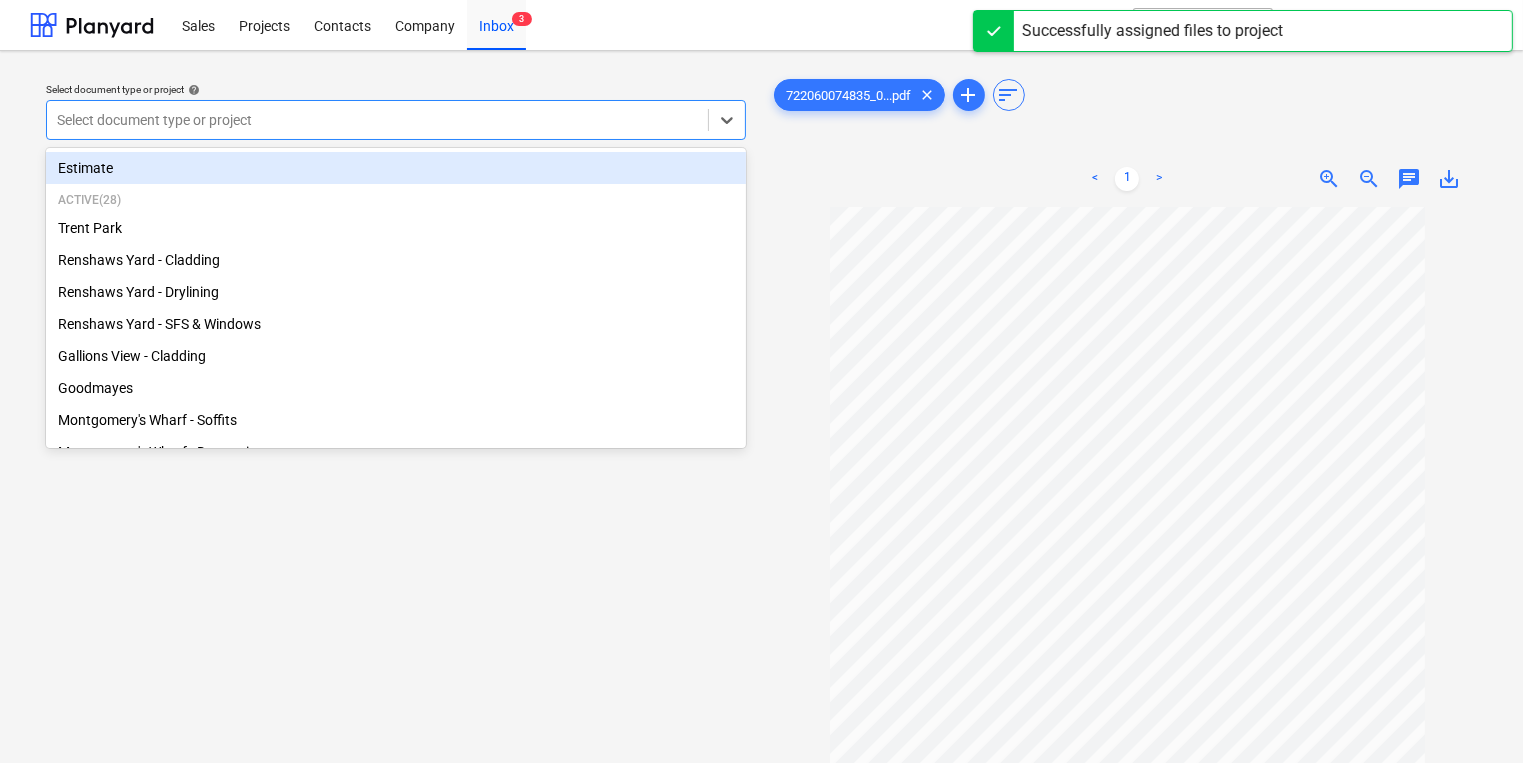 click at bounding box center (377, 120) 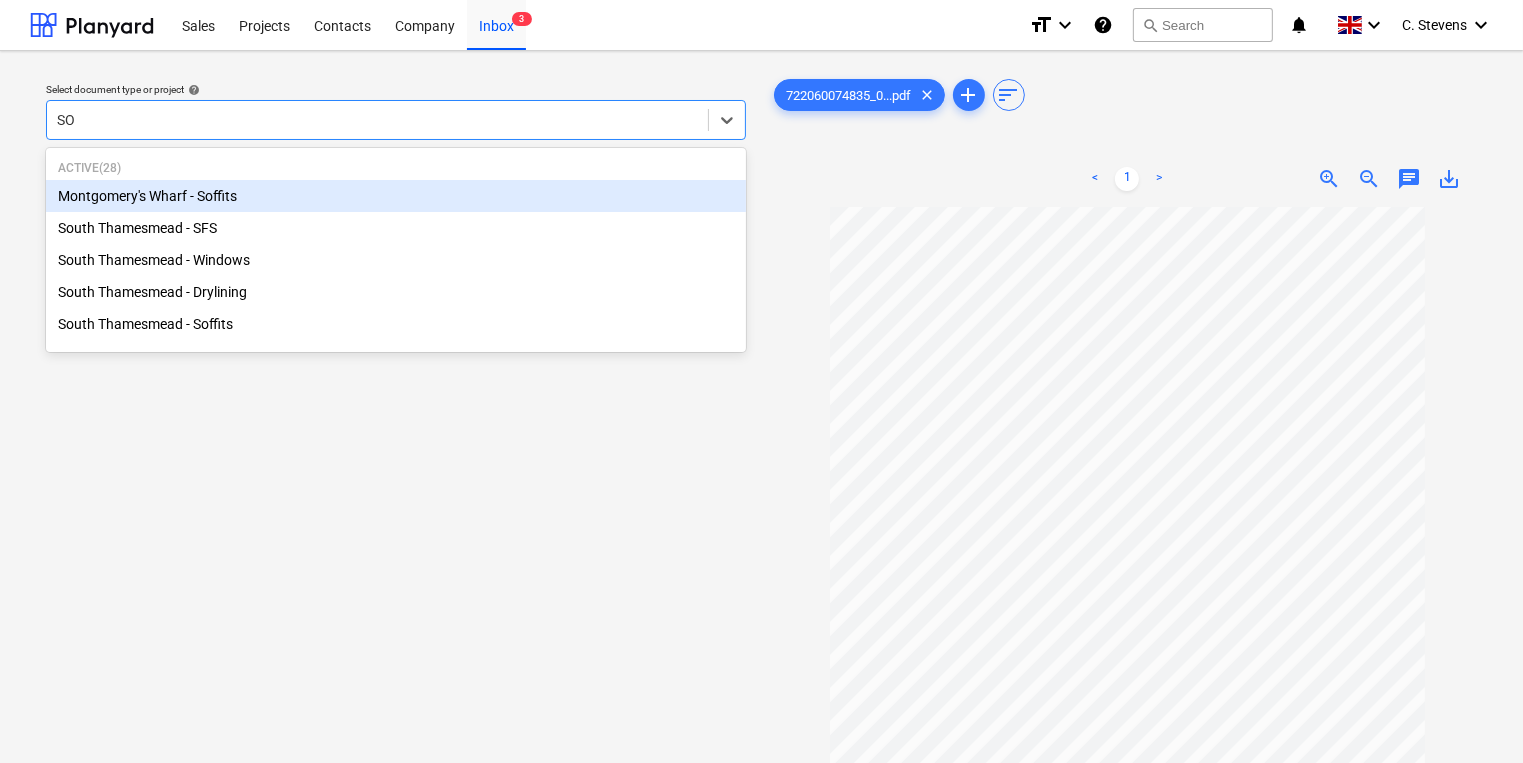 type on "SOU" 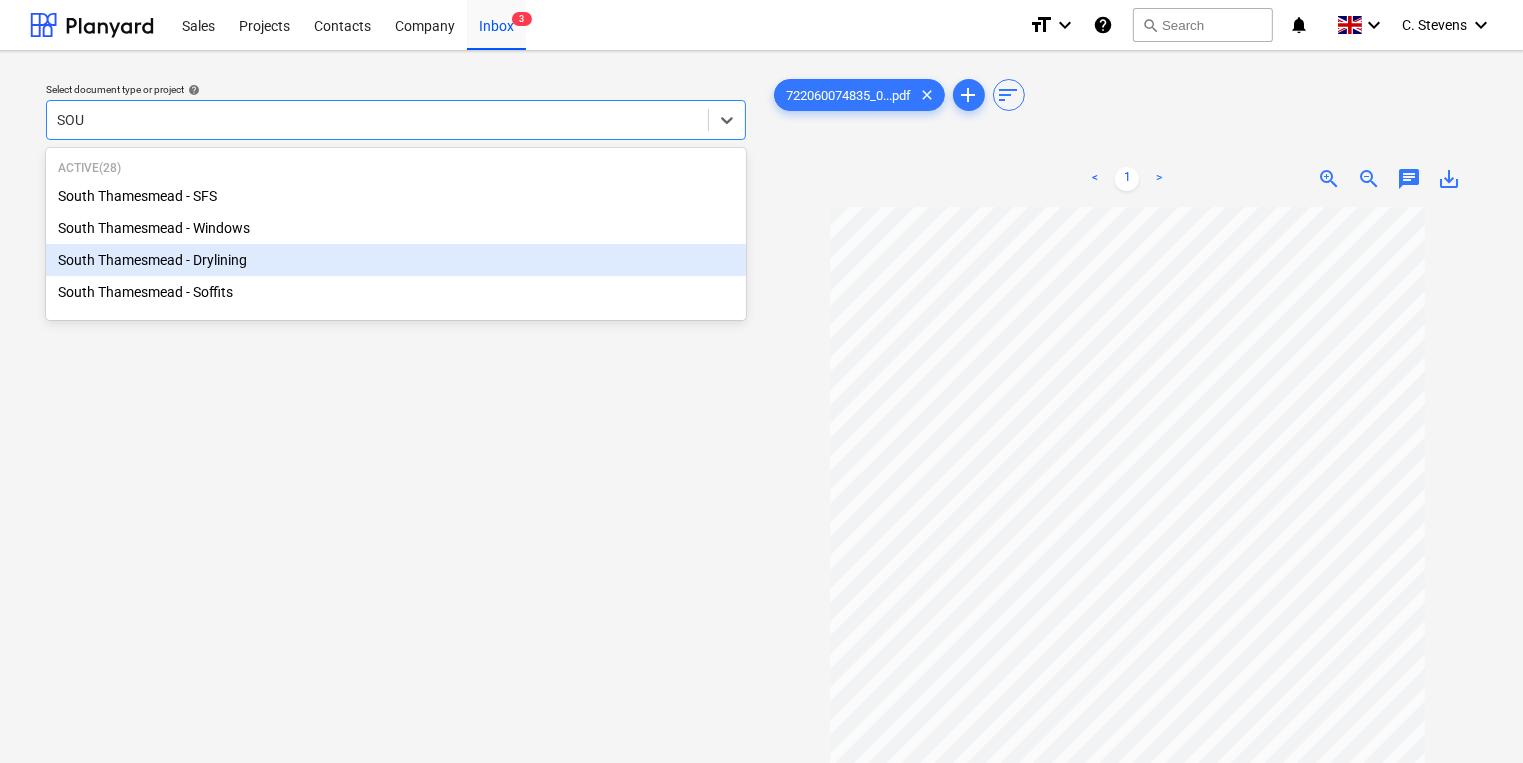 type 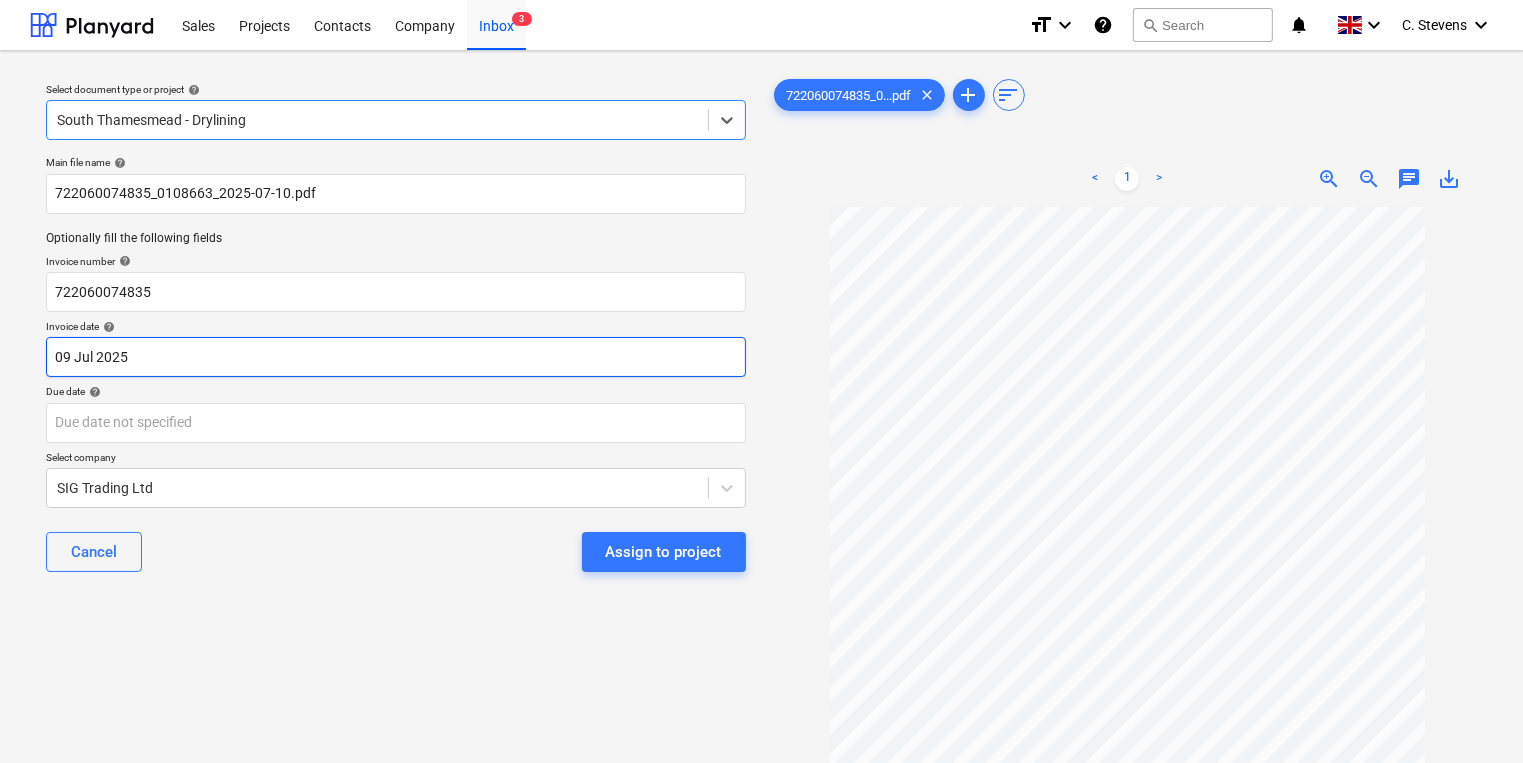 click on "Sales Projects Contacts Company Inbox 3 format_size keyboard_arrow_down help search Search notifications 0 keyboard_arrow_down [NAME] keyboard_arrow_down Select document type or project help option South Thamesmead - Drylining, selected.   Select is focused ,type to refine list, press Down to open the menu,  South Thamesmead - Drylining Main file name help [NUMBER] Optionally fill the following fields Invoice number help [NUMBER] Invoice date help [DATE] [DATE] Press the down arrow key to interact with the calendar and
select a date. Press the question mark key to get the keyboard shortcuts for changing dates. Due date help Press the down arrow key to interact with the calendar and
select a date. Press the question mark key to get the keyboard shortcuts for changing dates. Select company SIG Trading Ltd   Cancel Assign to project [NUMBER]...pdf clear add sort < 1 > zoom_in zoom_out chat 0 save_alt" at bounding box center [761, 381] 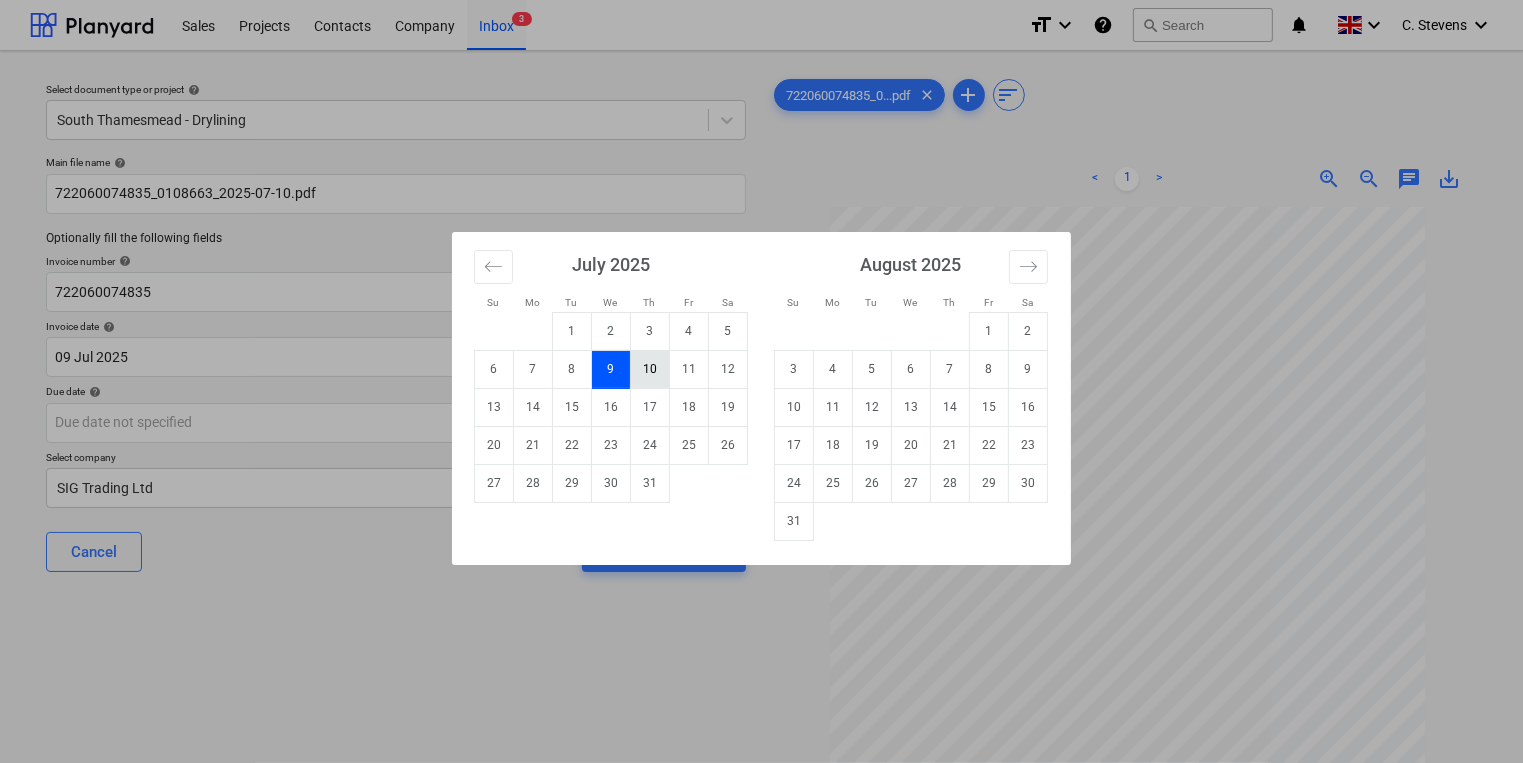 click on "10" at bounding box center [650, 369] 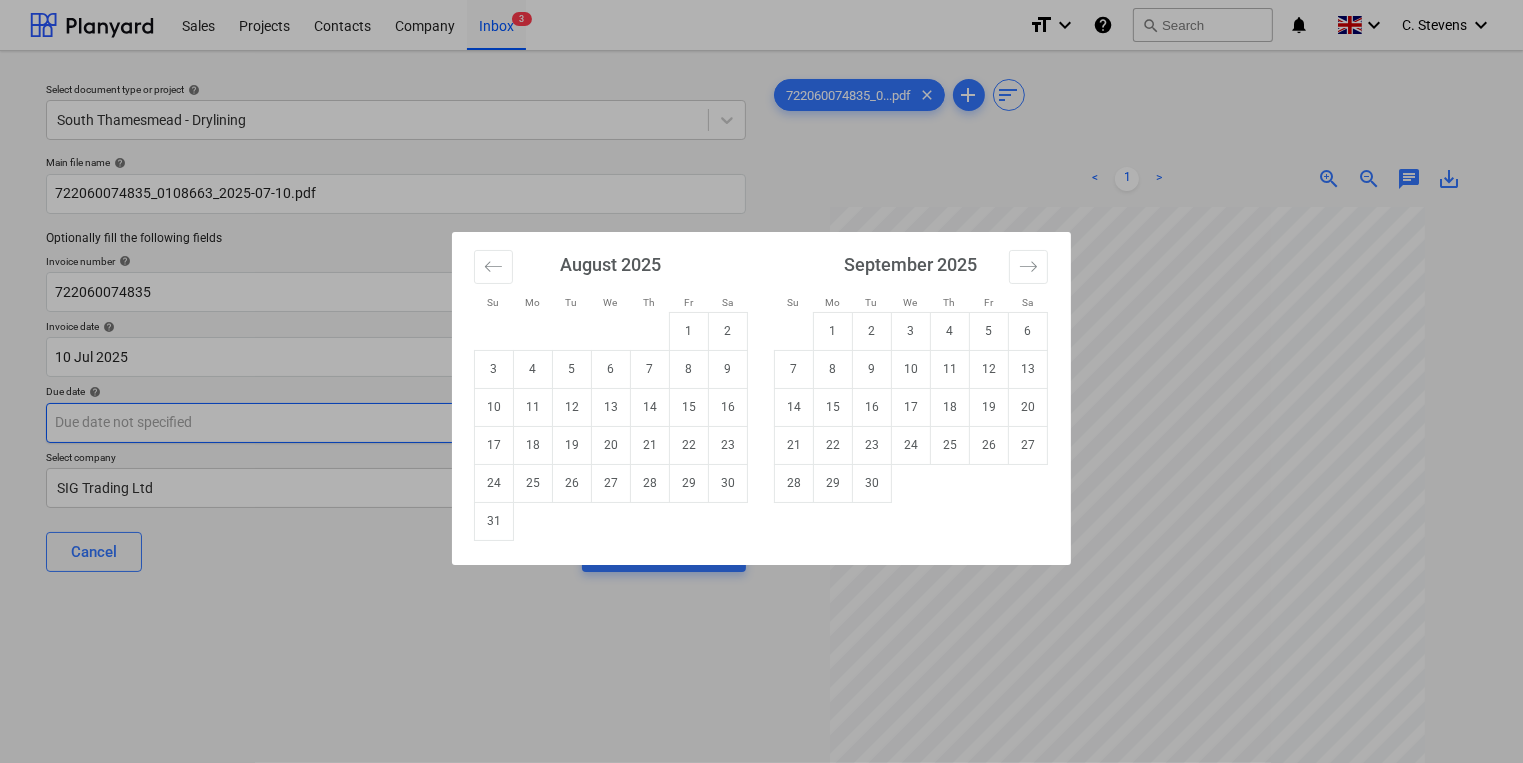 click on "Sales Projects Contacts Company Inbox 3 format_size keyboard_arrow_down help search Search notifications 0 keyboard_arrow_down [NAME] keyboard_arrow_down Select document type or project help South Thamesmead - Drylining Main file name help [NUMBER] Optionally fill the following fields Invoice number help [NUMBER] Invoice date help [DATE] [DATE] Press the down arrow key to interact with the calendar and
select a date. Press the question mark key to get the keyboard shortcuts for changing dates. Due date help Press the down arrow key to interact with the calendar and
select a date. Press the question mark key to get the keyboard shortcuts for changing dates. Select company SIG Trading Ltd   Cancel Assign to project [NUMBER]...pdf clear add sort < 1 > zoom_in zoom_out chat 0 save_alt
Su Mo Tu We Th Fr Sa Su Mo Tu We Th Fr Sa July 2025 1 2 3 4 5 6 7 8 9 10 11 12 13 14 15 16 17 18 19 20 21 22 23 24 25 26 27 28 29 30 31 August 2025 1 2 3 4 5 6" at bounding box center [761, 381] 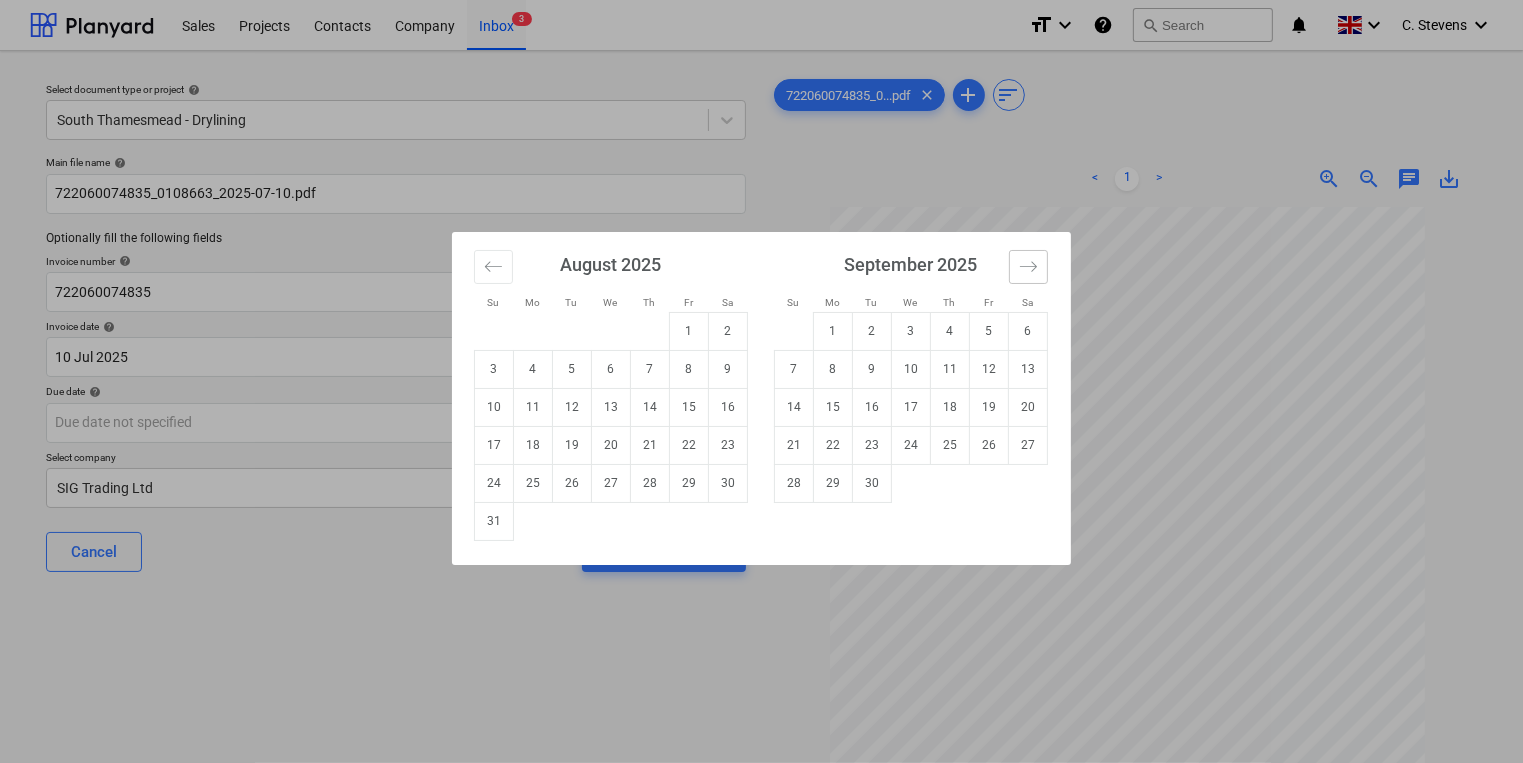 click 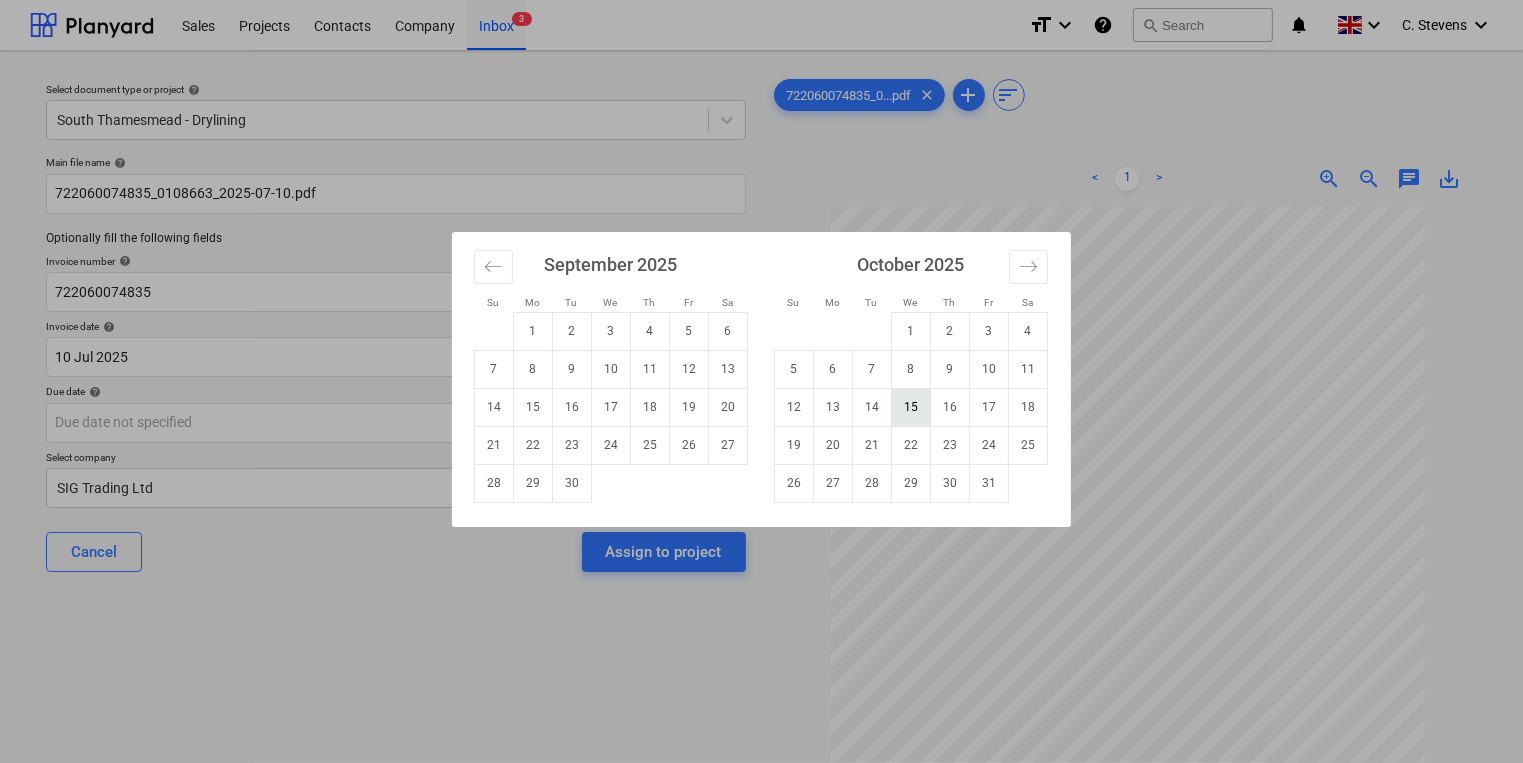 click on "15" at bounding box center [911, 407] 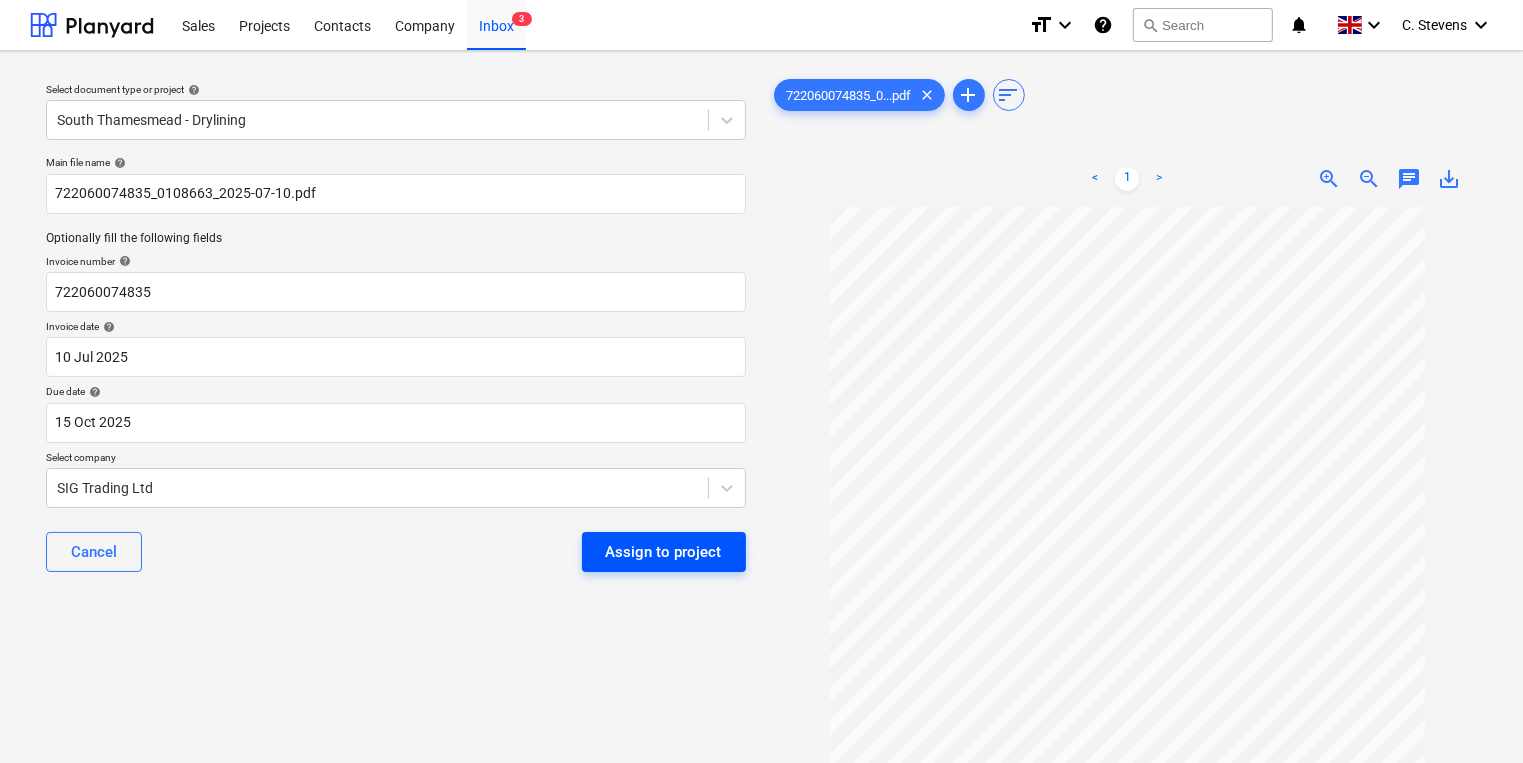 click on "Assign to project" at bounding box center [664, 552] 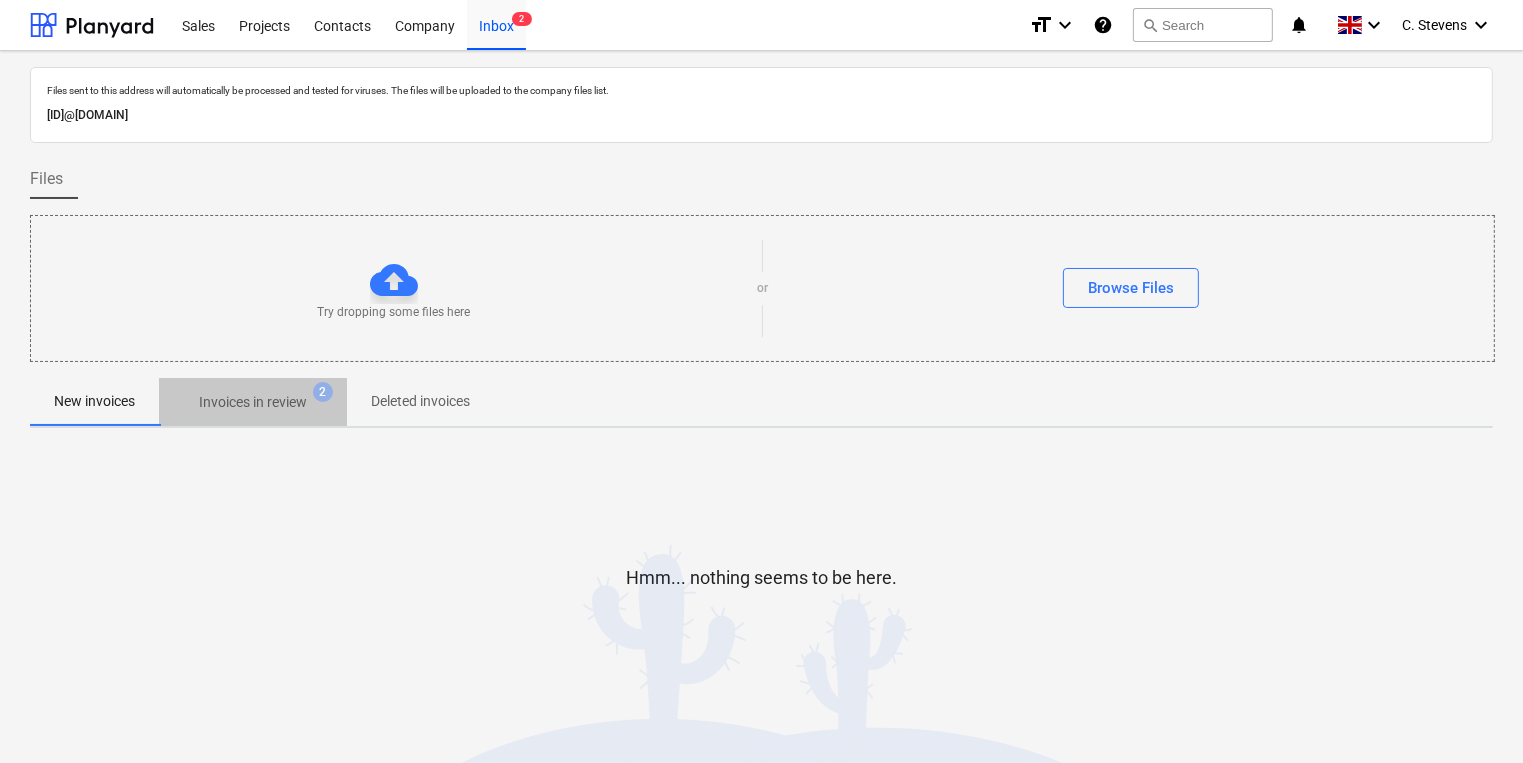 click on "Invoices in review" at bounding box center [253, 402] 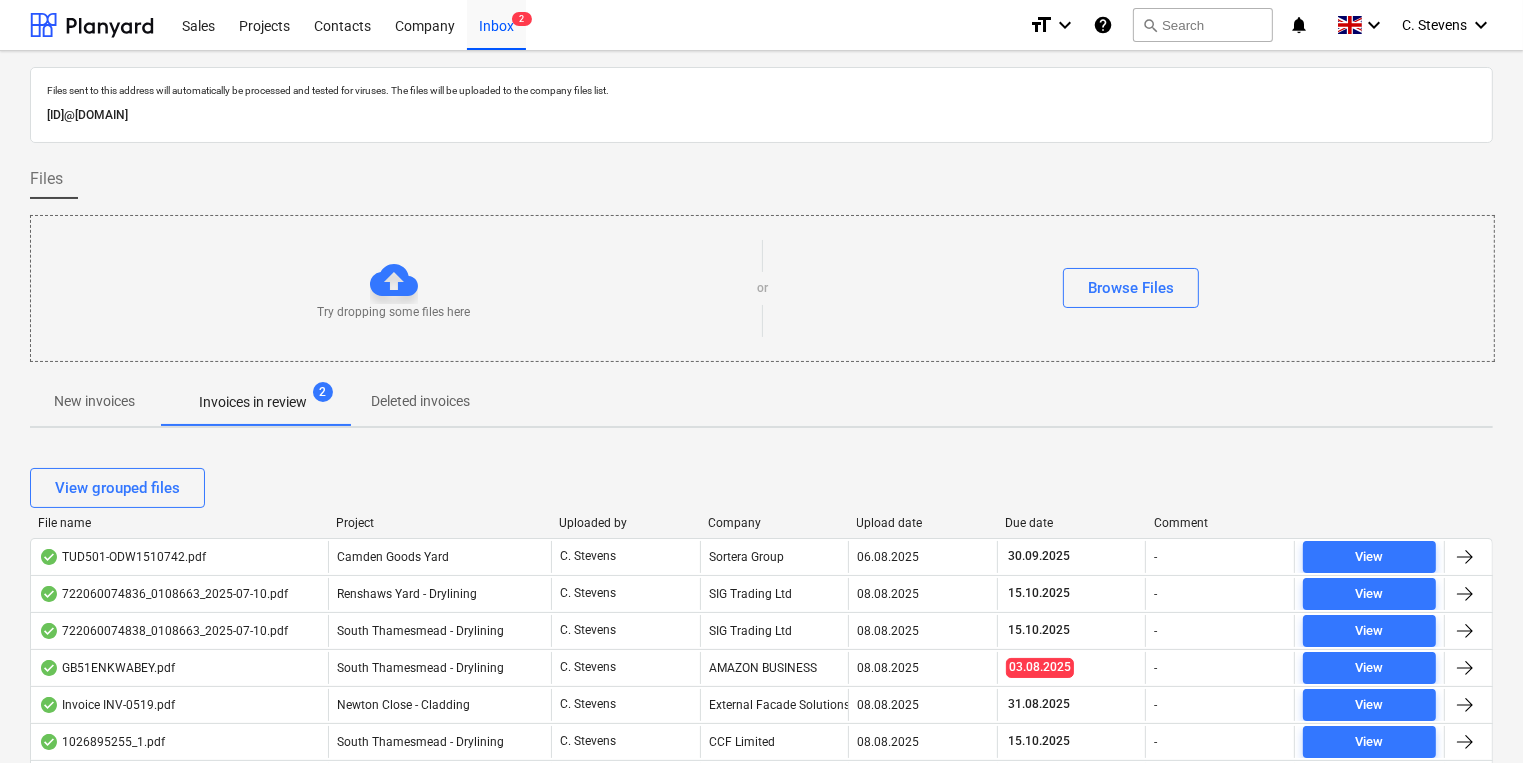 click on "Company" at bounding box center [774, 523] 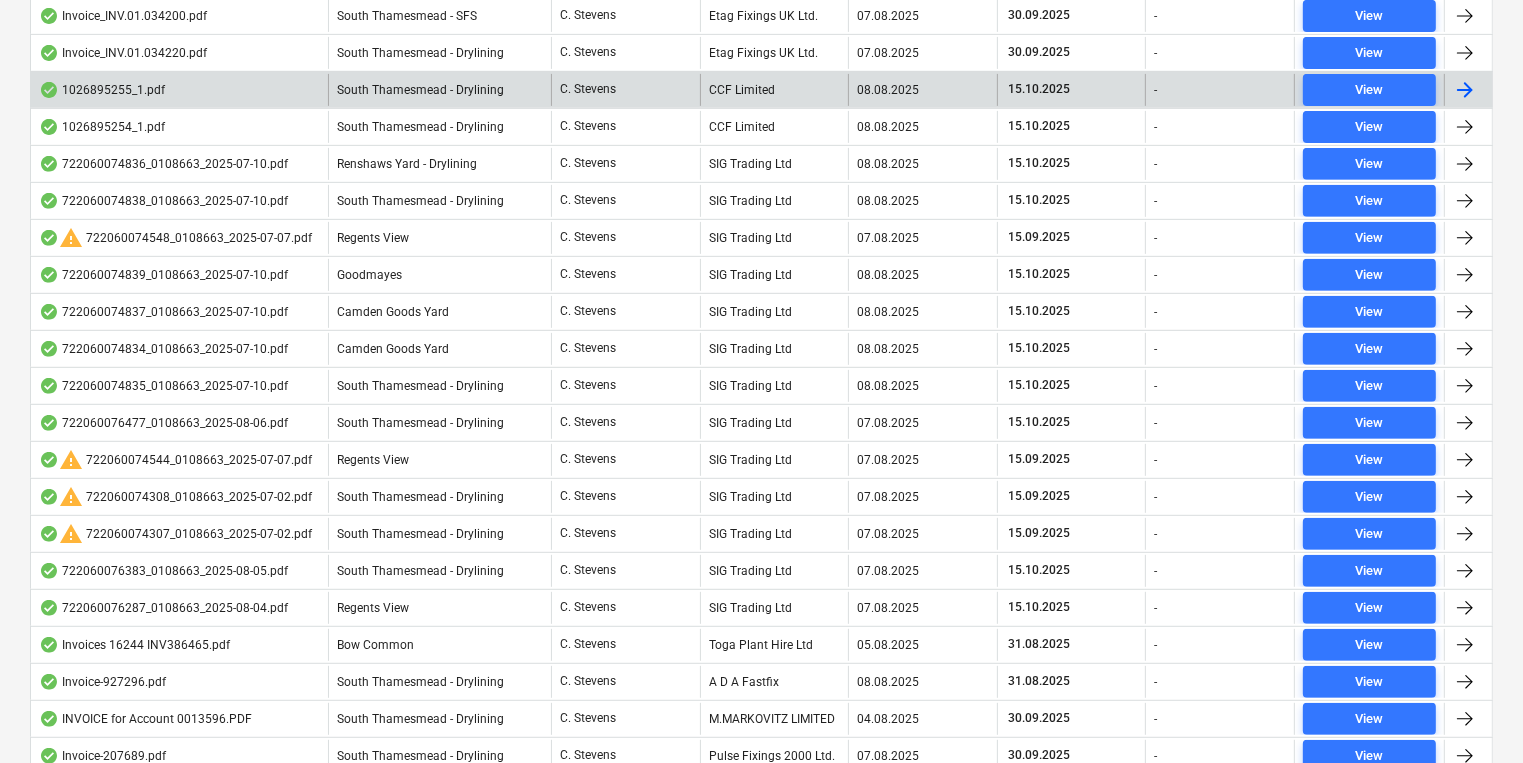 scroll, scrollTop: 400, scrollLeft: 0, axis: vertical 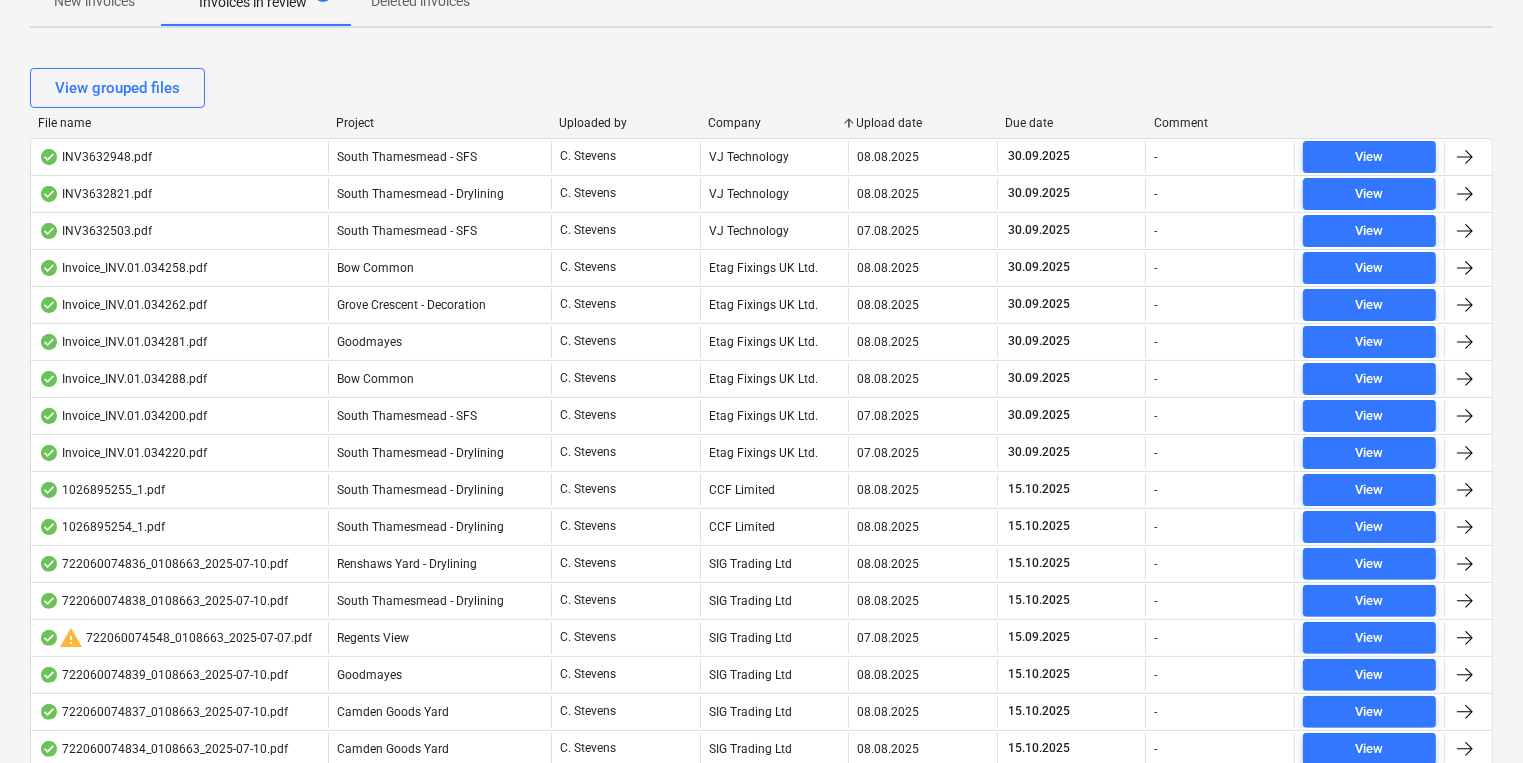 click on "File name" at bounding box center (179, 123) 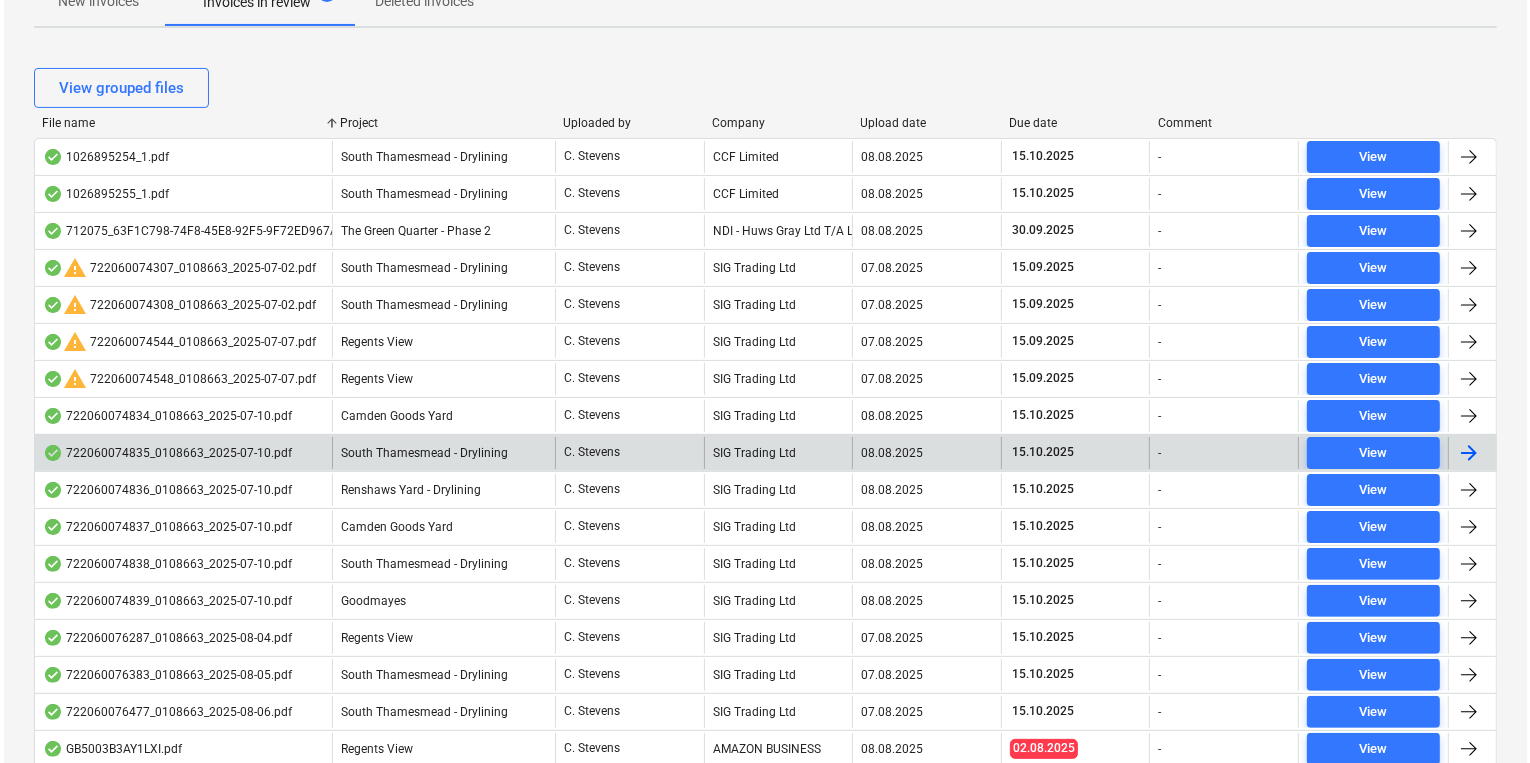 scroll, scrollTop: 800, scrollLeft: 0, axis: vertical 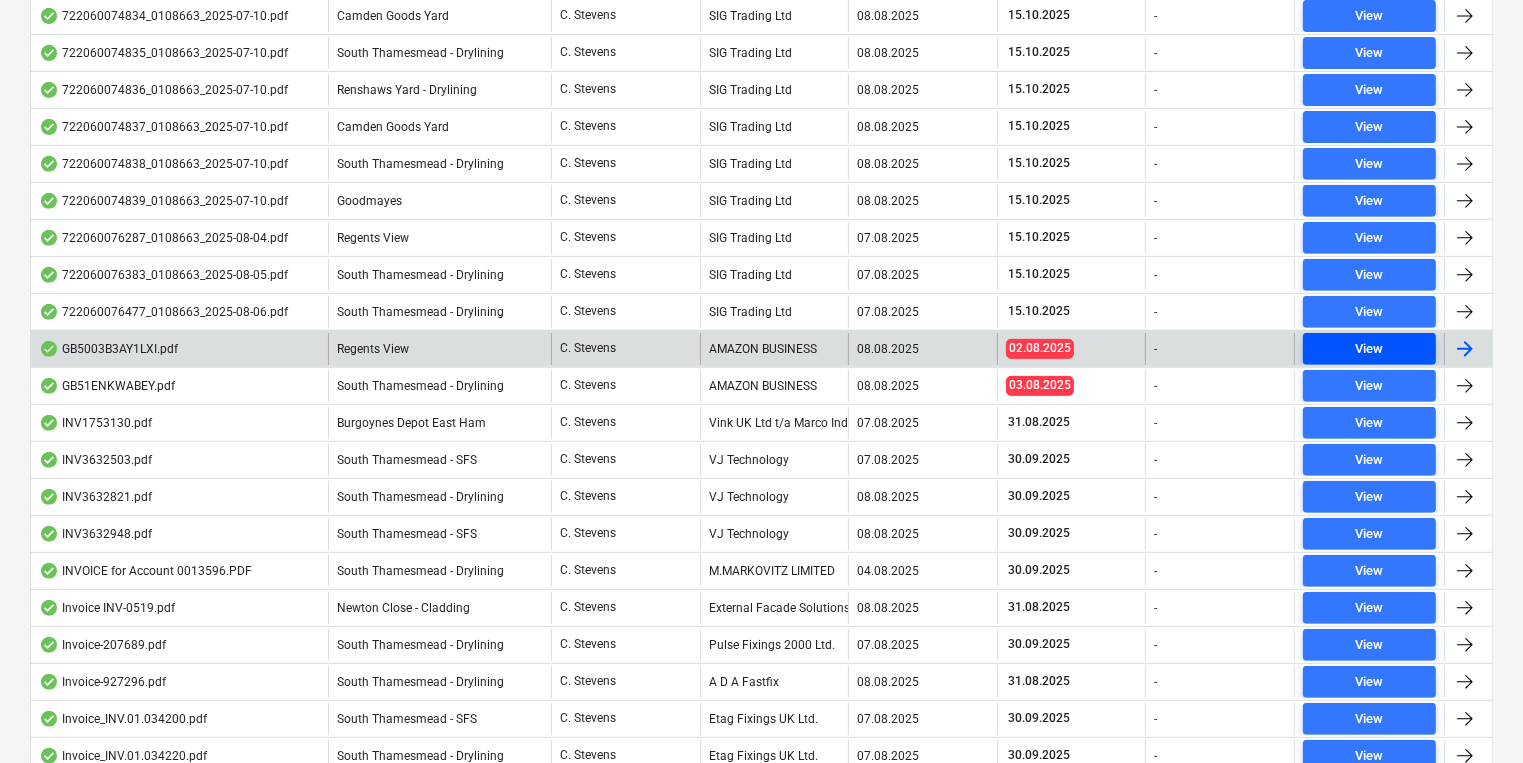 click on "View" at bounding box center (1370, 349) 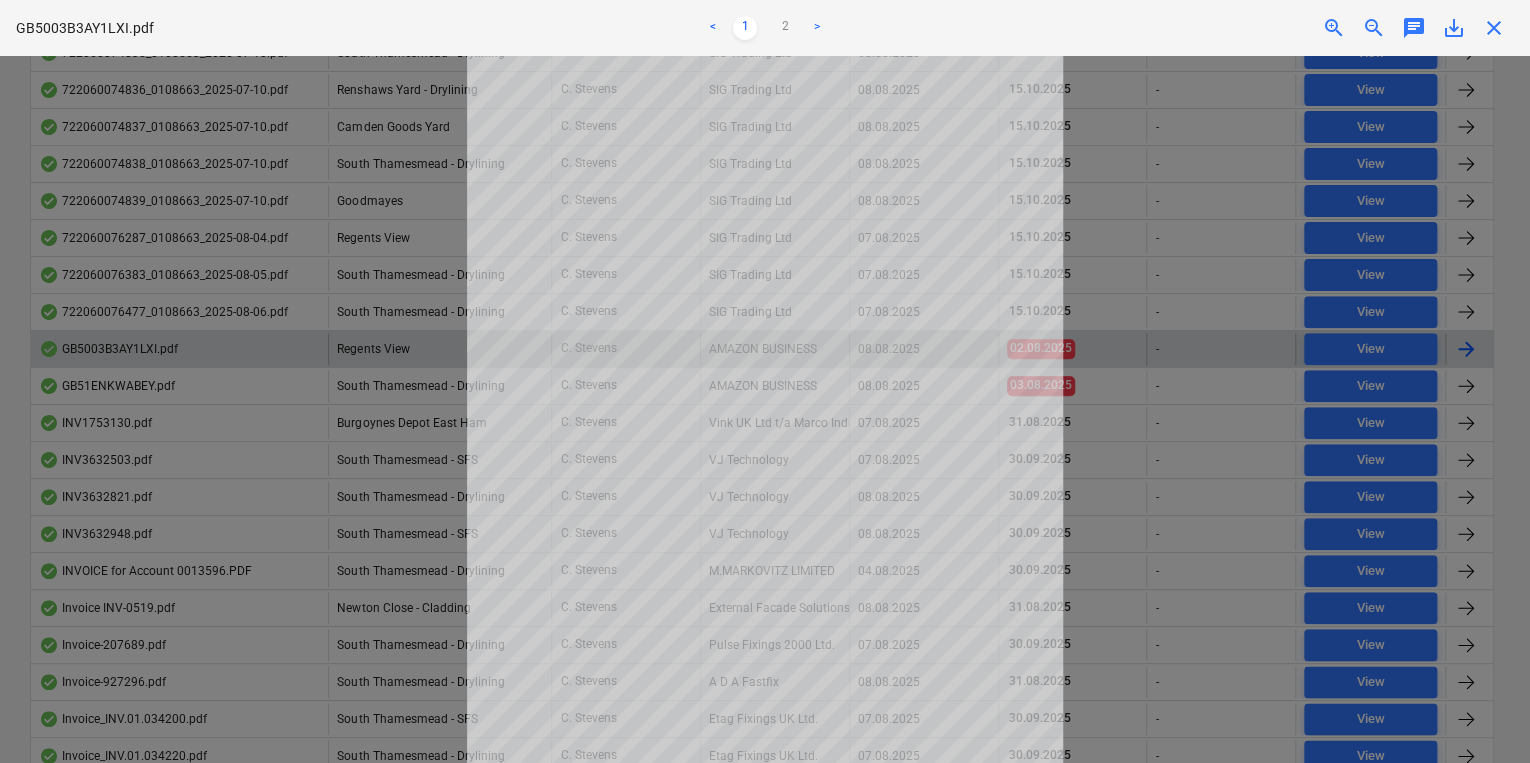 scroll, scrollTop: 138, scrollLeft: 0, axis: vertical 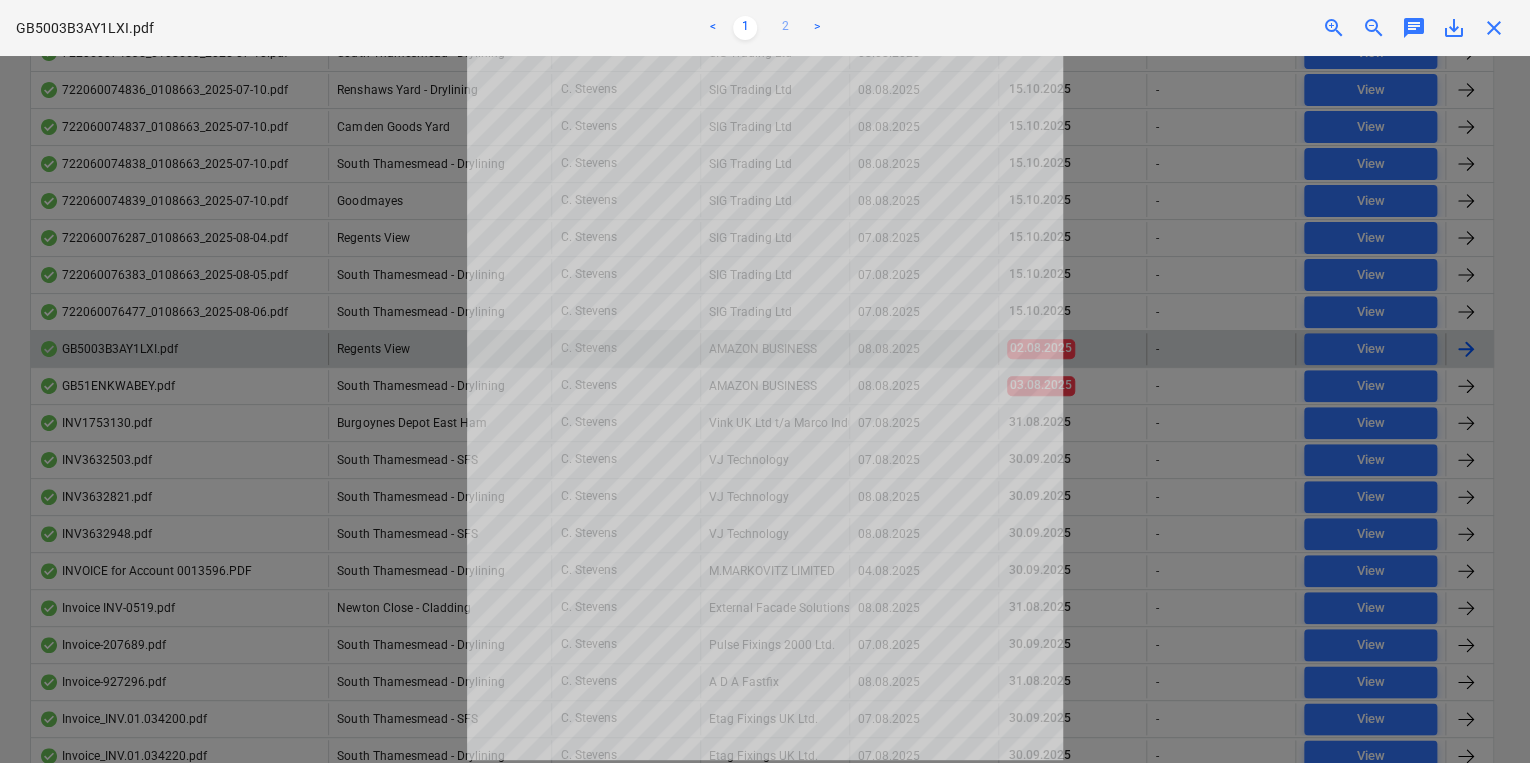 click on "2" at bounding box center [785, 28] 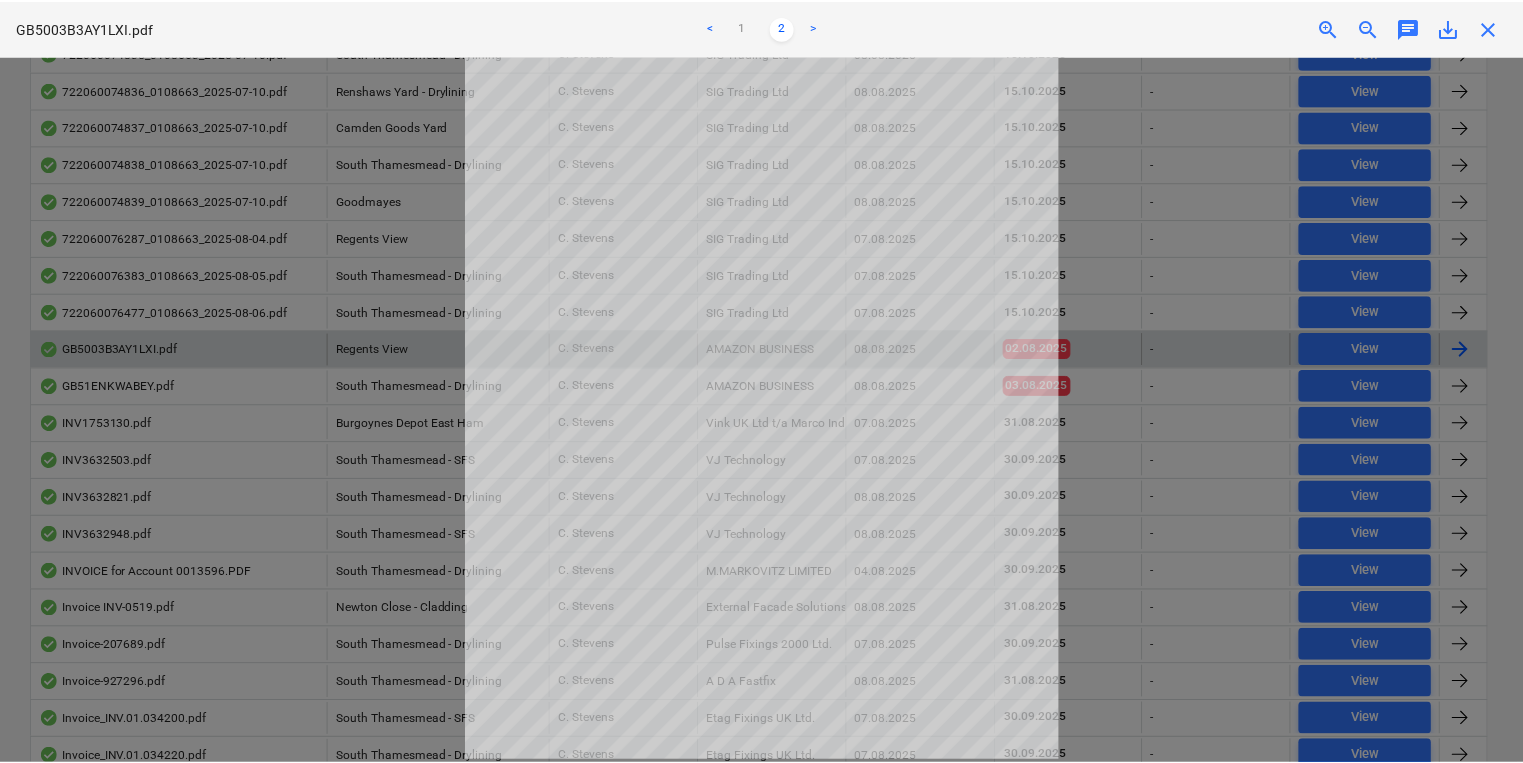 scroll, scrollTop: 0, scrollLeft: 0, axis: both 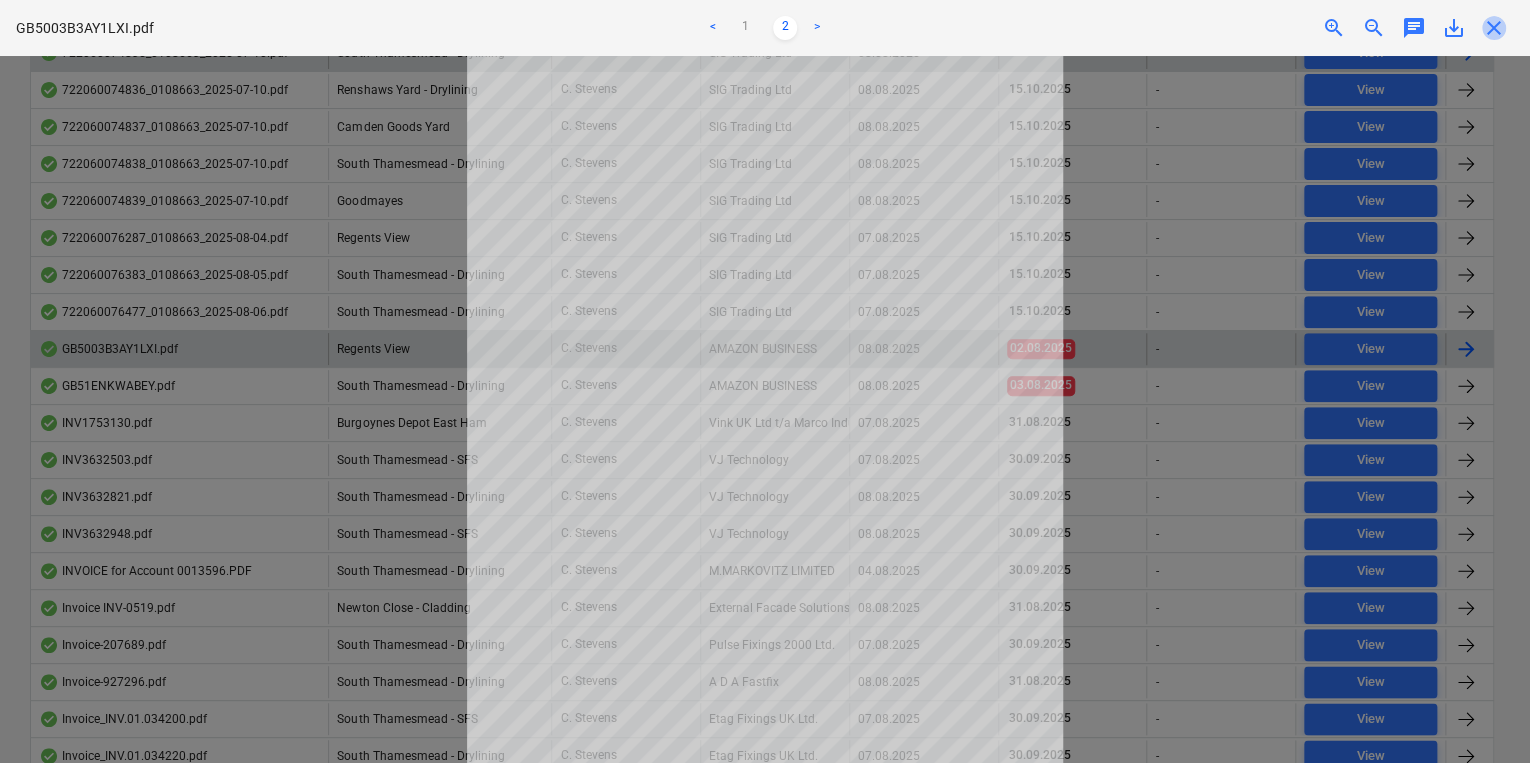 drag, startPoint x: 1492, startPoint y: 35, endPoint x: 1436, endPoint y: 44, distance: 56.718605 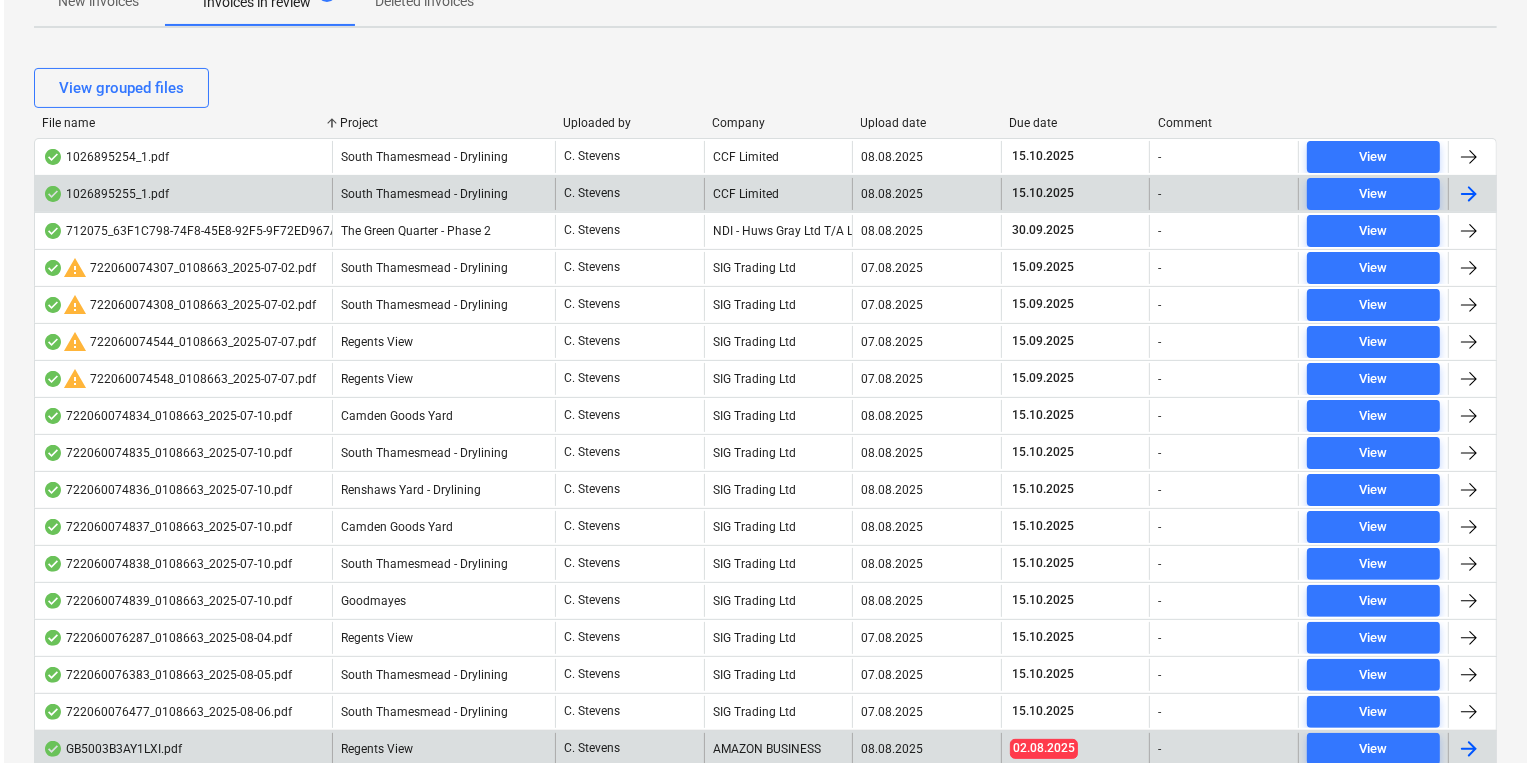 scroll, scrollTop: 800, scrollLeft: 0, axis: vertical 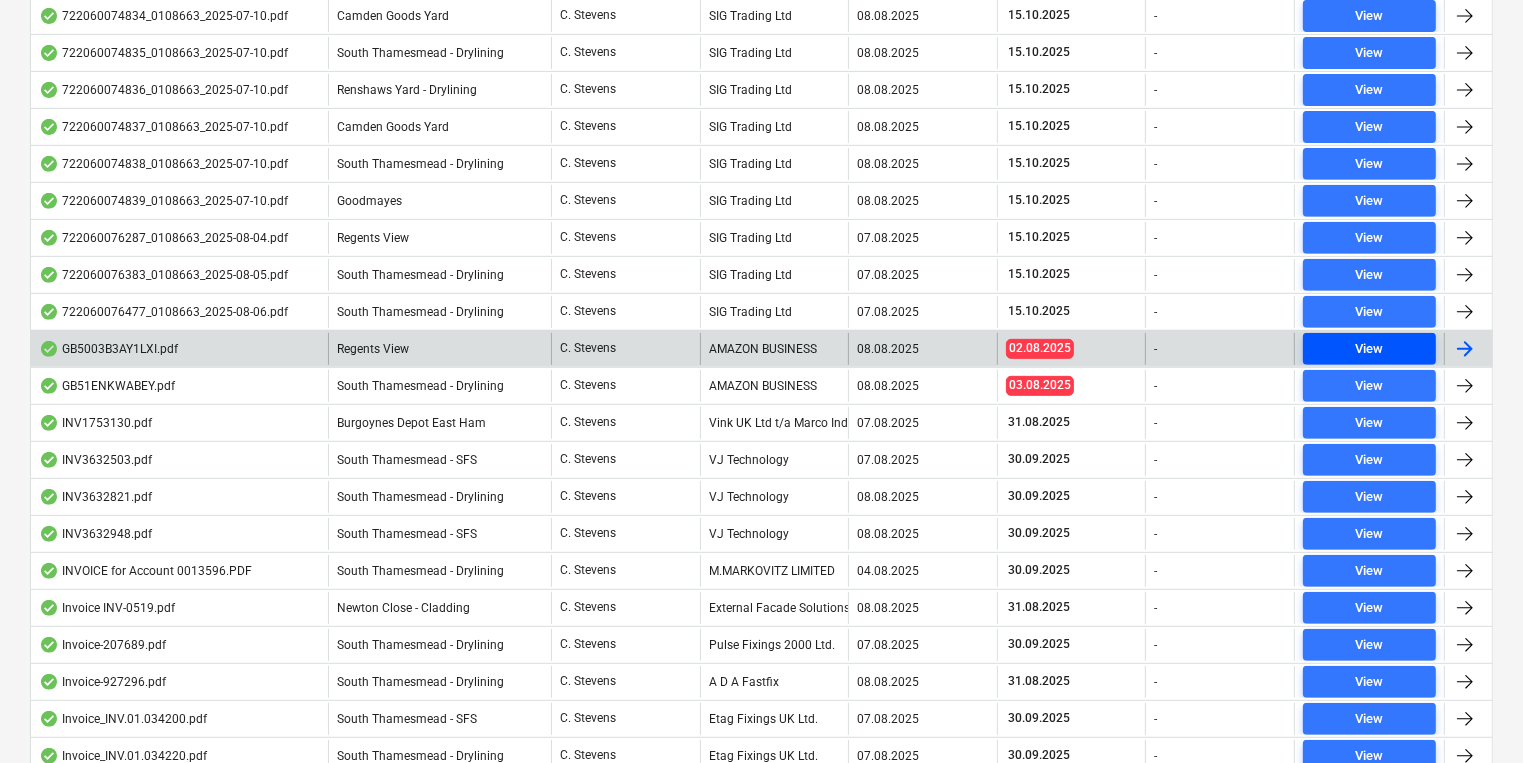 click on "View" at bounding box center [1369, 349] 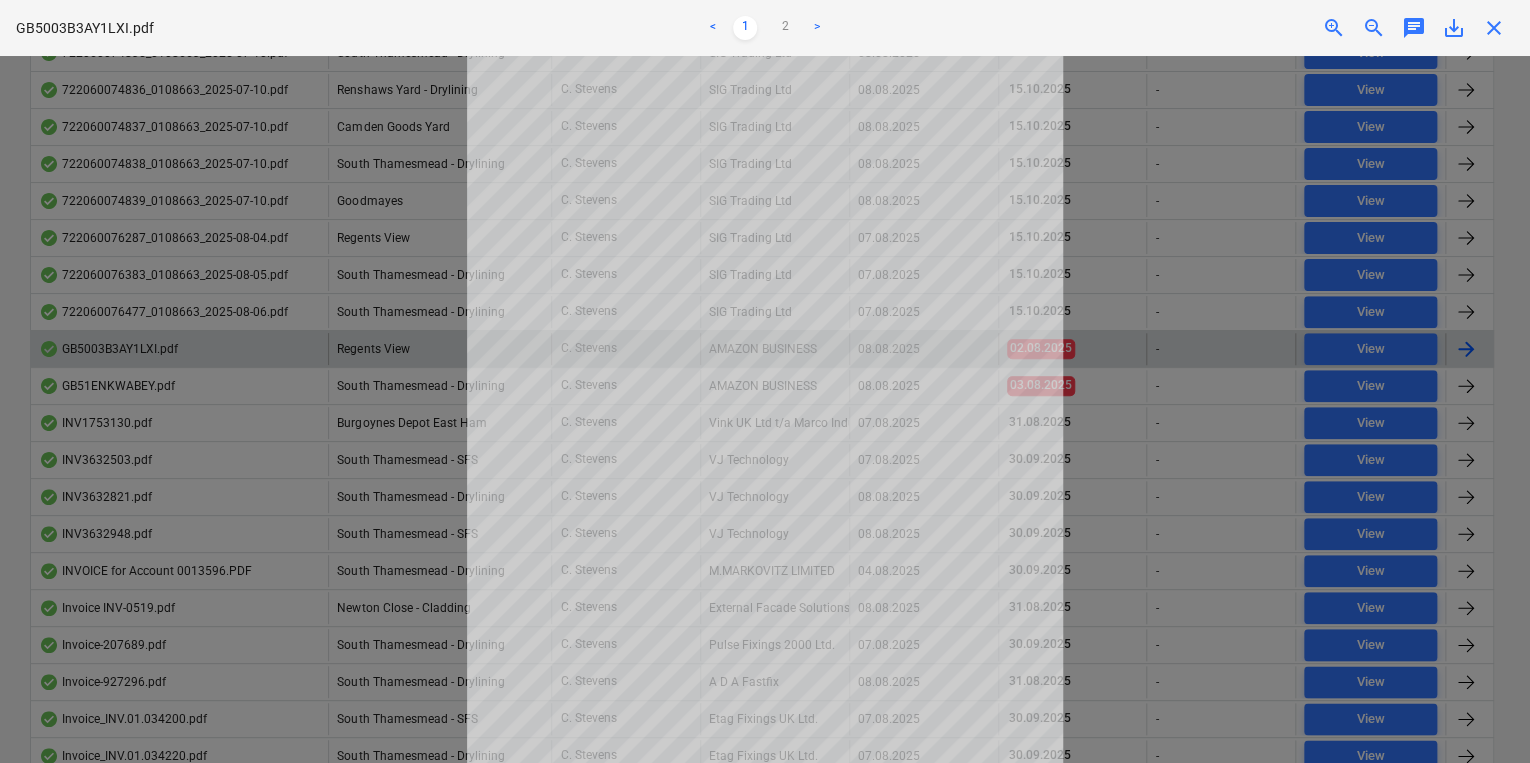 scroll, scrollTop: 138, scrollLeft: 0, axis: vertical 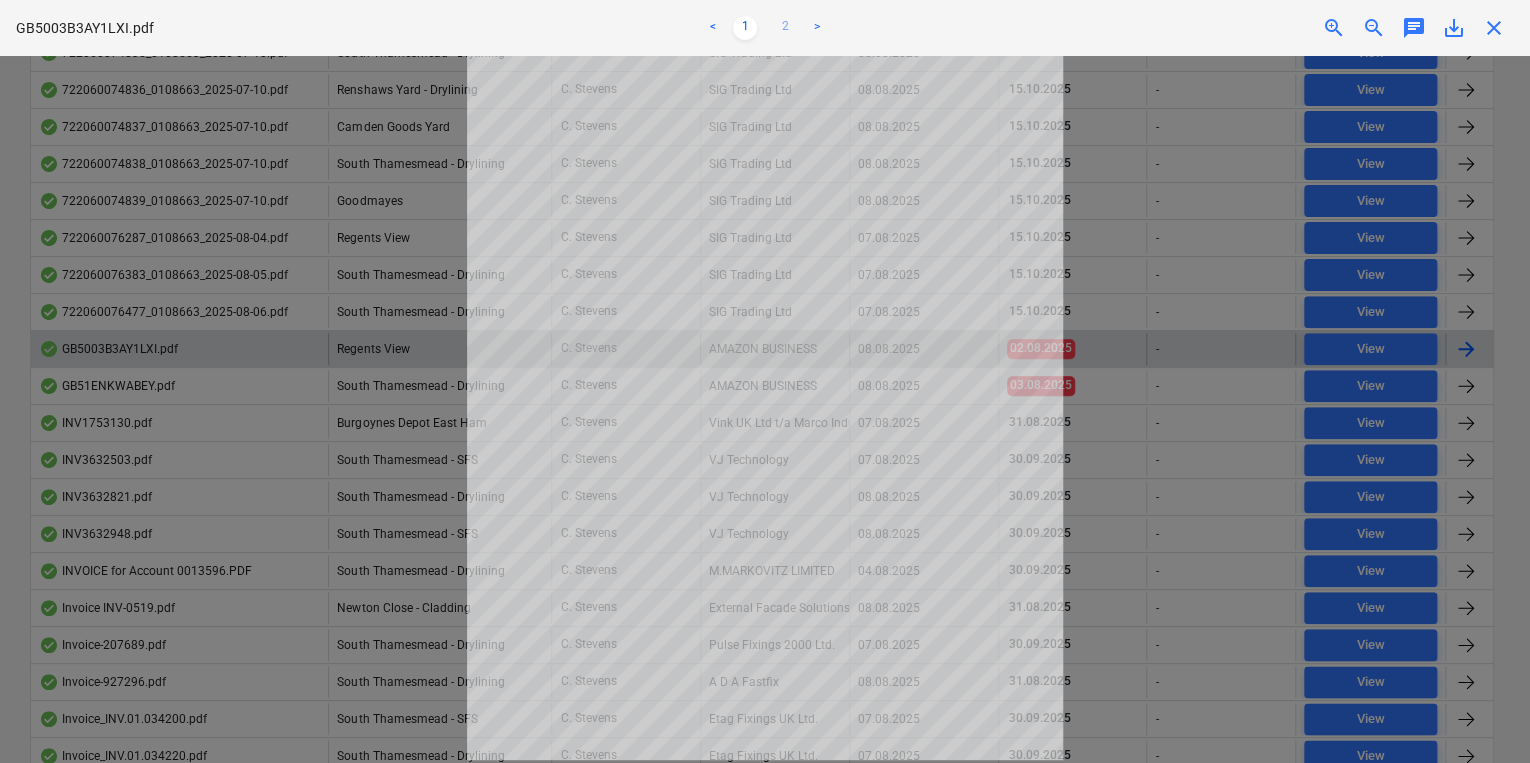 click on "2" at bounding box center (785, 28) 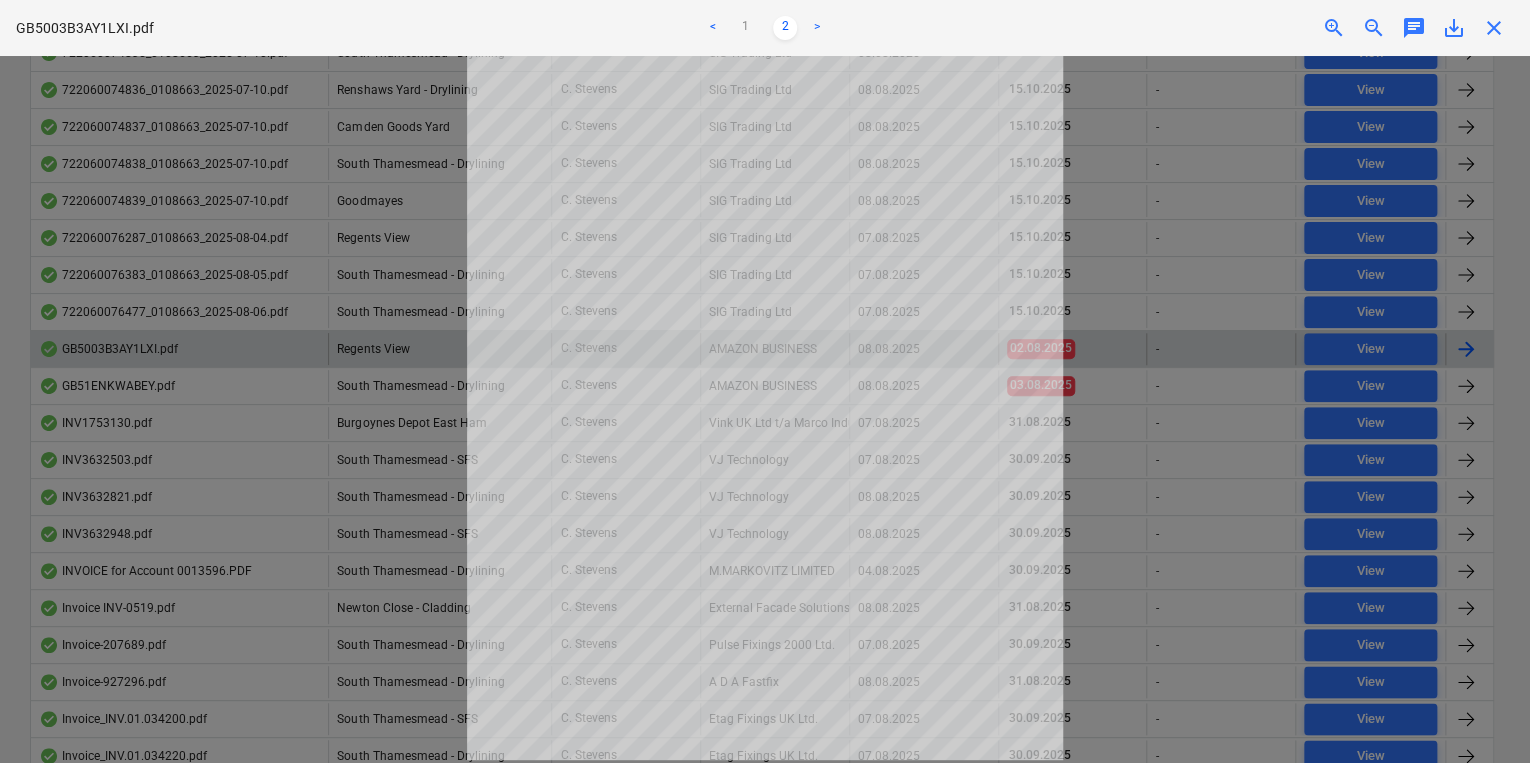 scroll, scrollTop: 0, scrollLeft: 0, axis: both 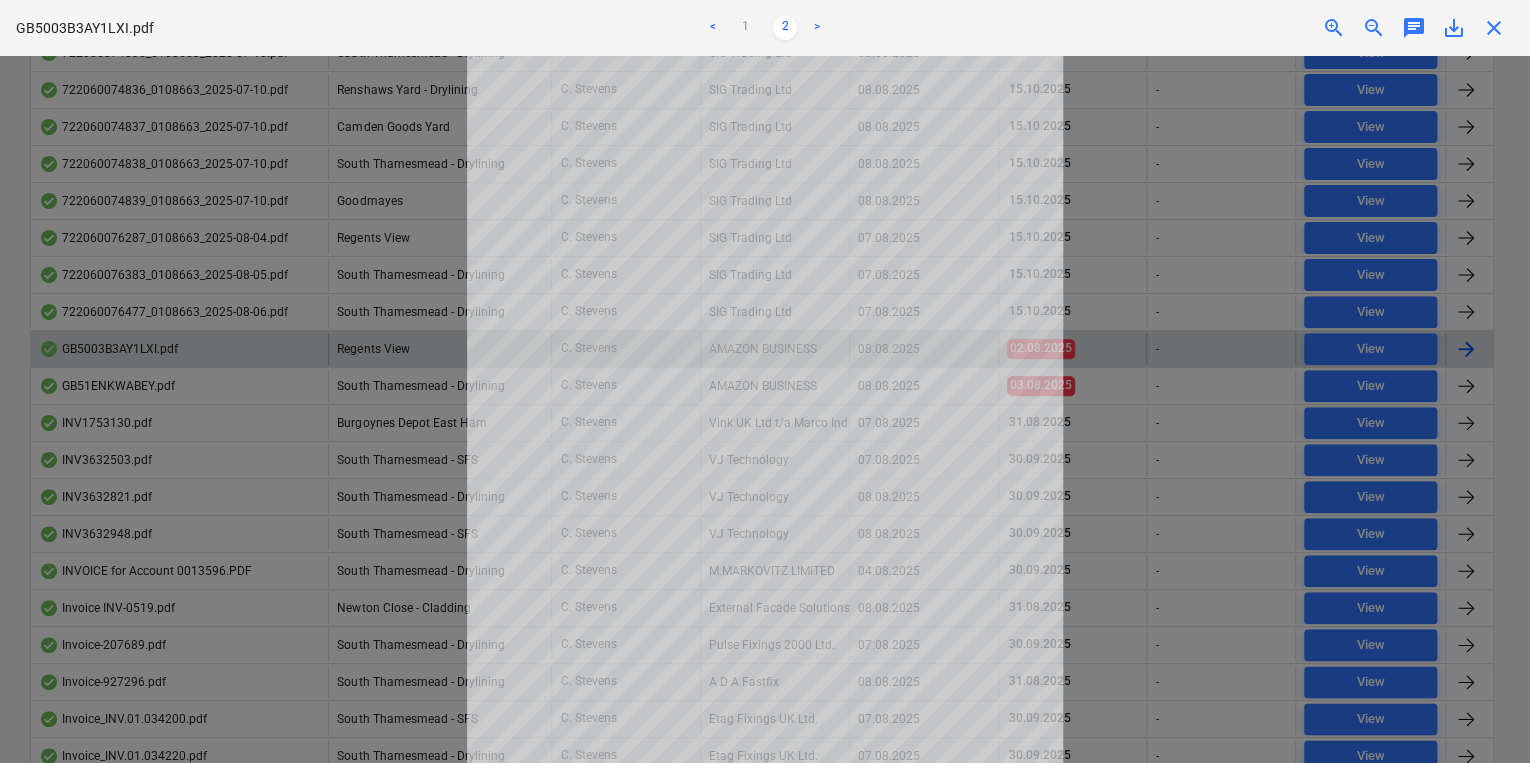 click on "close" at bounding box center (1494, 28) 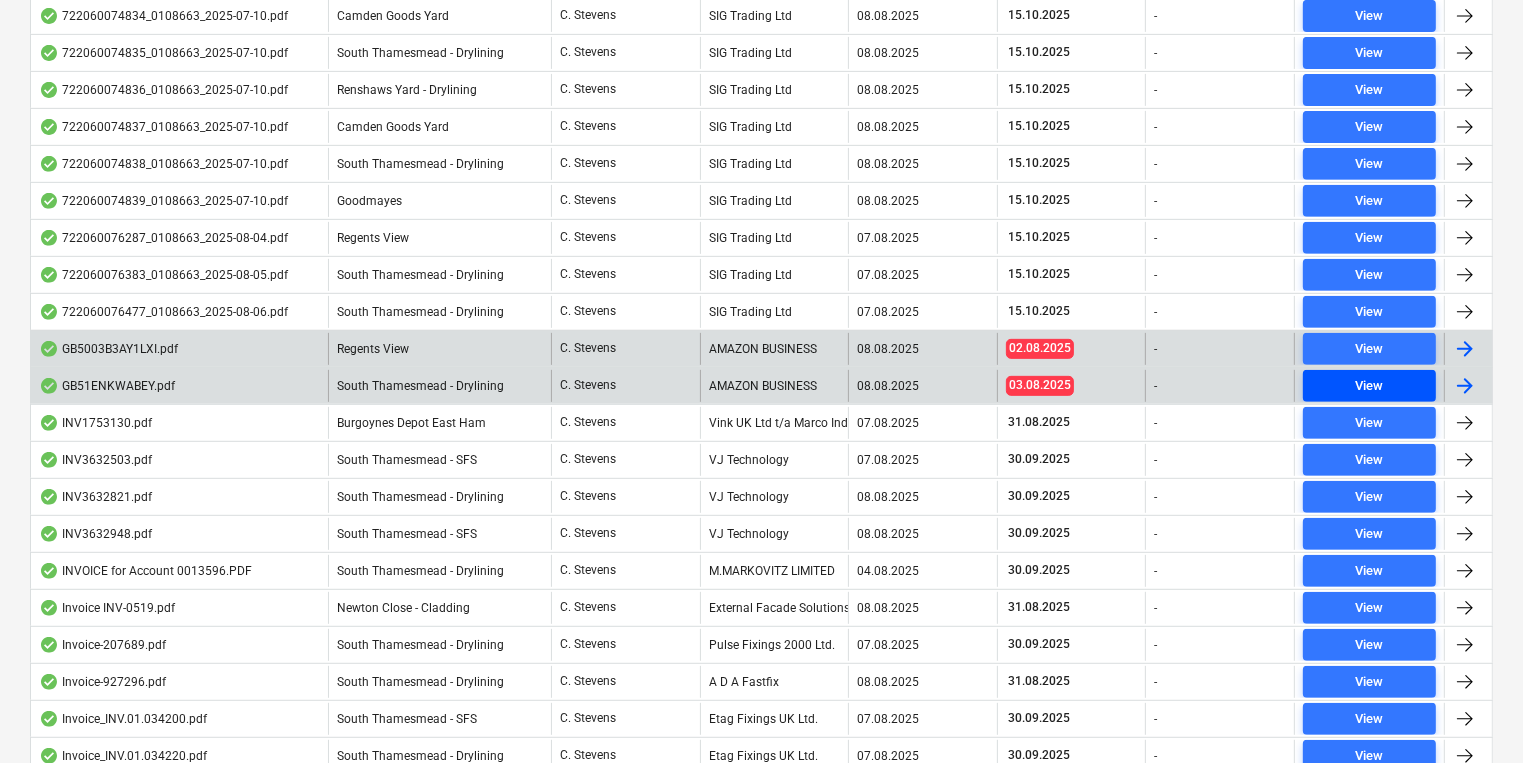 click on "View" at bounding box center (1369, 386) 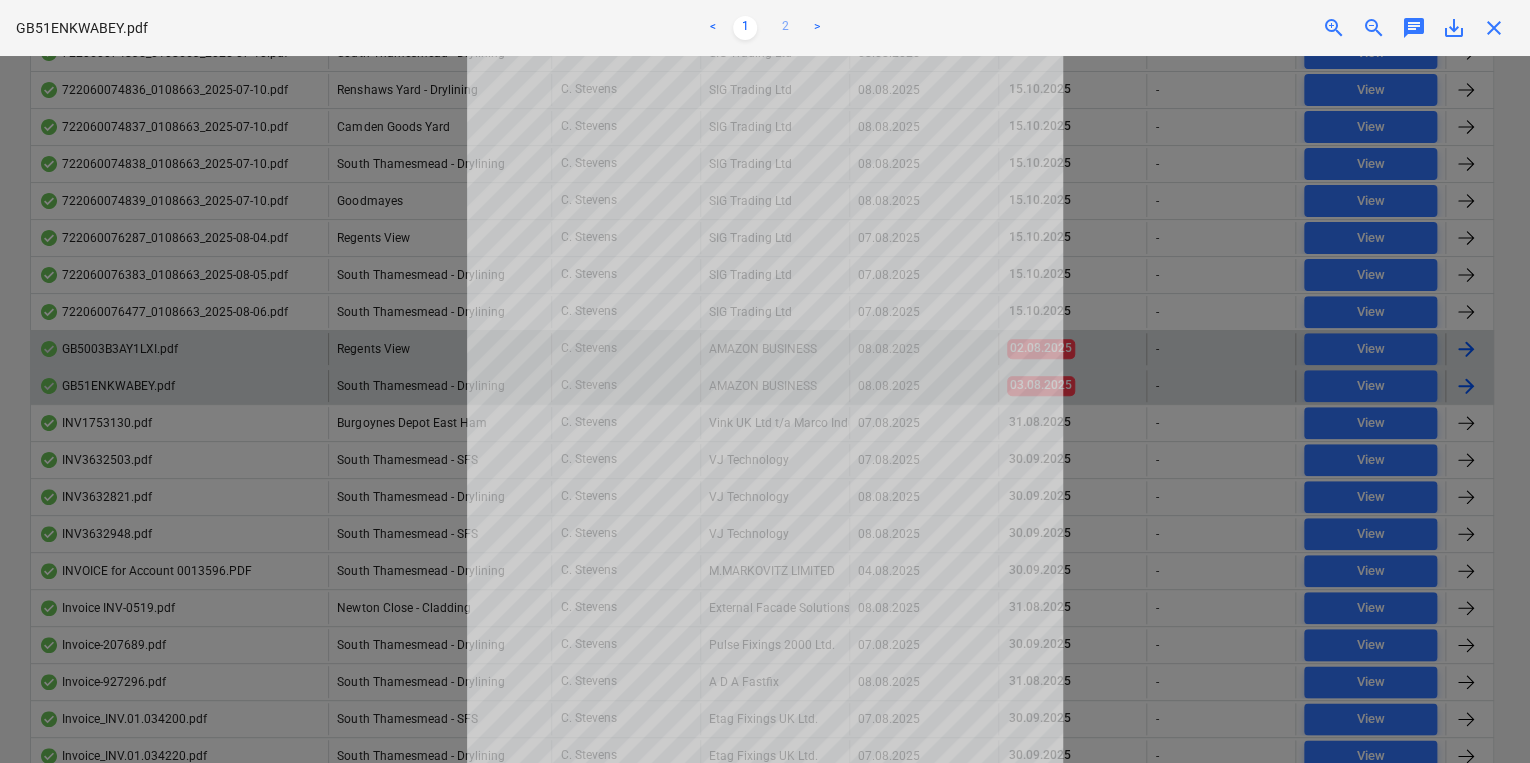 click on "2" at bounding box center (785, 28) 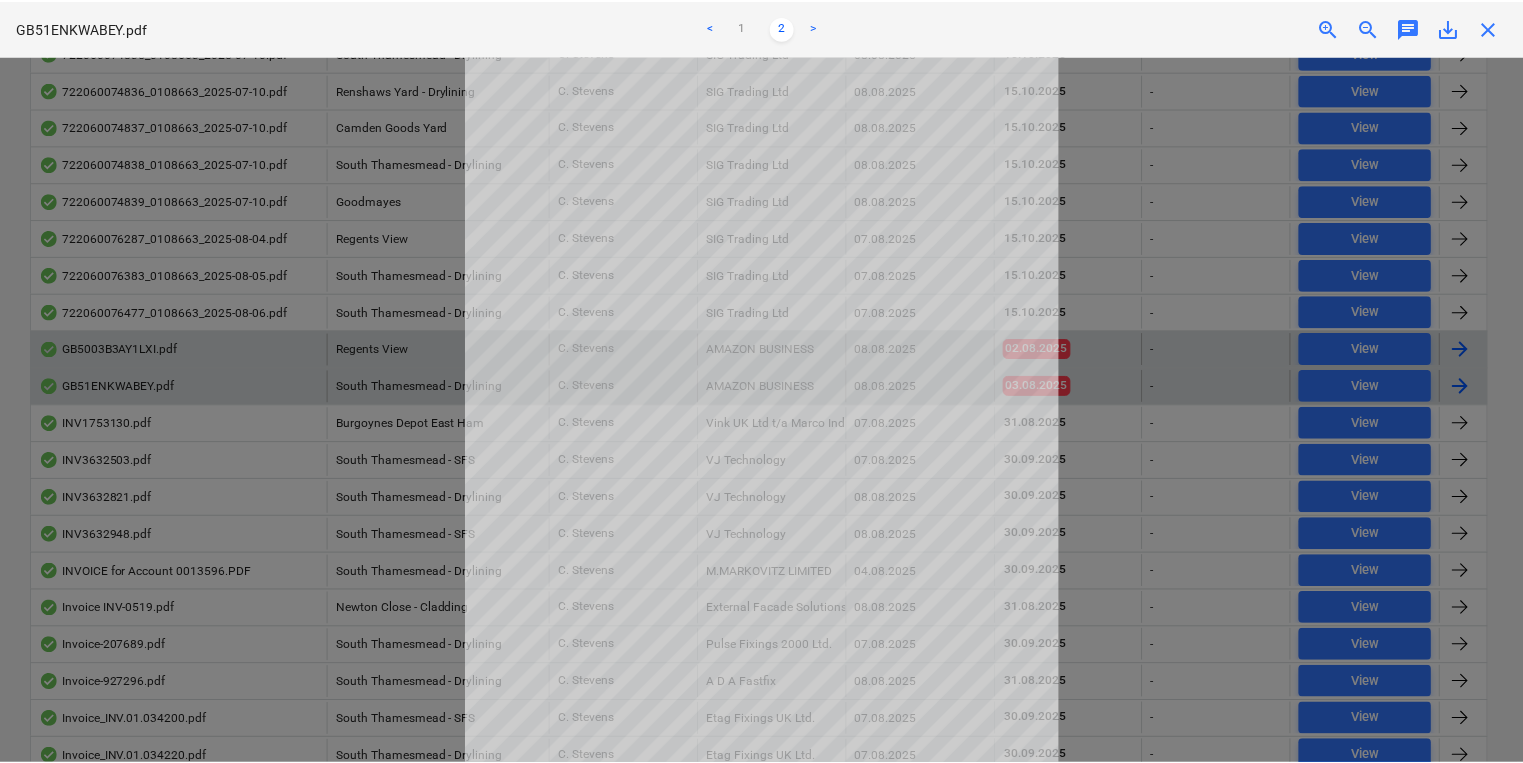scroll, scrollTop: 138, scrollLeft: 0, axis: vertical 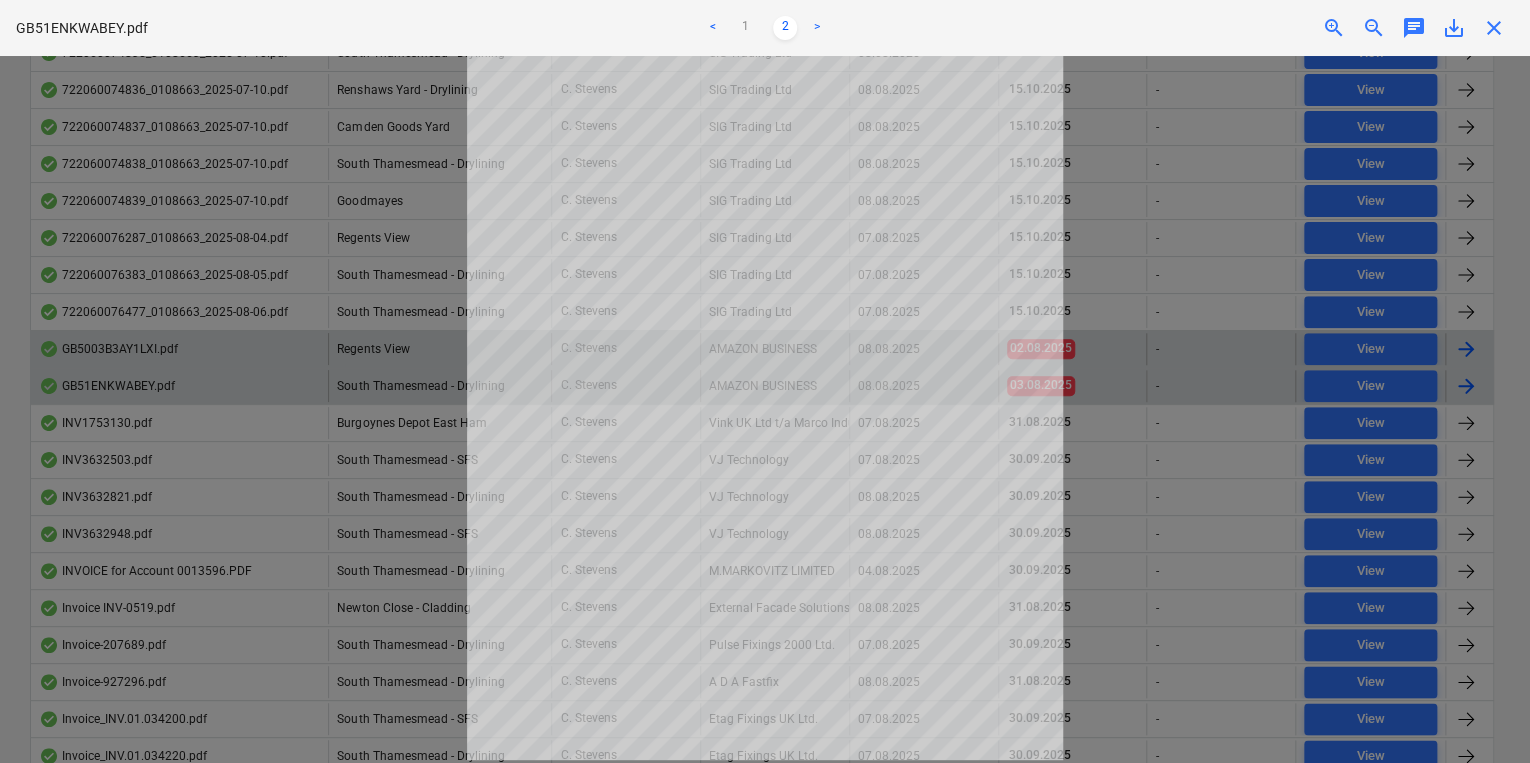 click on "close" at bounding box center (1494, 28) 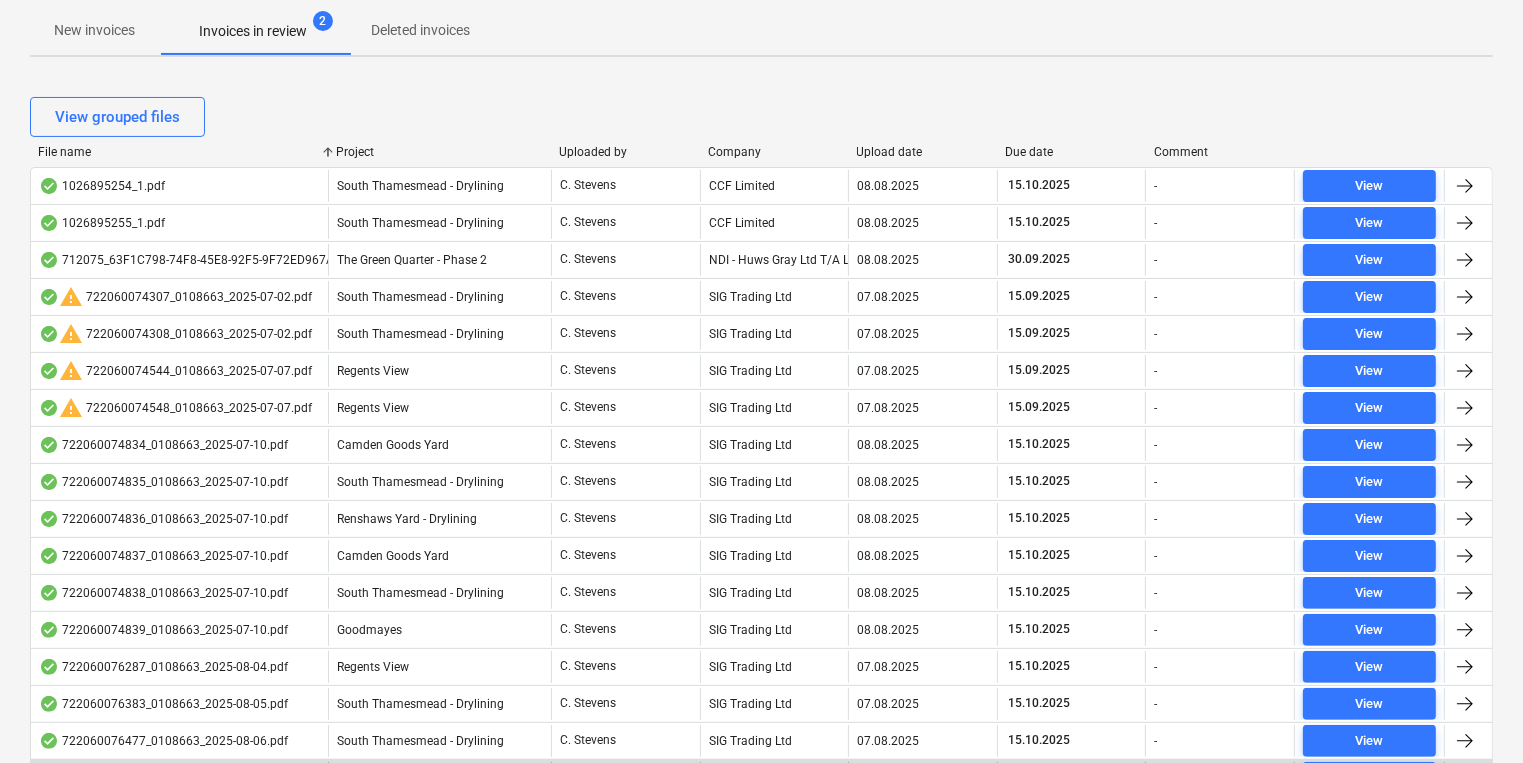 scroll, scrollTop: 0, scrollLeft: 0, axis: both 